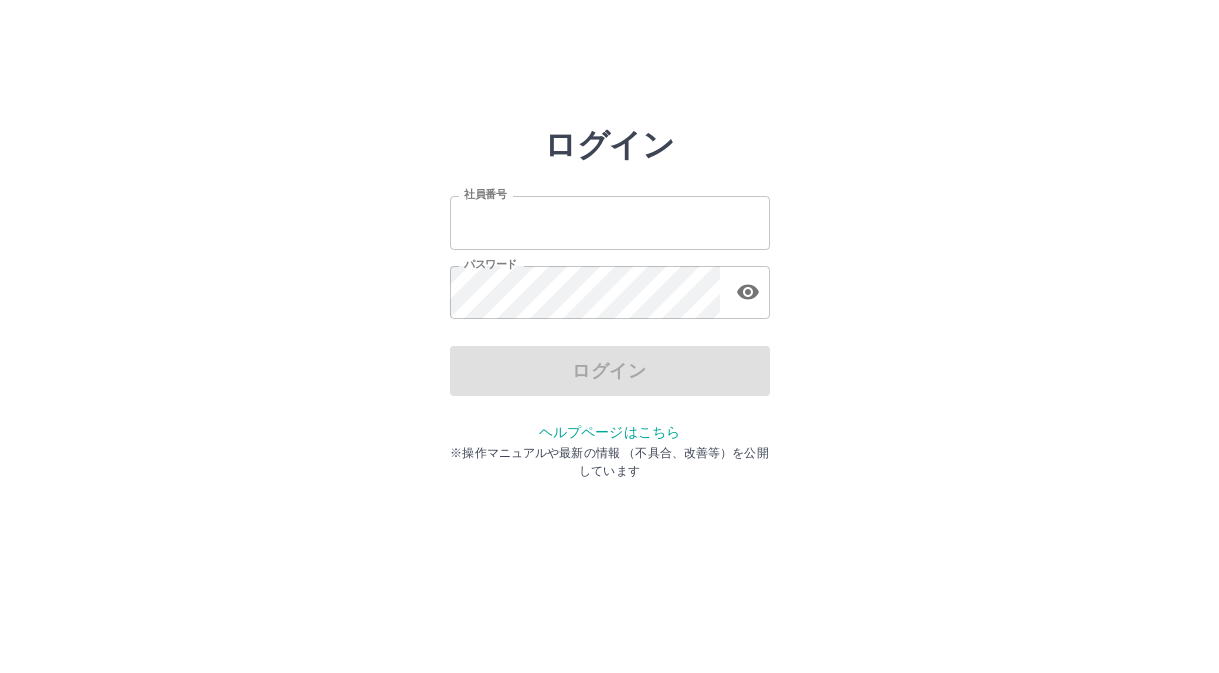 scroll, scrollTop: 0, scrollLeft: 0, axis: both 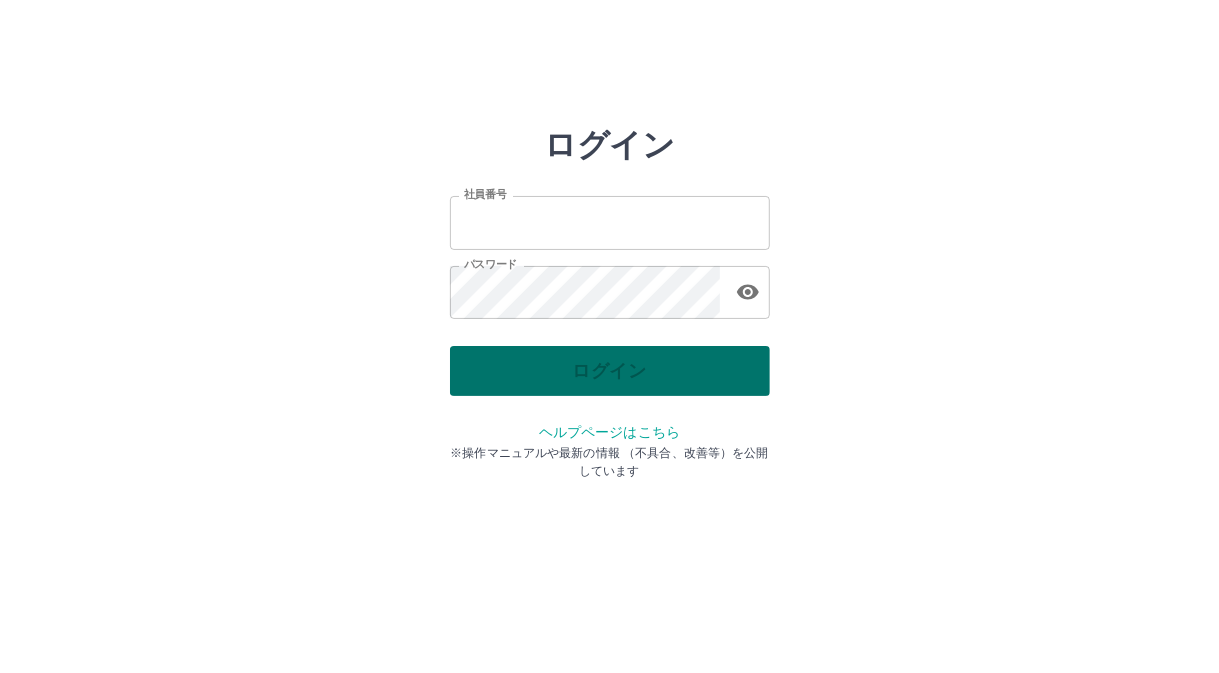 type on "*******" 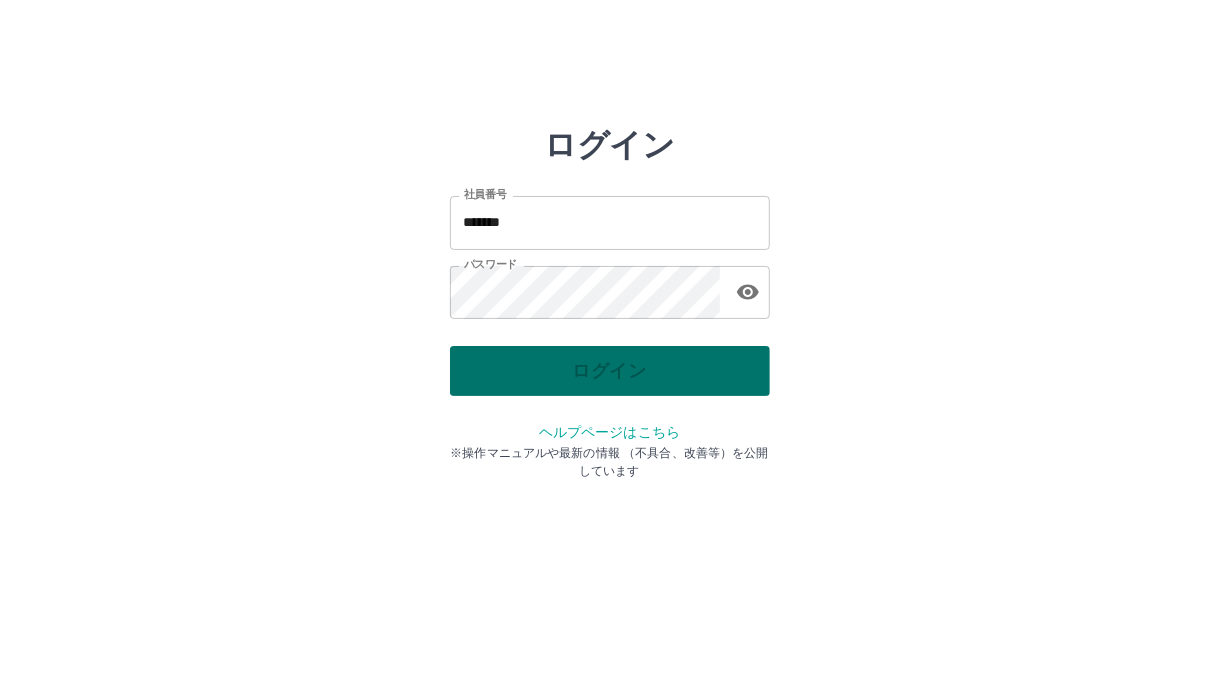 click on "ログイン" at bounding box center [610, 371] 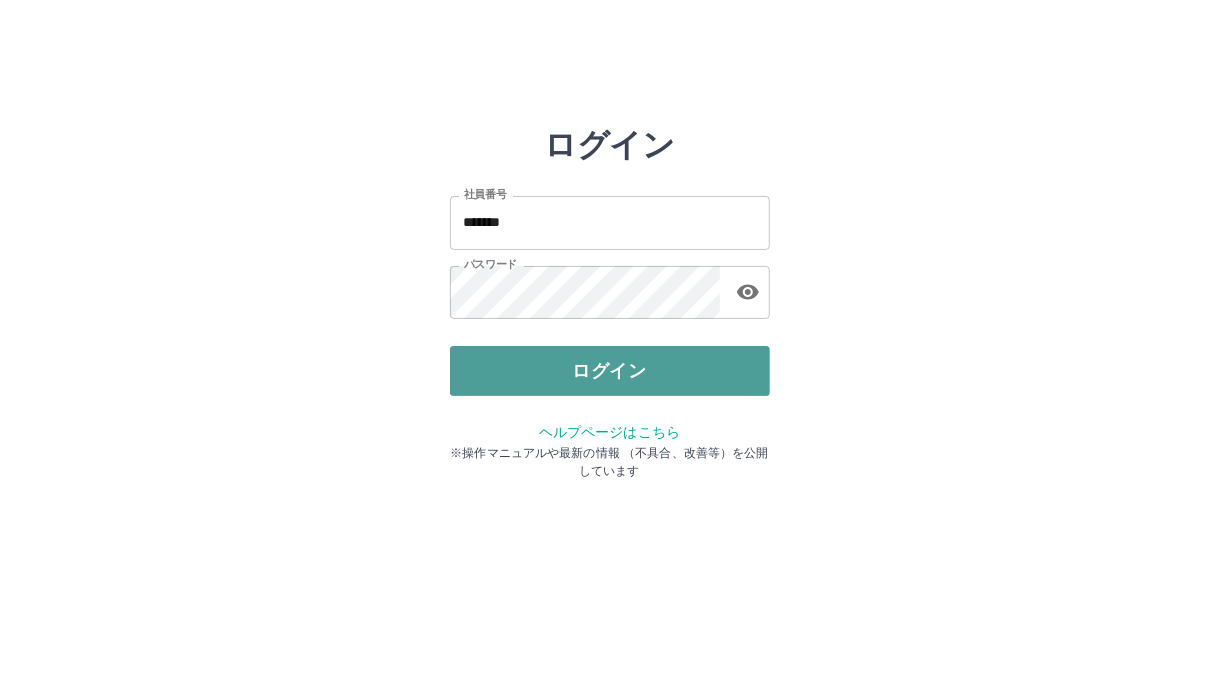 click on "ログイン" at bounding box center (610, 371) 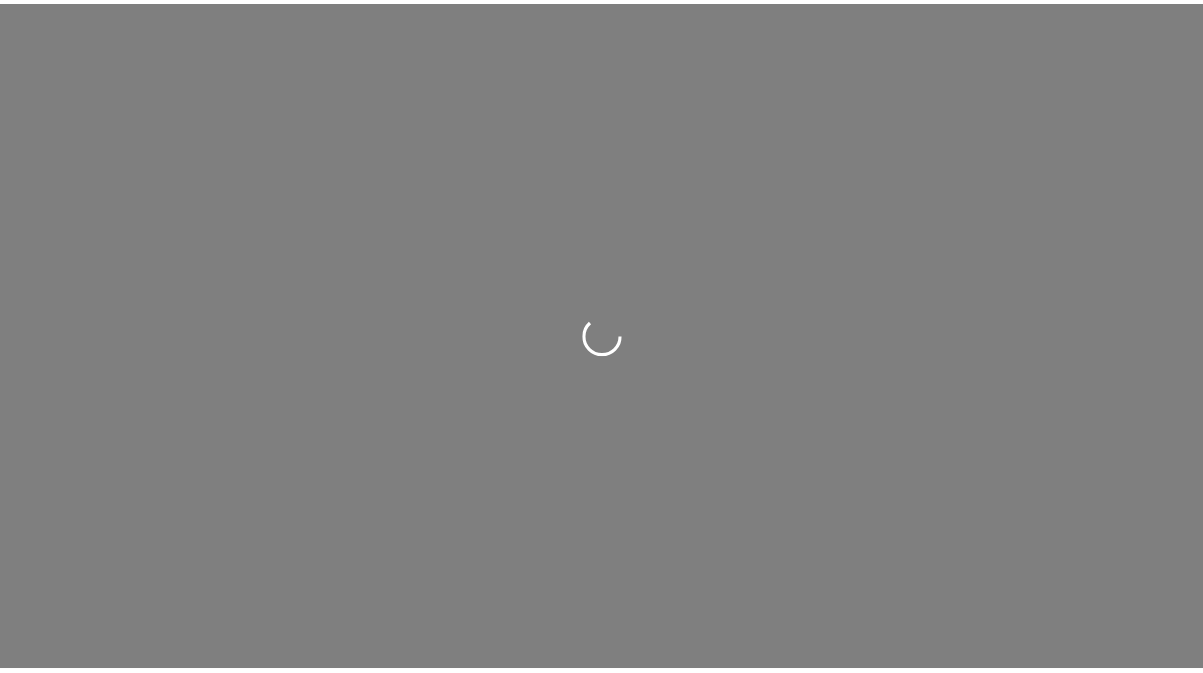 scroll, scrollTop: 0, scrollLeft: 0, axis: both 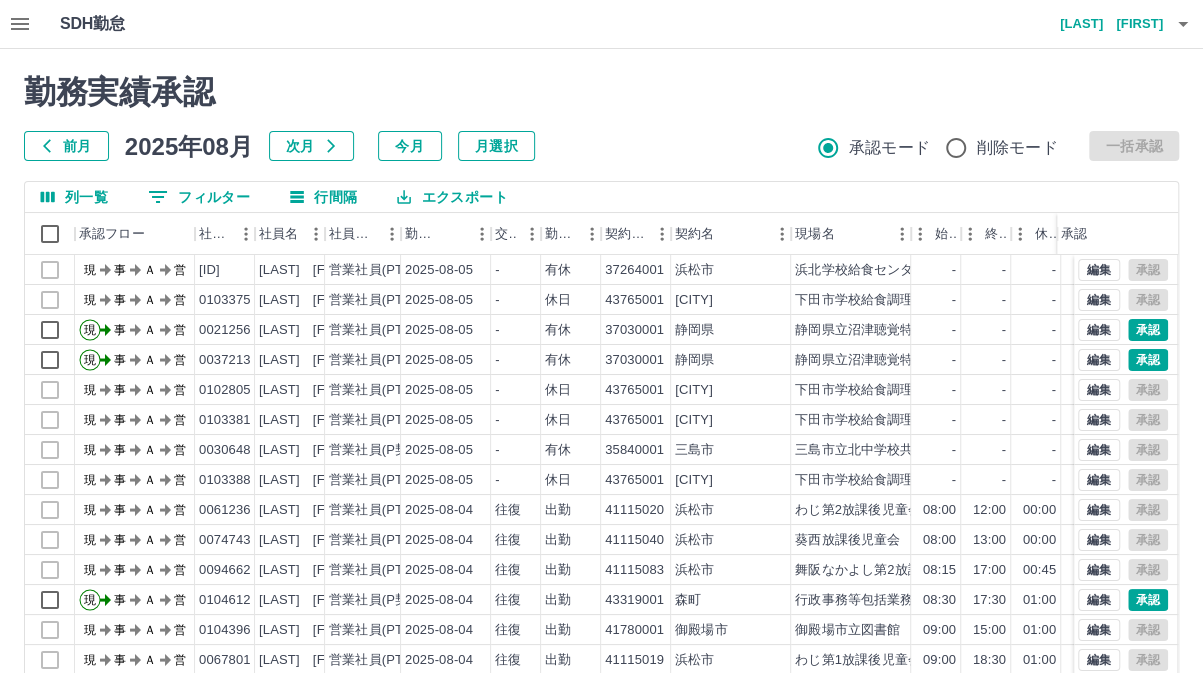 click on "前月" at bounding box center (66, 146) 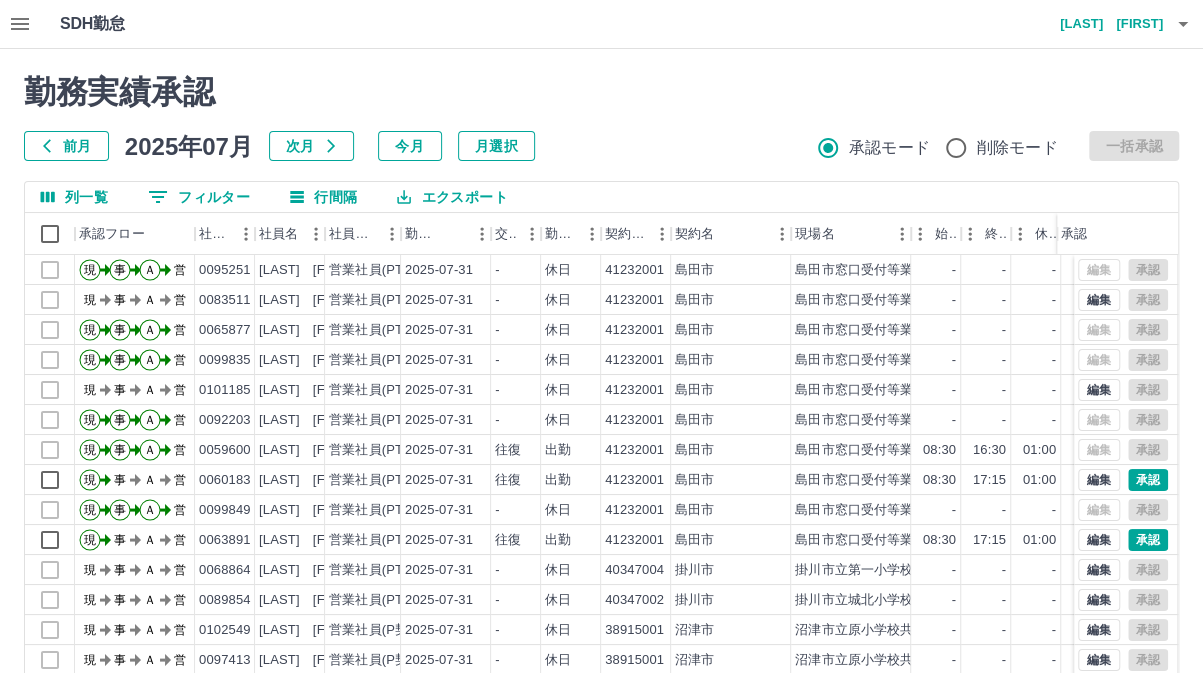 click on "0 フィルター" at bounding box center (199, 197) 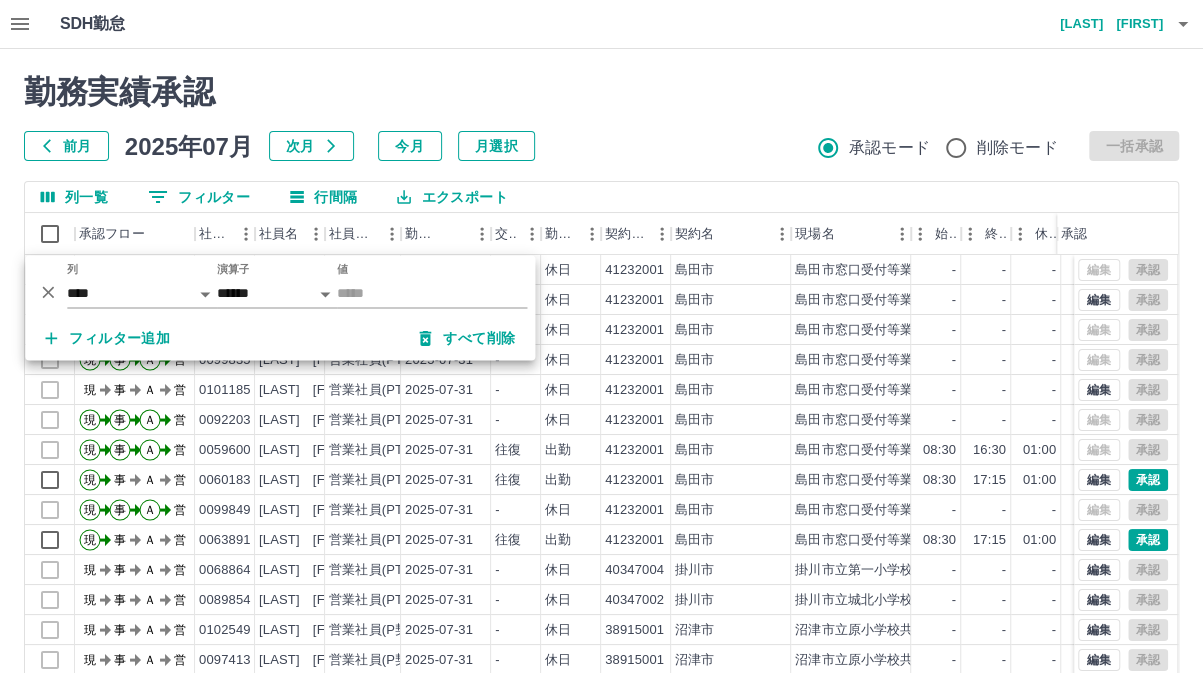 click on "勤務実績承認" at bounding box center (601, 92) 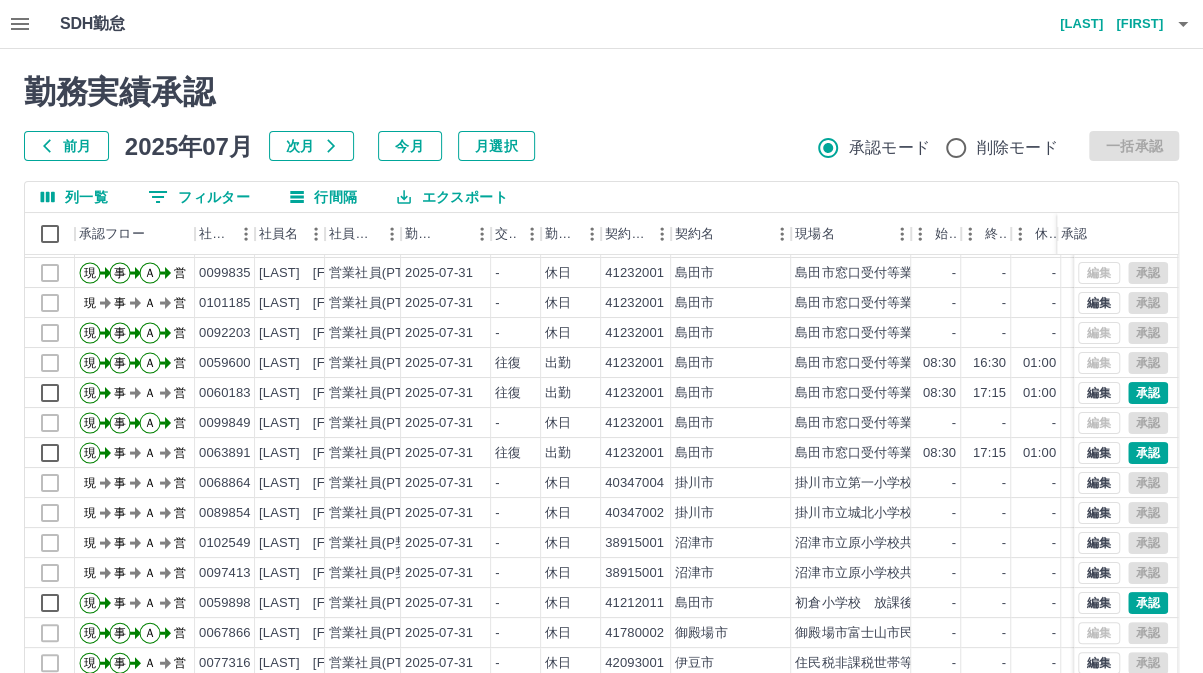 scroll, scrollTop: 103, scrollLeft: 0, axis: vertical 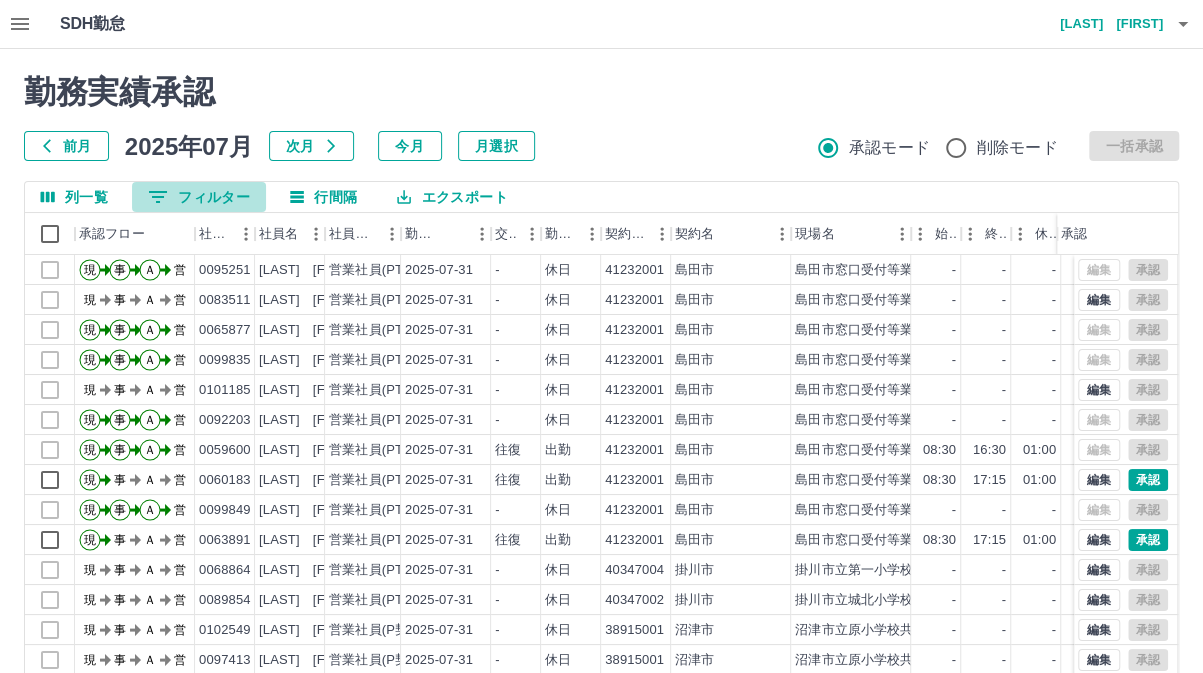 click on "0 フィルター" at bounding box center [199, 197] 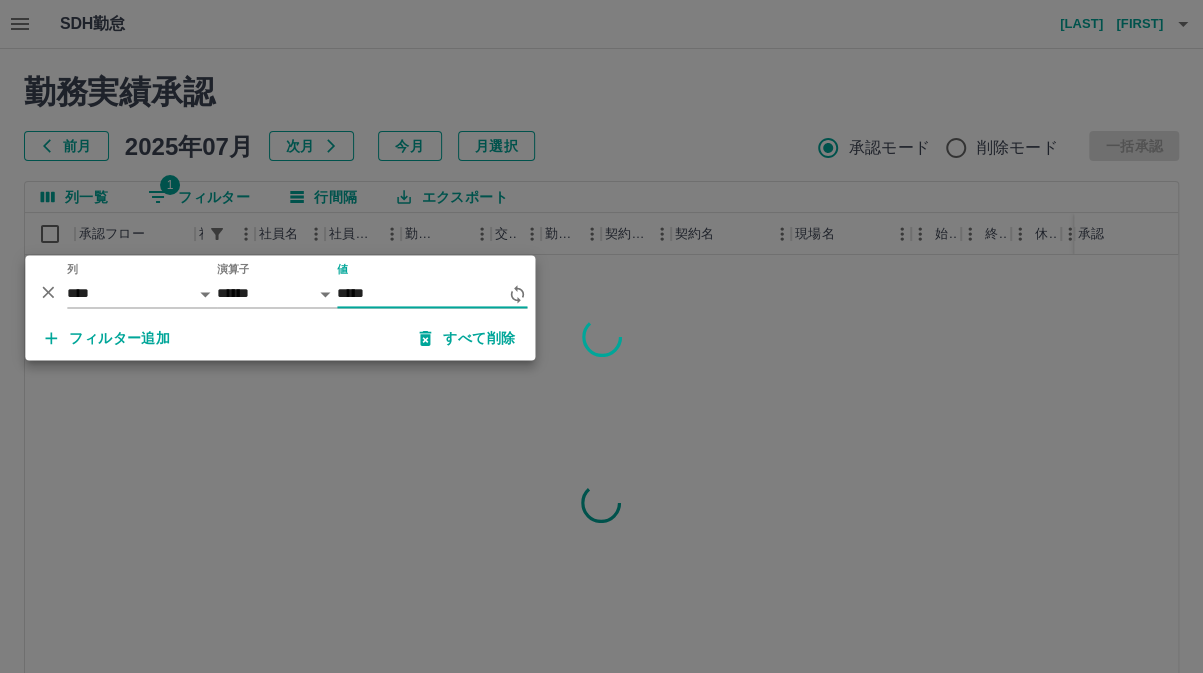type on "*****" 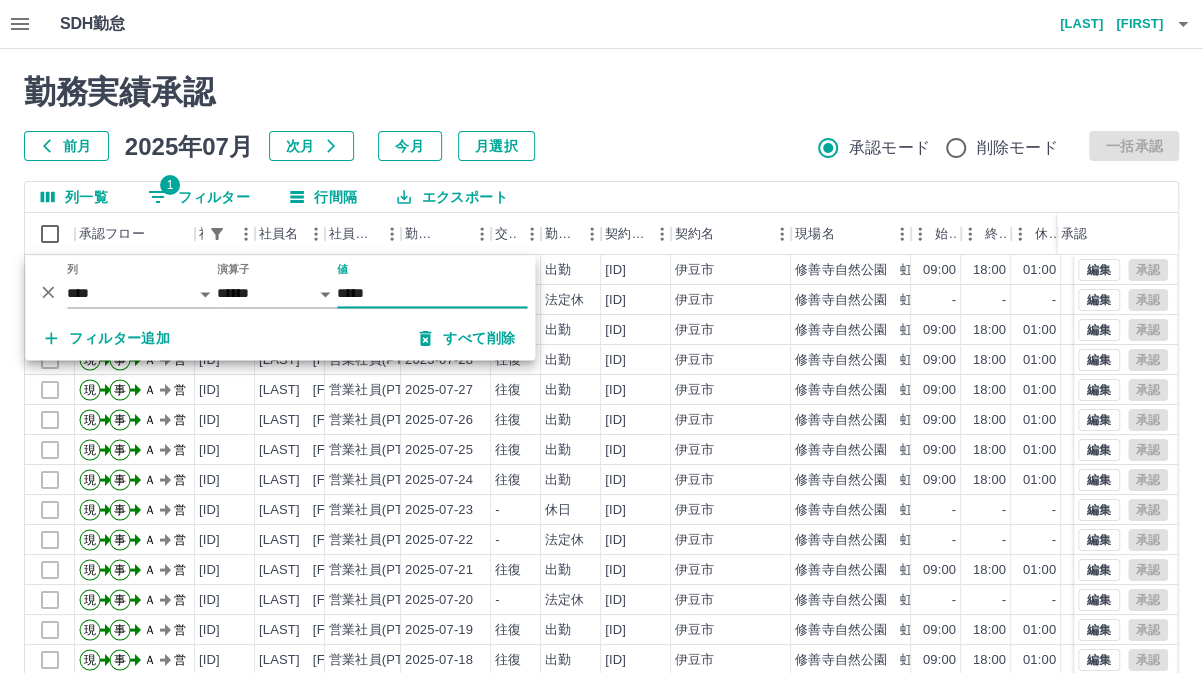 click on "列一覧 1 フィルター 行間隔 エクスポート" at bounding box center (601, 197) 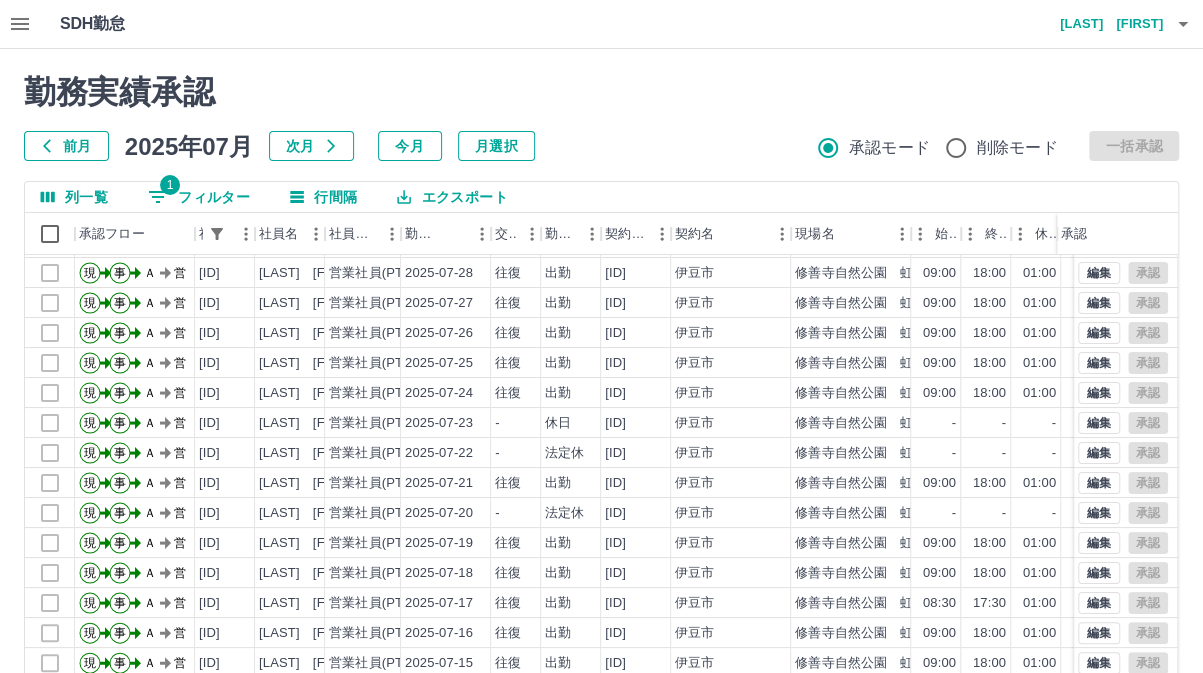 scroll, scrollTop: 103, scrollLeft: 0, axis: vertical 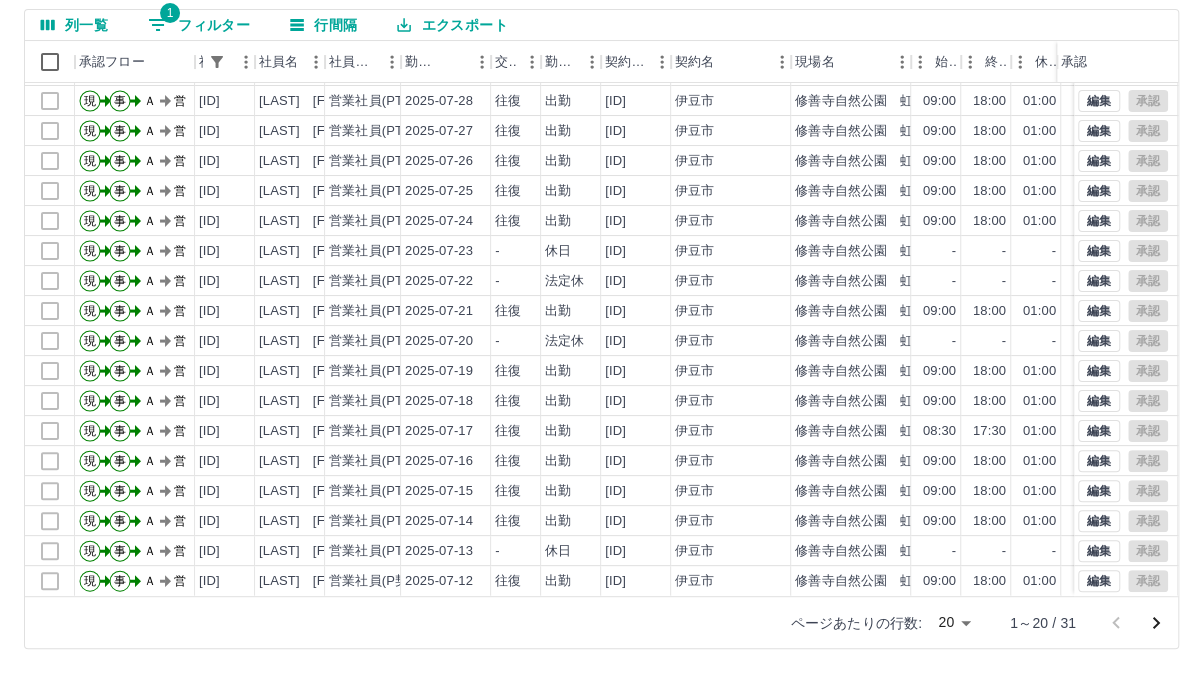 click 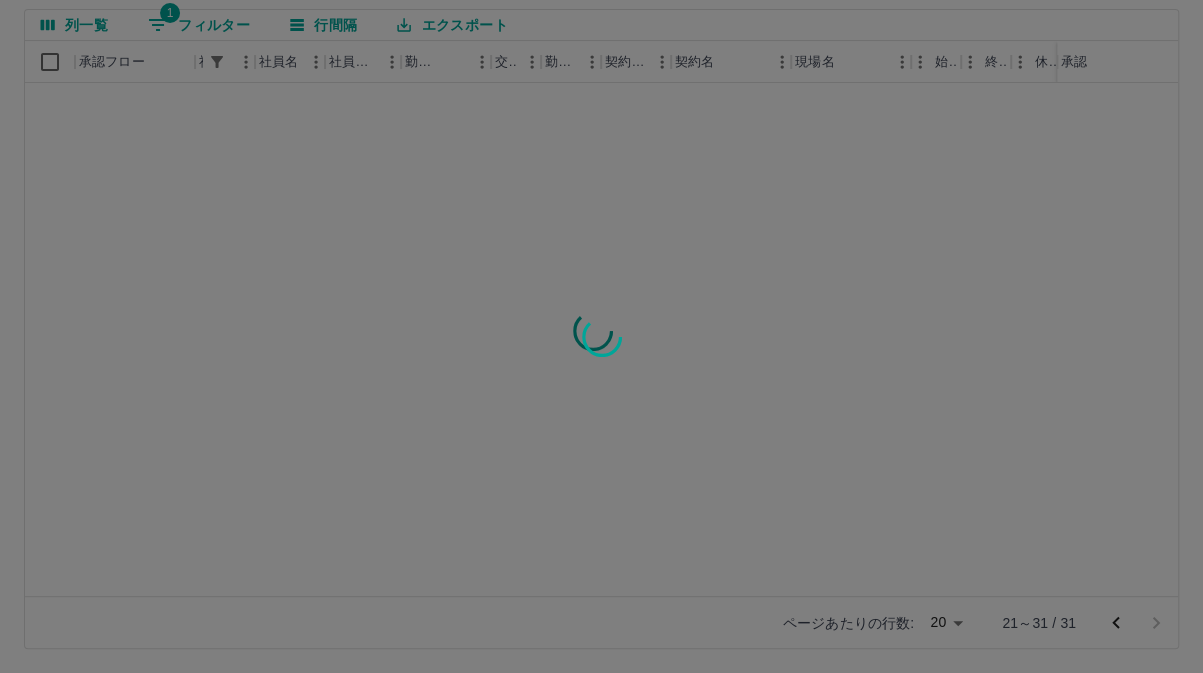 scroll, scrollTop: 0, scrollLeft: 0, axis: both 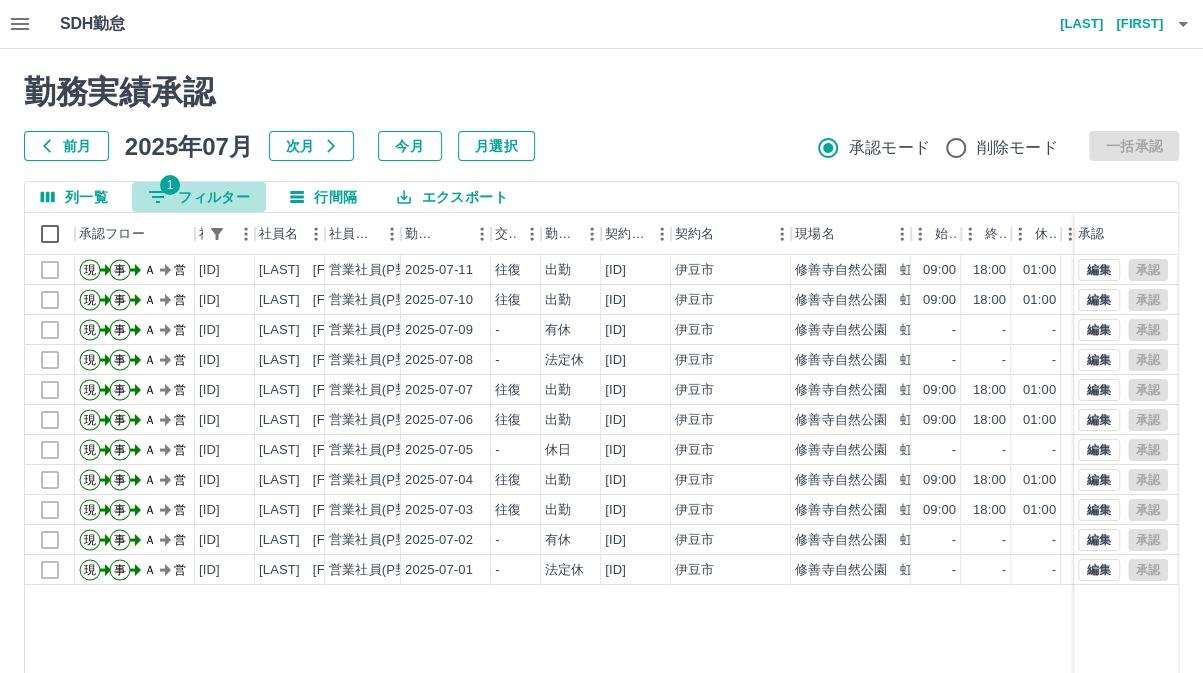 click on "1 フィルター" at bounding box center (199, 197) 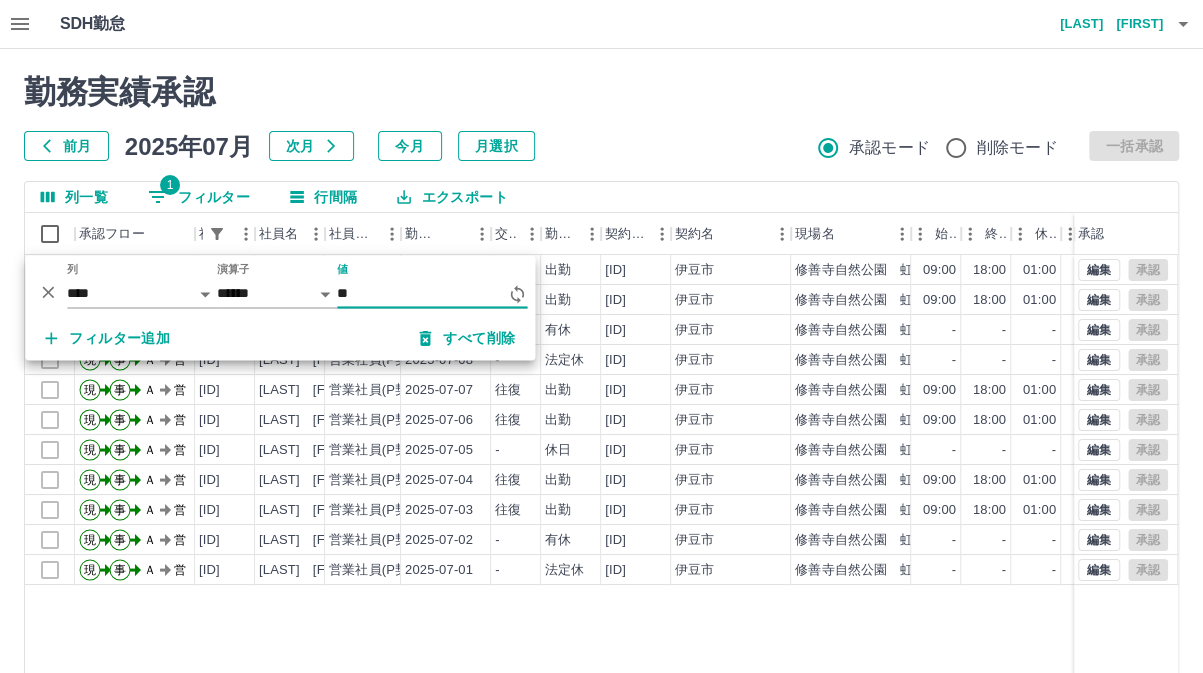 type on "*" 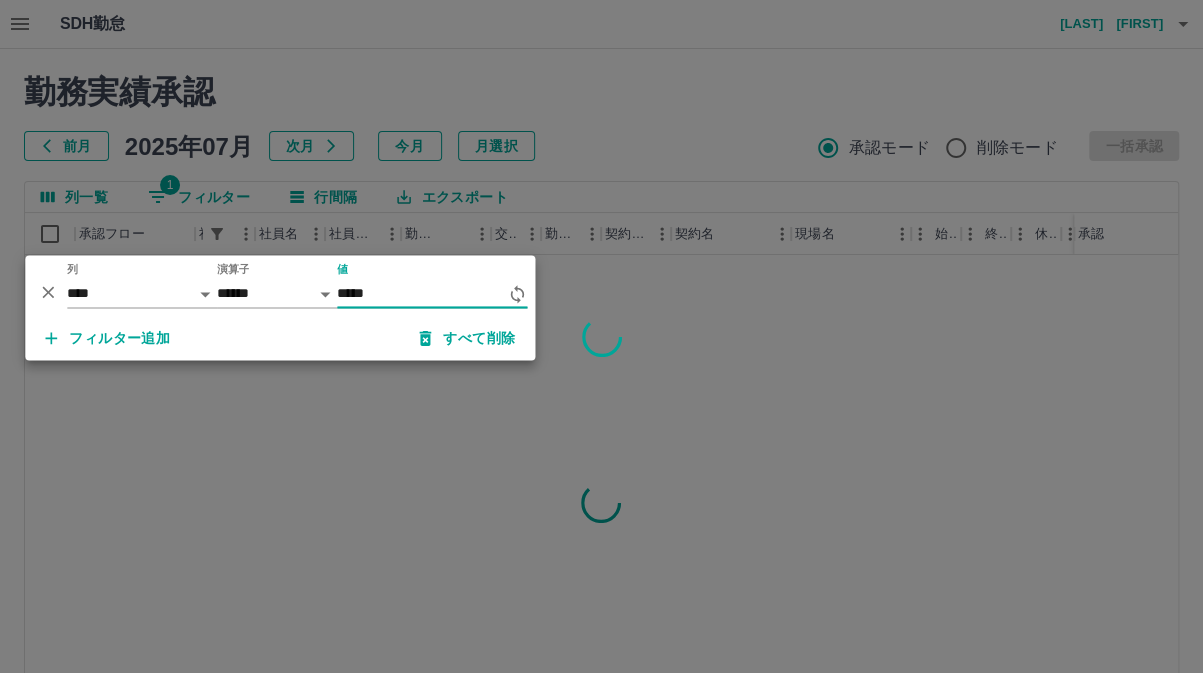 type on "*****" 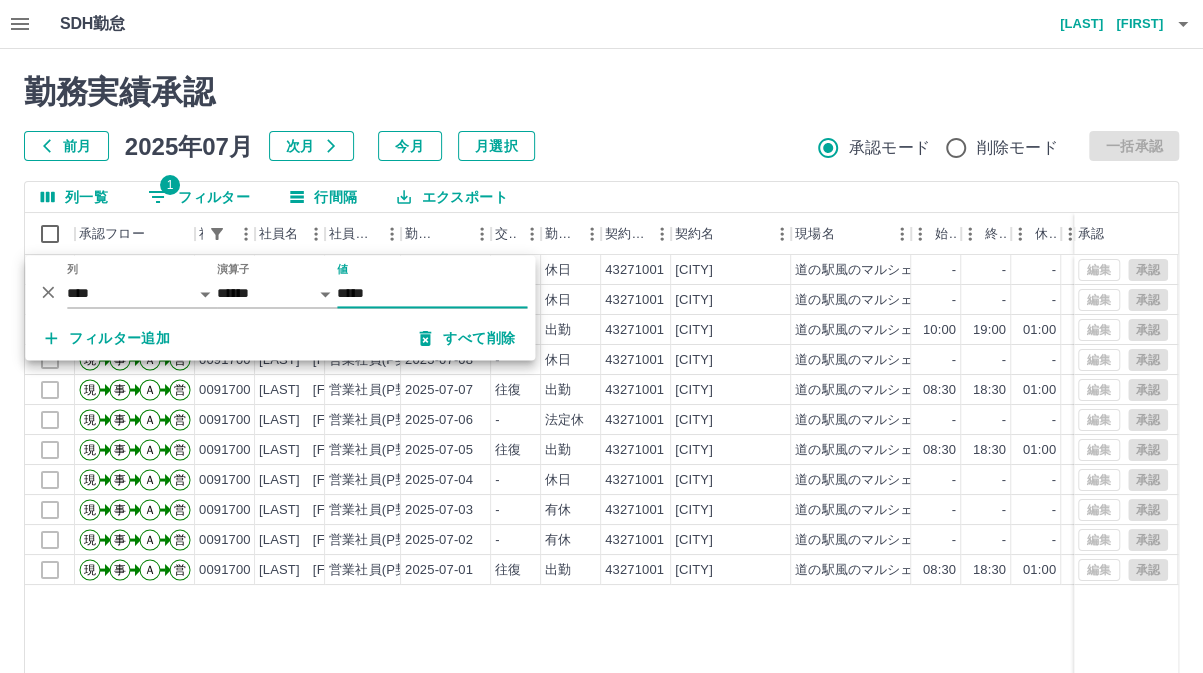 scroll, scrollTop: 172, scrollLeft: 0, axis: vertical 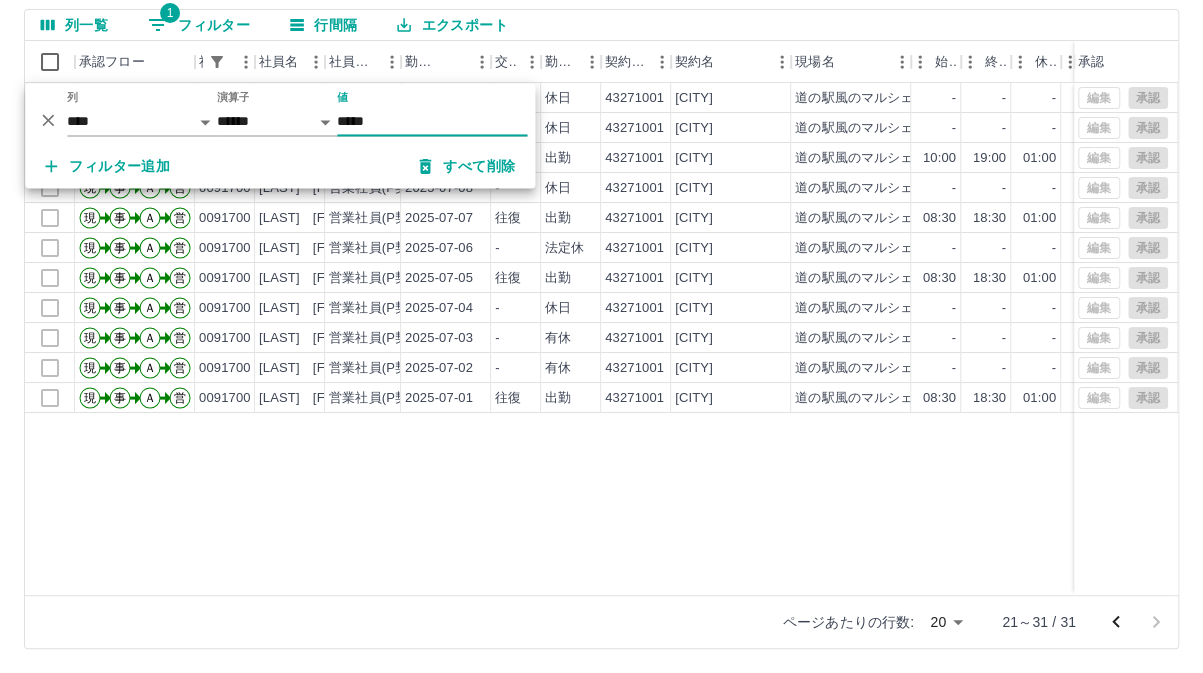click 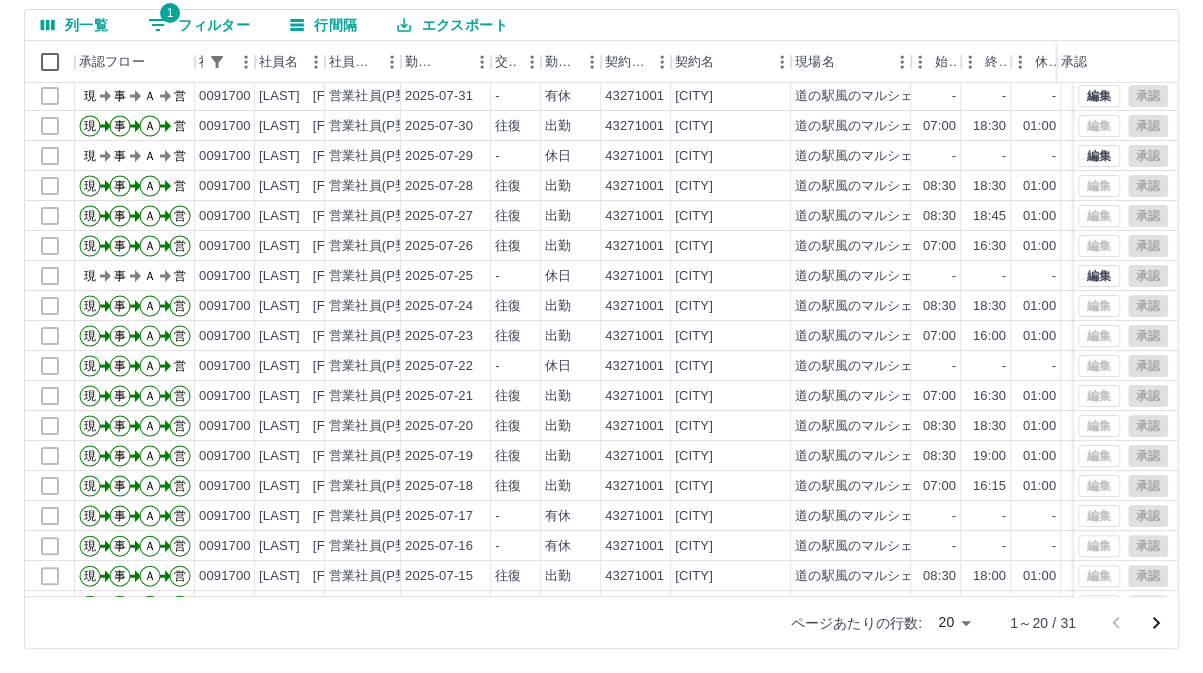 scroll, scrollTop: 0, scrollLeft: 0, axis: both 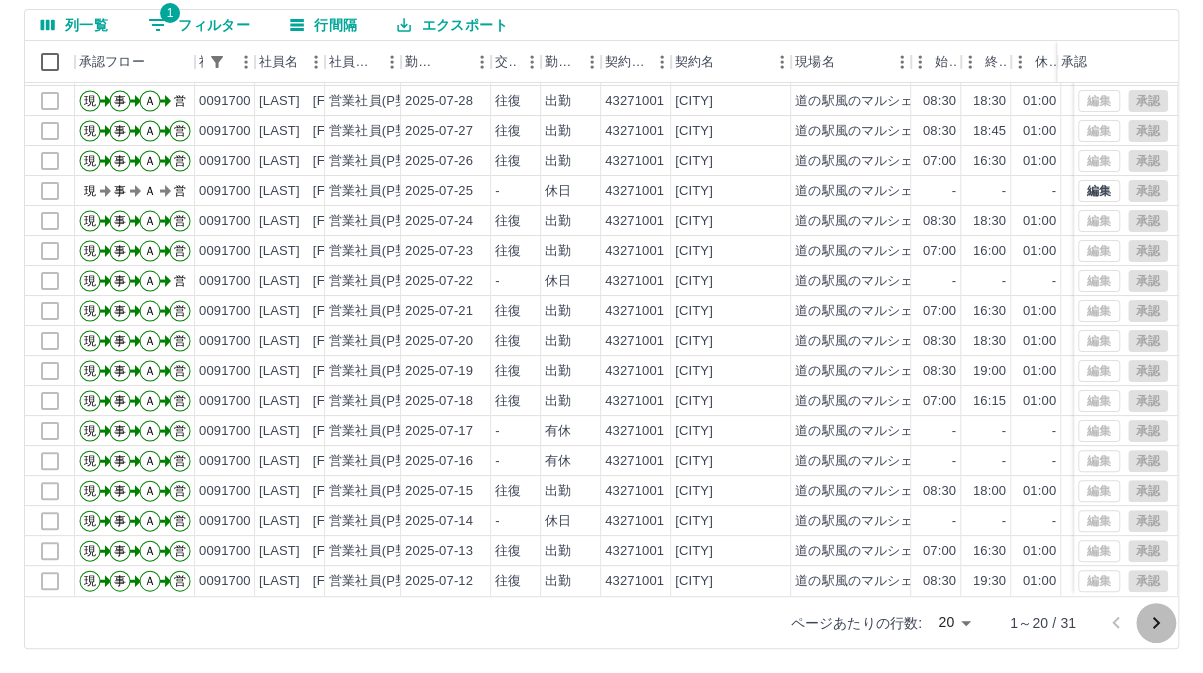 click 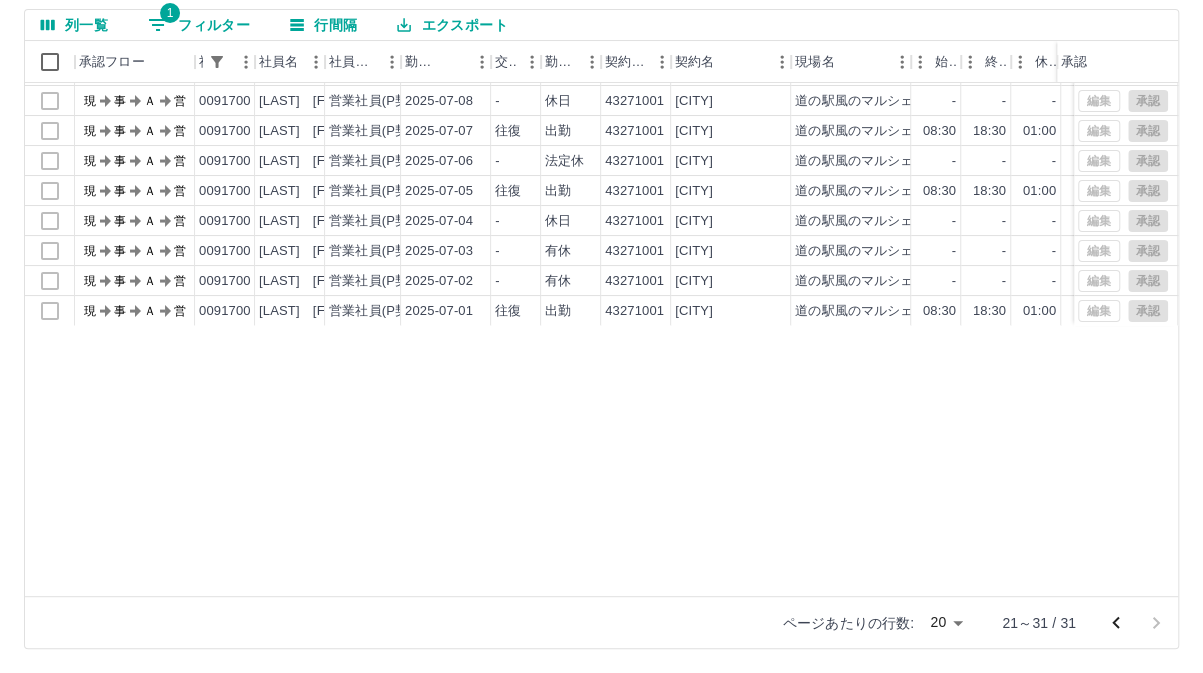 scroll, scrollTop: 0, scrollLeft: 0, axis: both 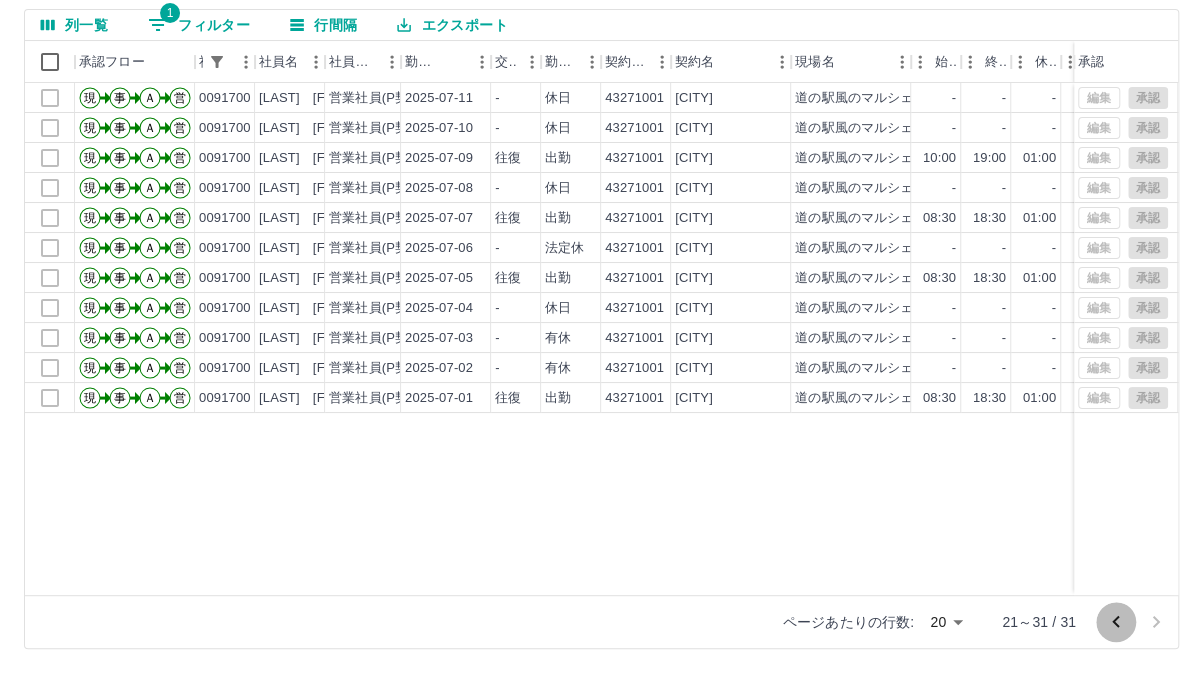 click 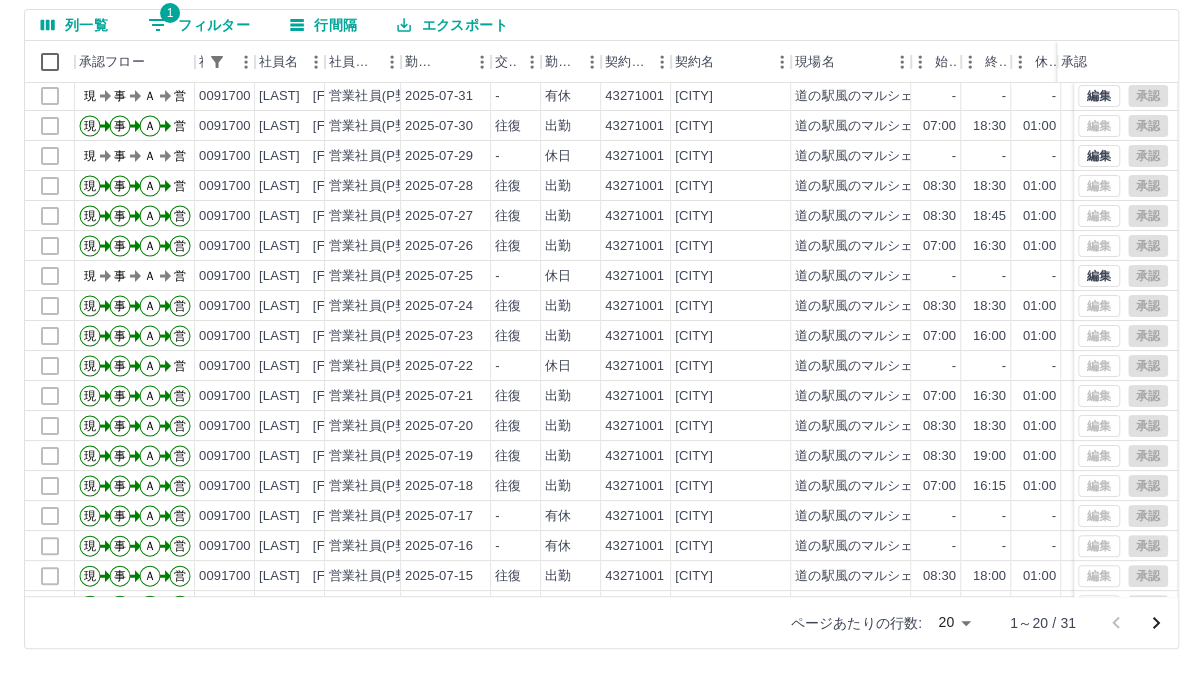 scroll, scrollTop: 0, scrollLeft: 0, axis: both 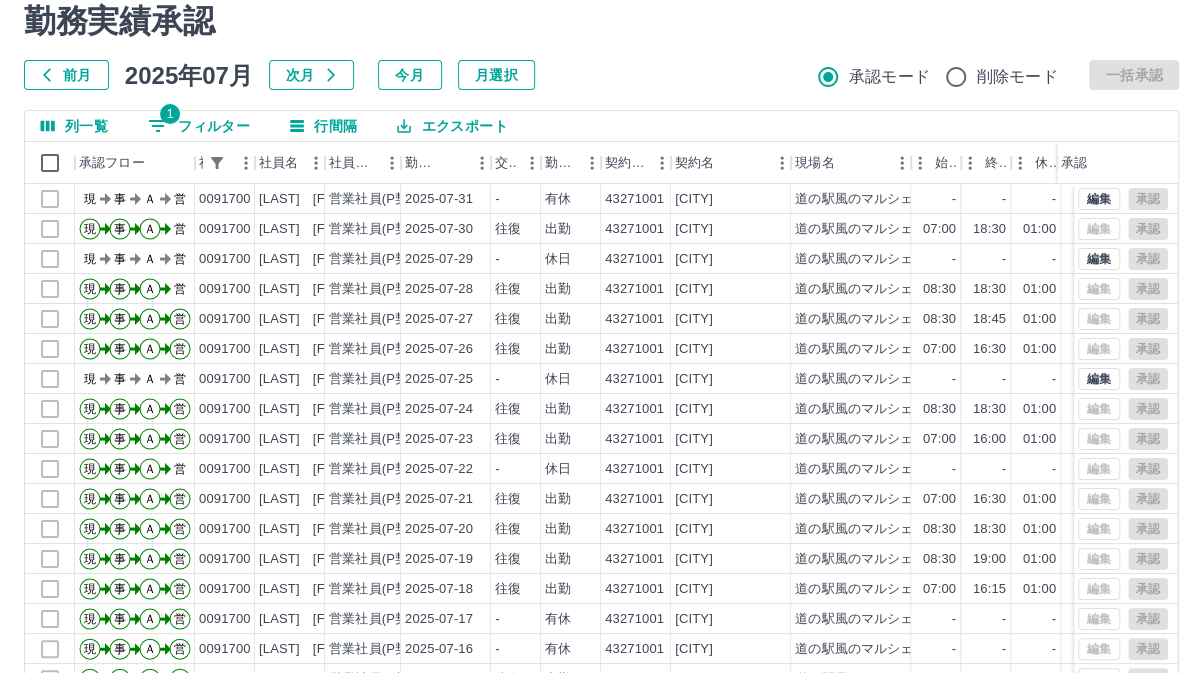 click on "1 フィルター" at bounding box center [199, 126] 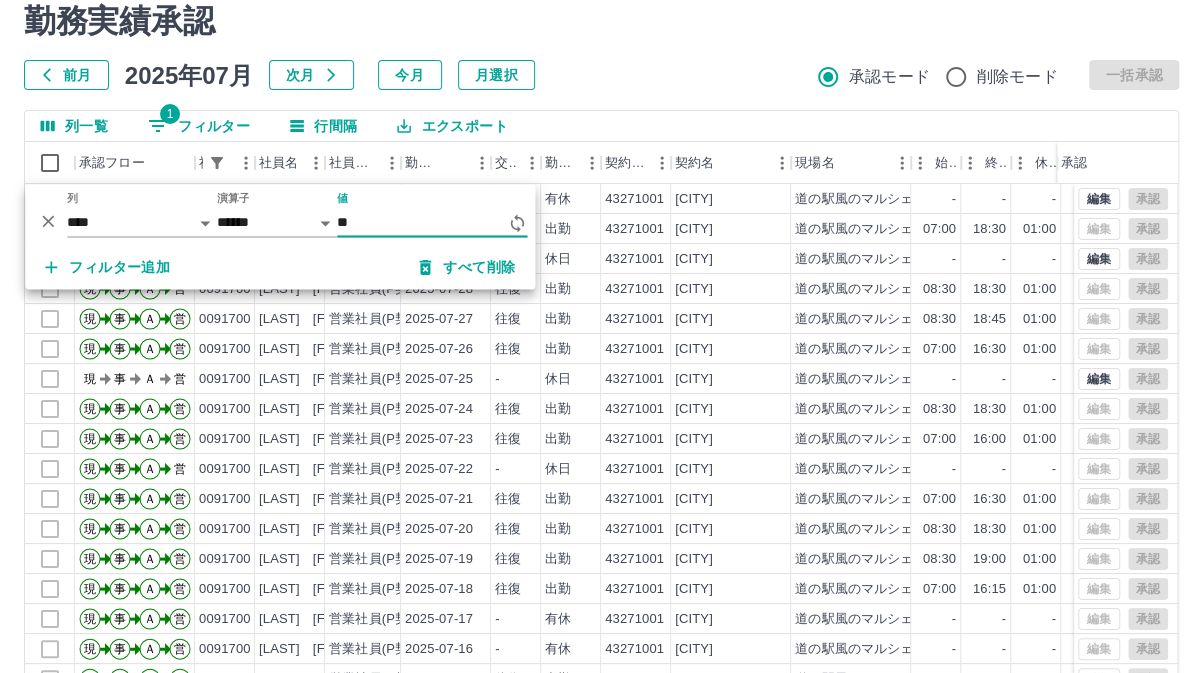 type on "*" 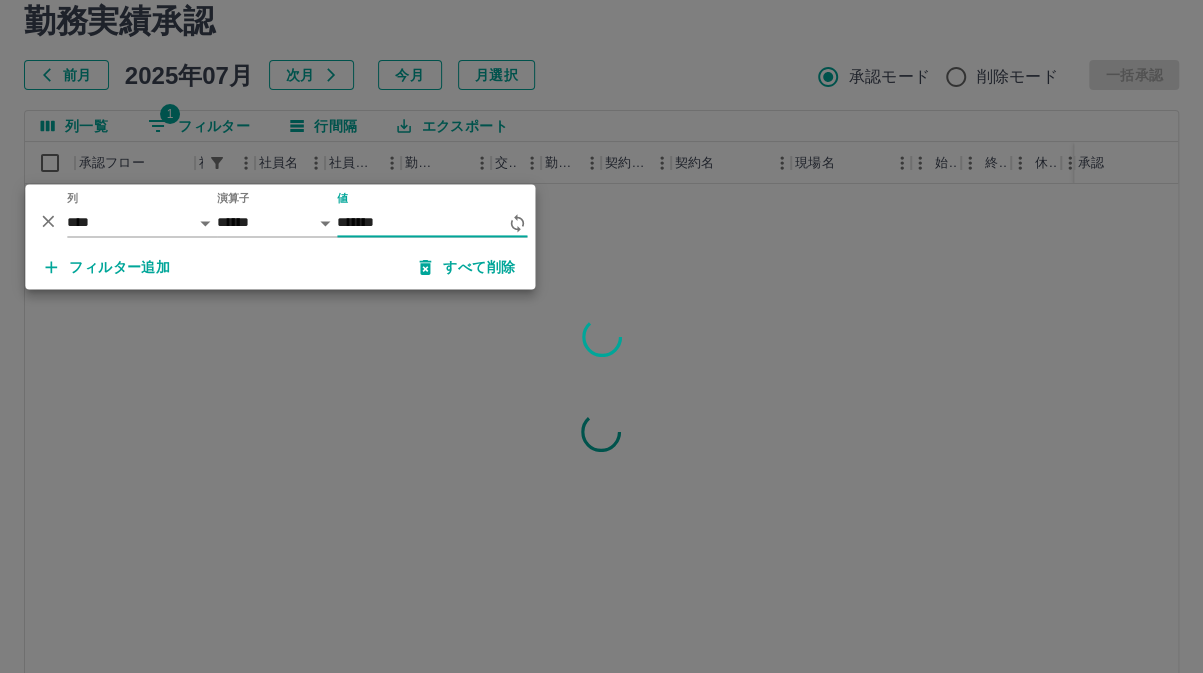 type on "*******" 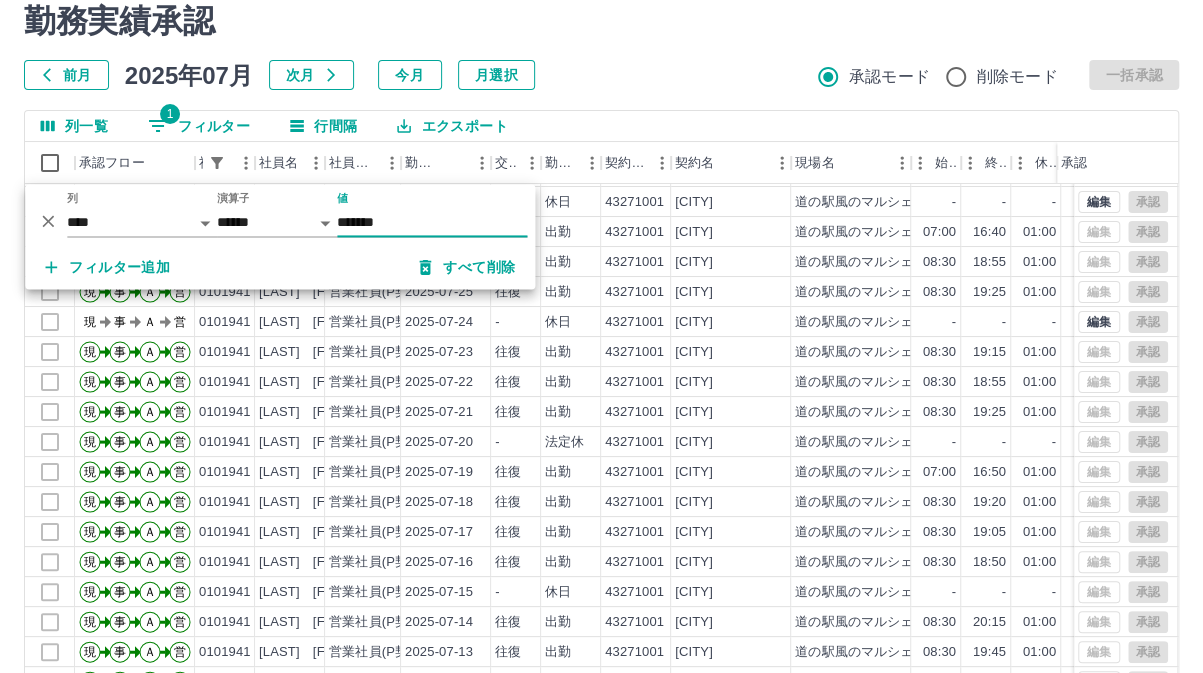 scroll, scrollTop: 103, scrollLeft: 0, axis: vertical 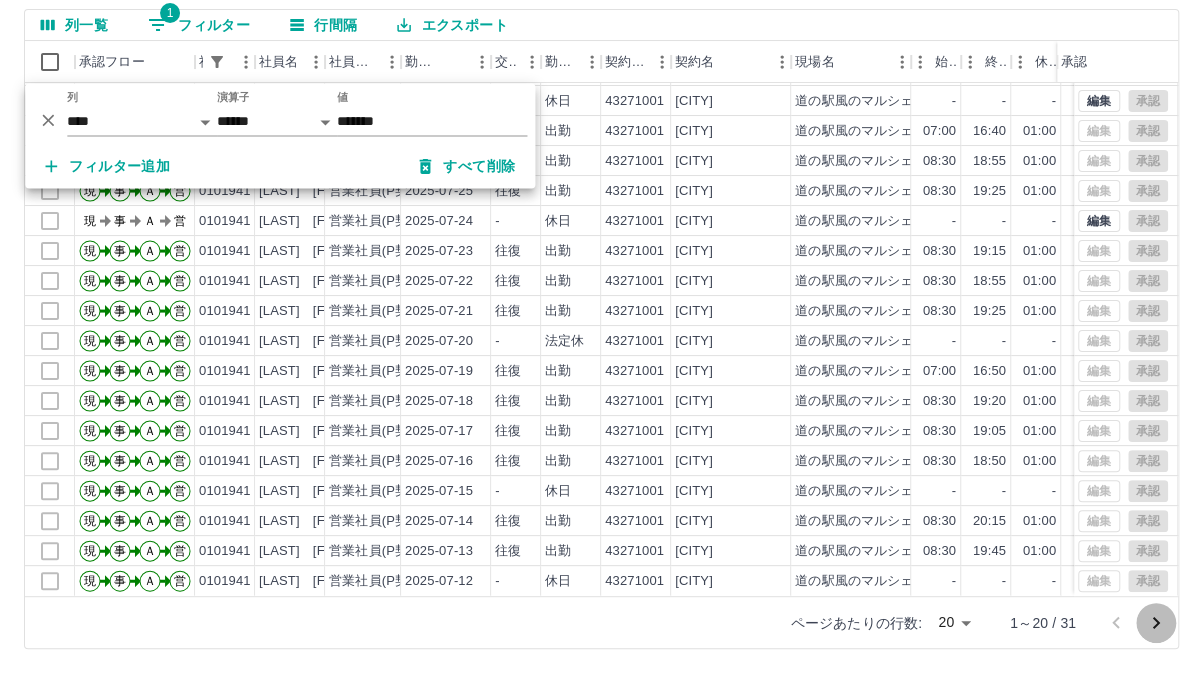 click 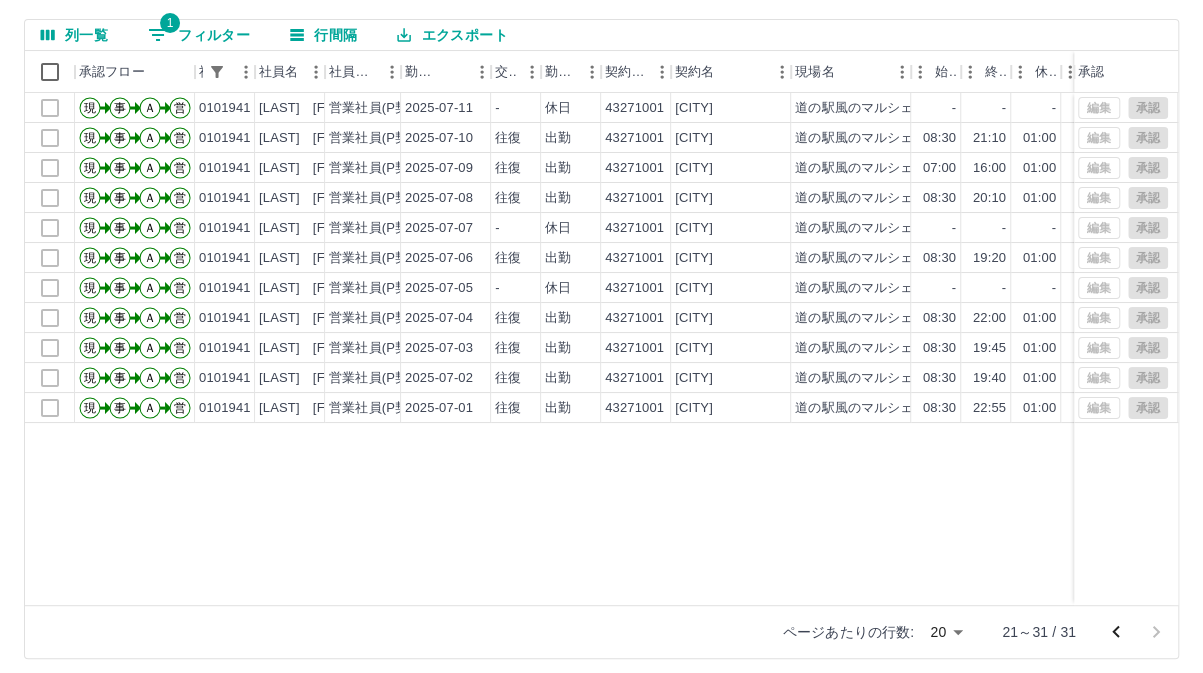 scroll, scrollTop: 172, scrollLeft: 0, axis: vertical 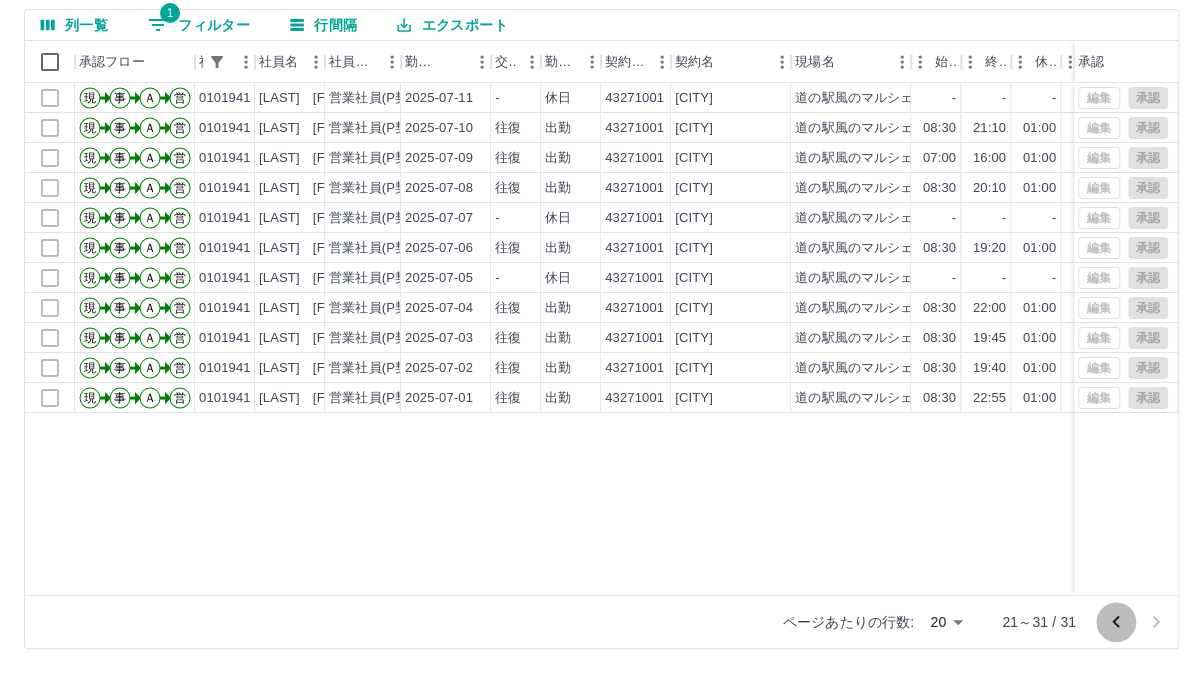 click 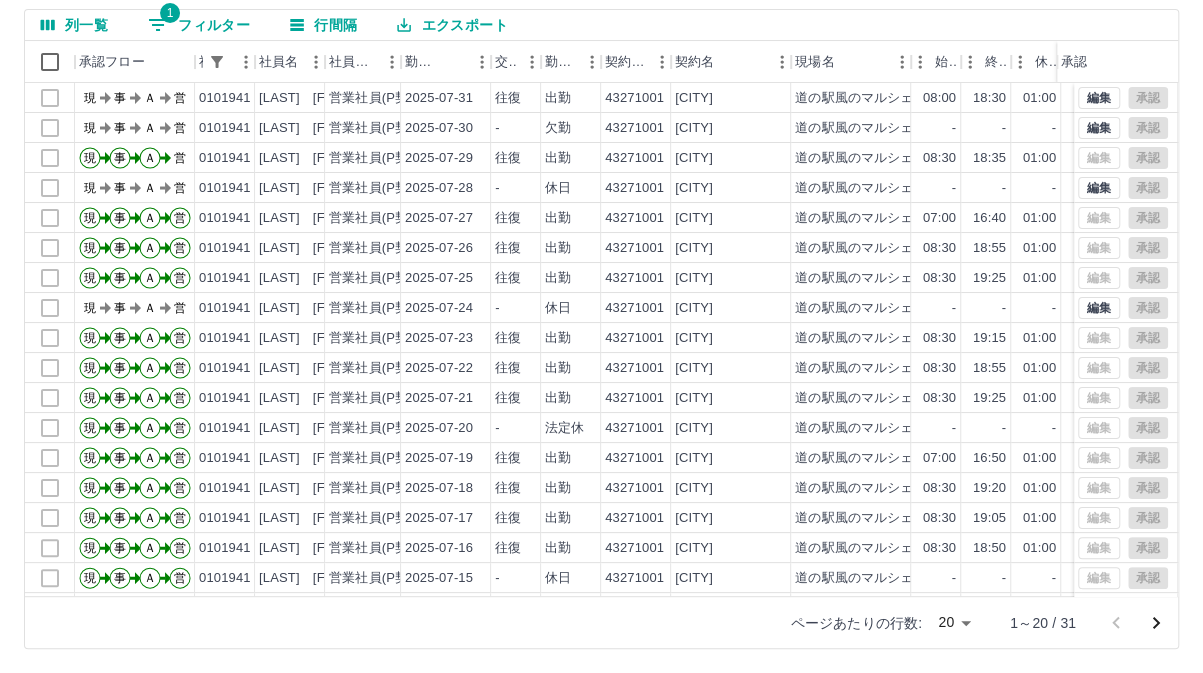 scroll, scrollTop: 0, scrollLeft: 0, axis: both 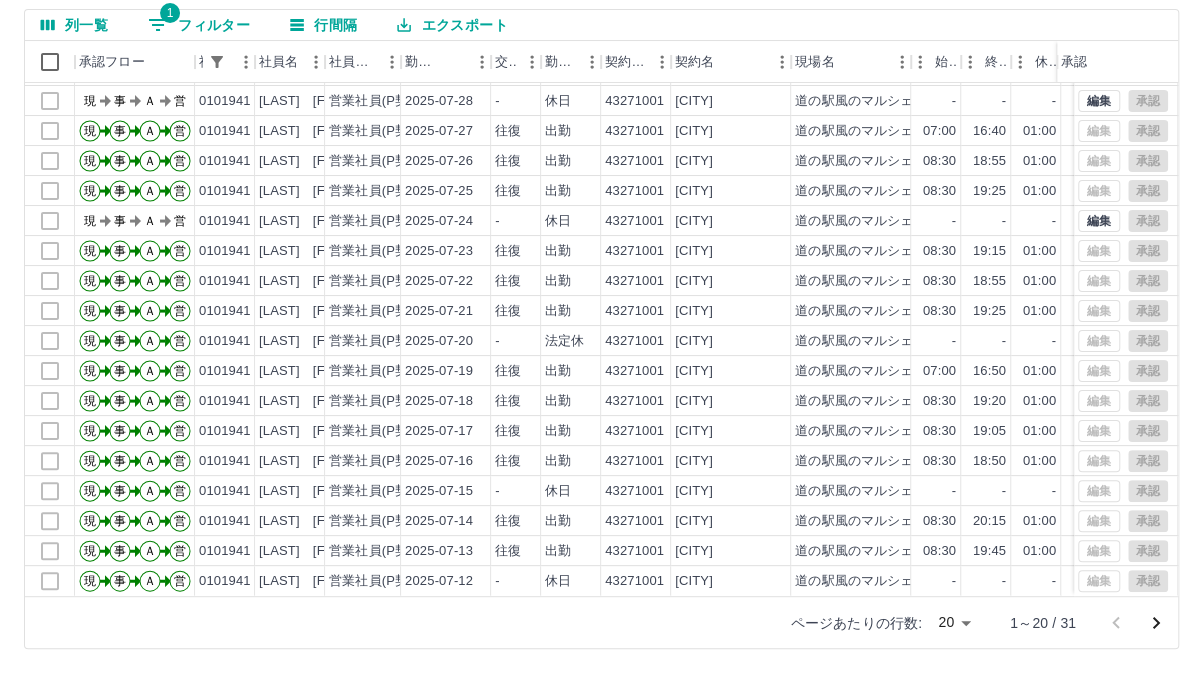 click 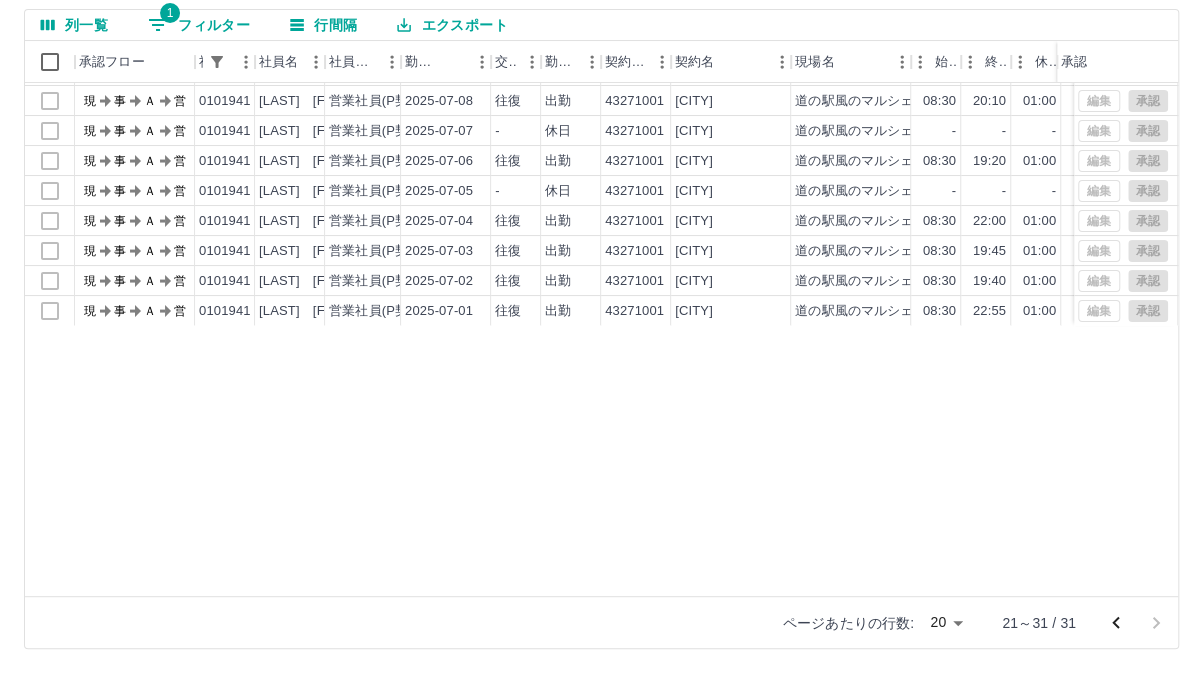 scroll, scrollTop: 0, scrollLeft: 0, axis: both 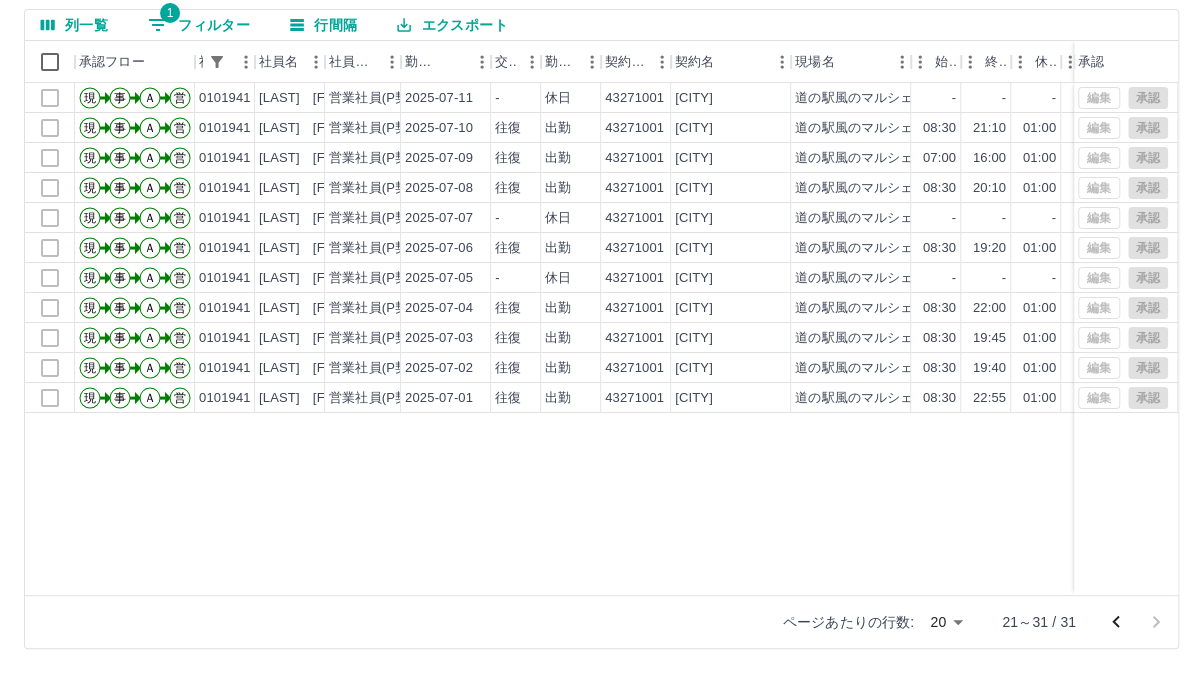 drag, startPoint x: 1118, startPoint y: 616, endPoint x: 568, endPoint y: 605, distance: 550.11 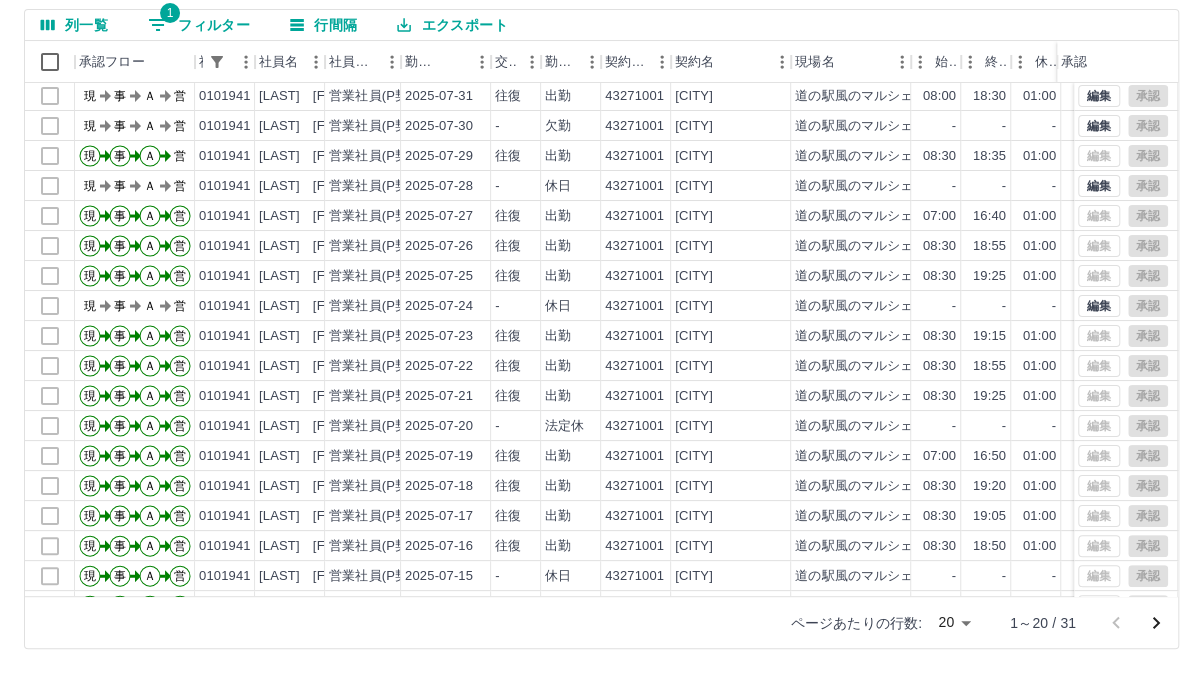 scroll, scrollTop: 0, scrollLeft: 0, axis: both 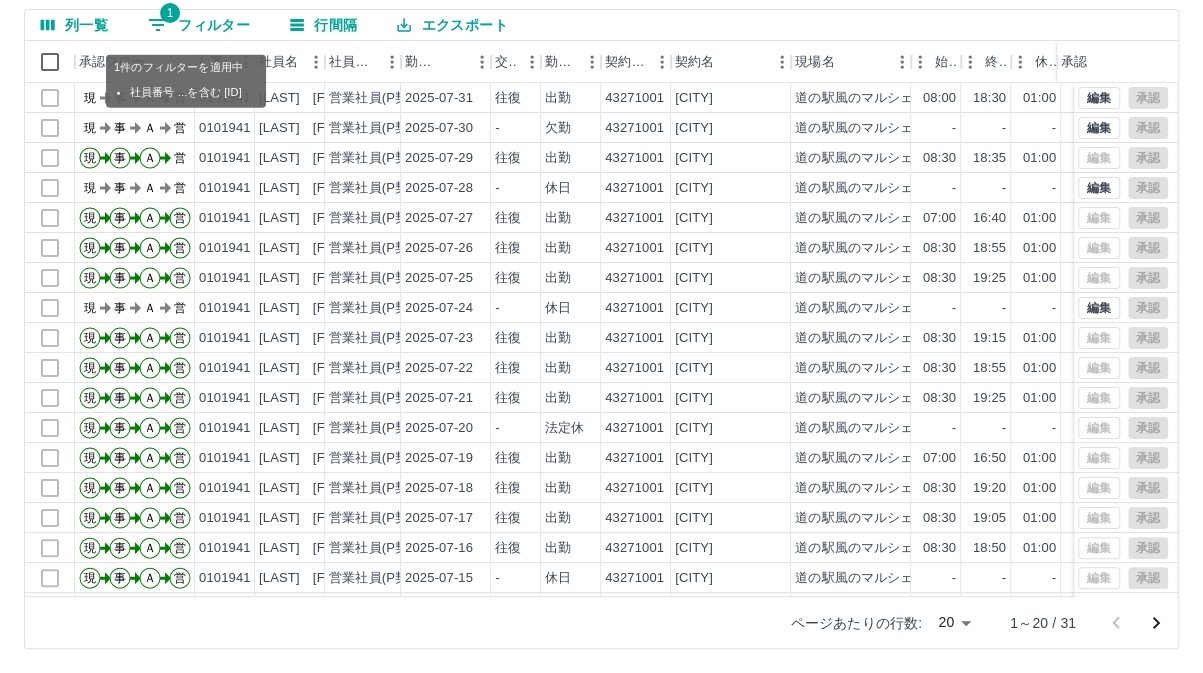 click on "1 フィルター" at bounding box center (199, 25) 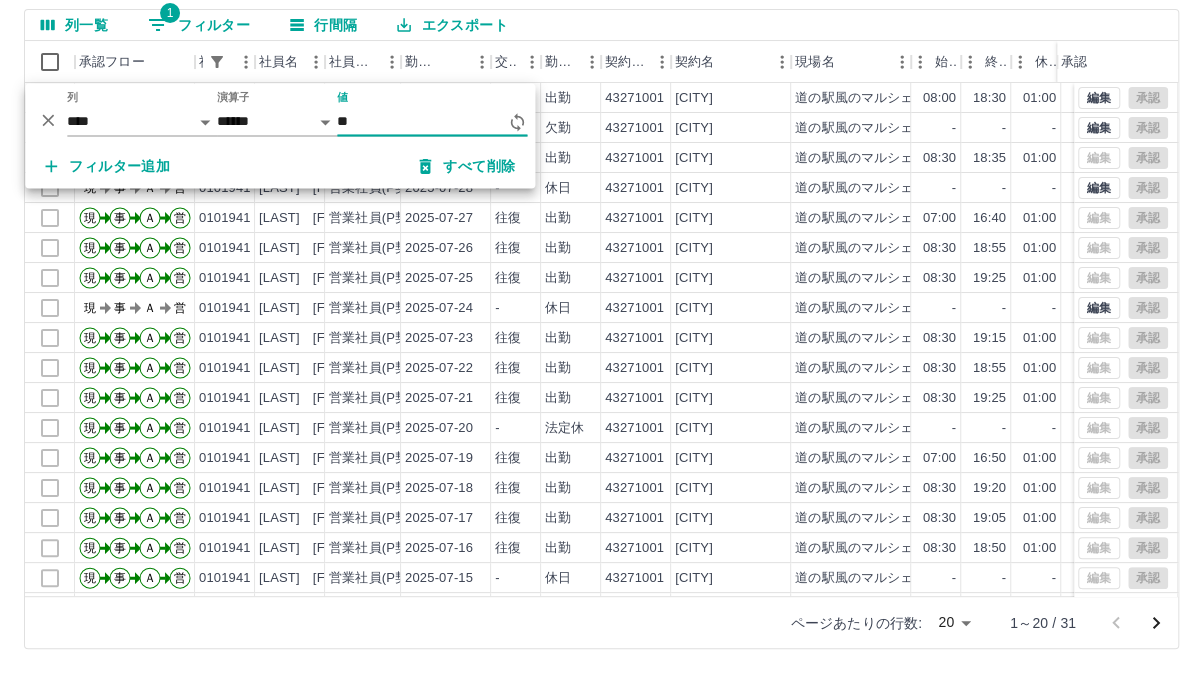 type on "*" 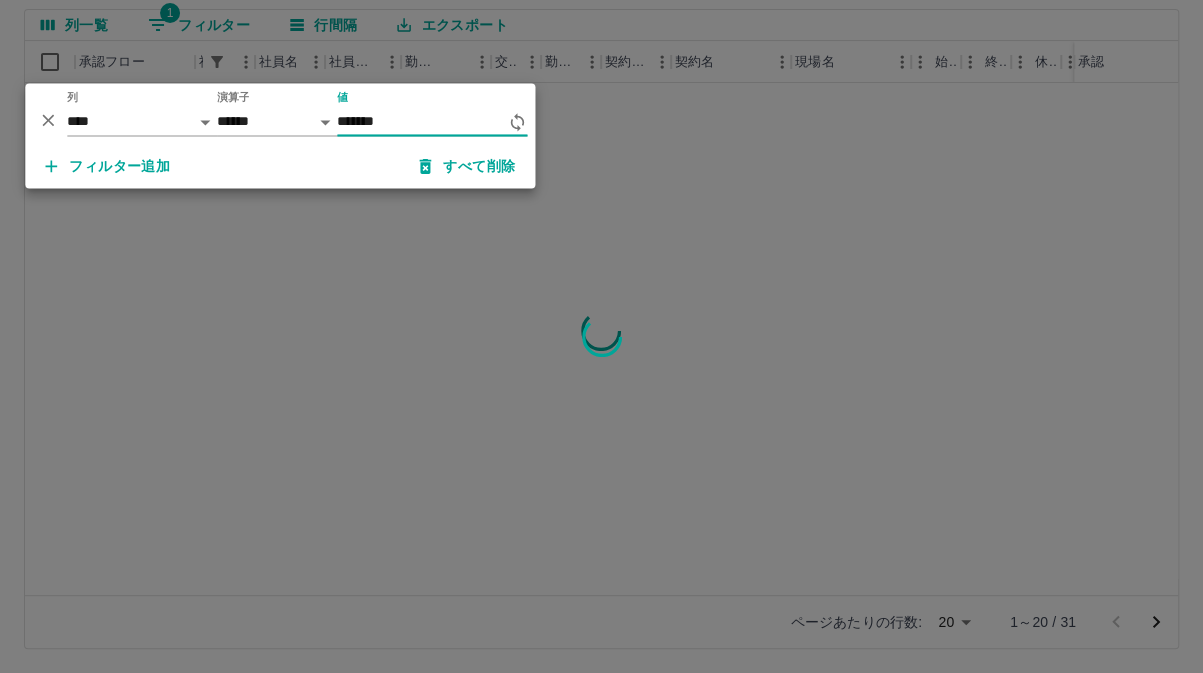 type on "*******" 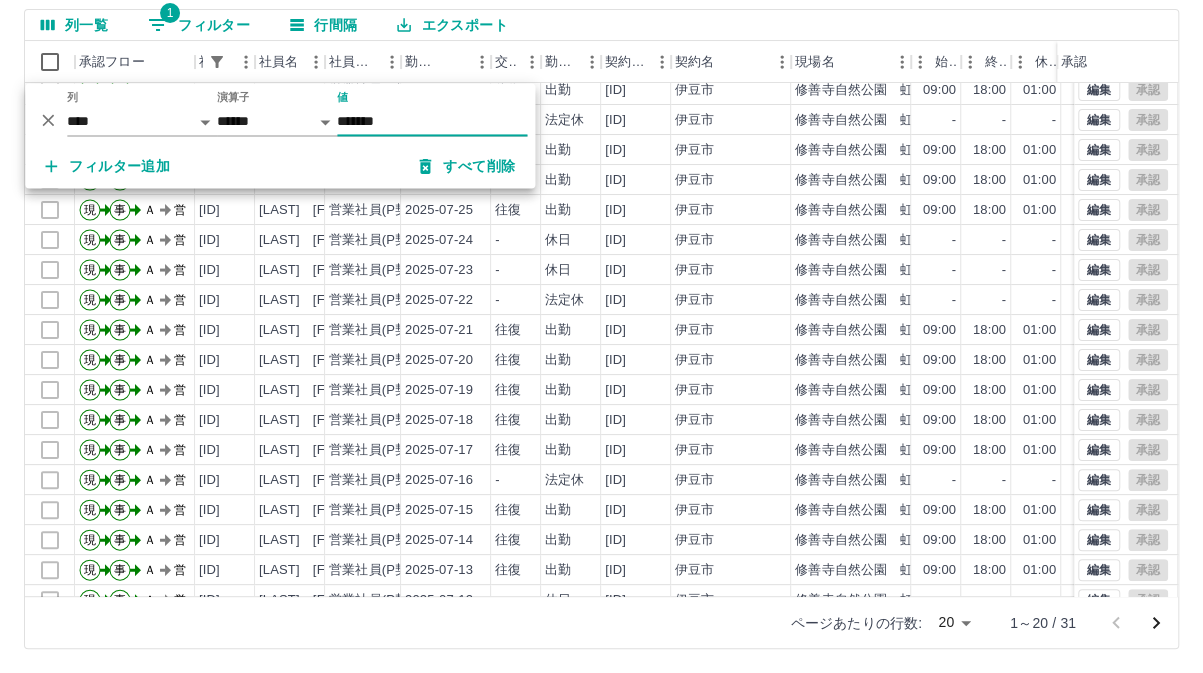 scroll, scrollTop: 74, scrollLeft: 0, axis: vertical 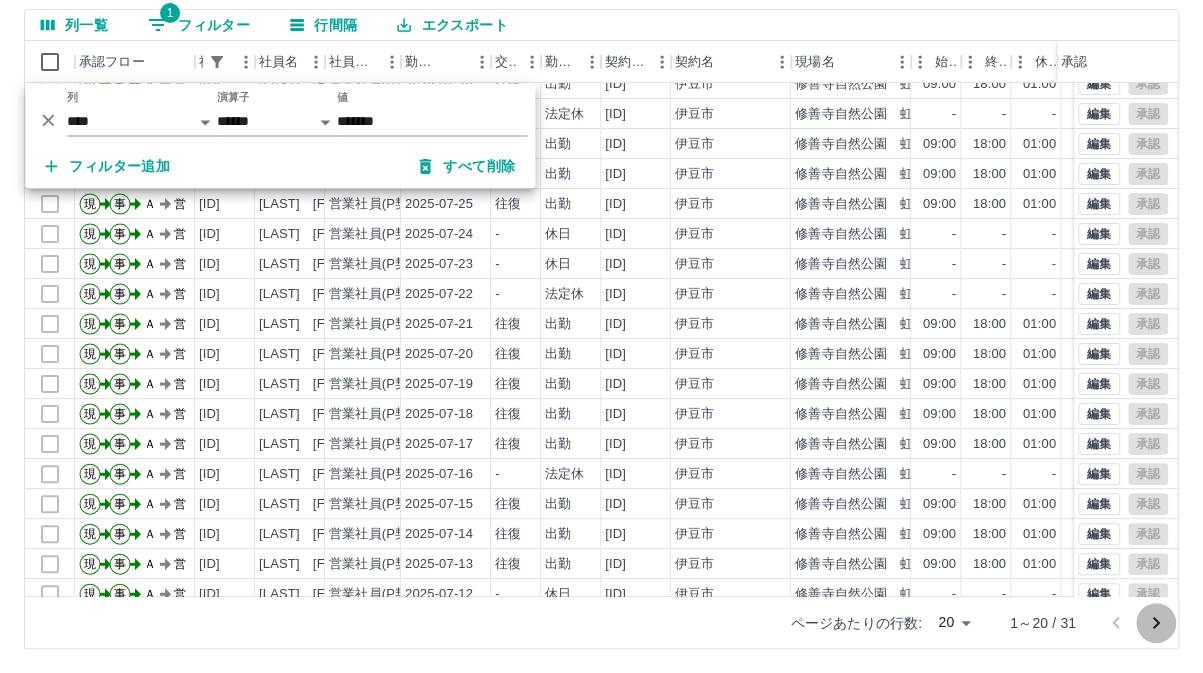 click 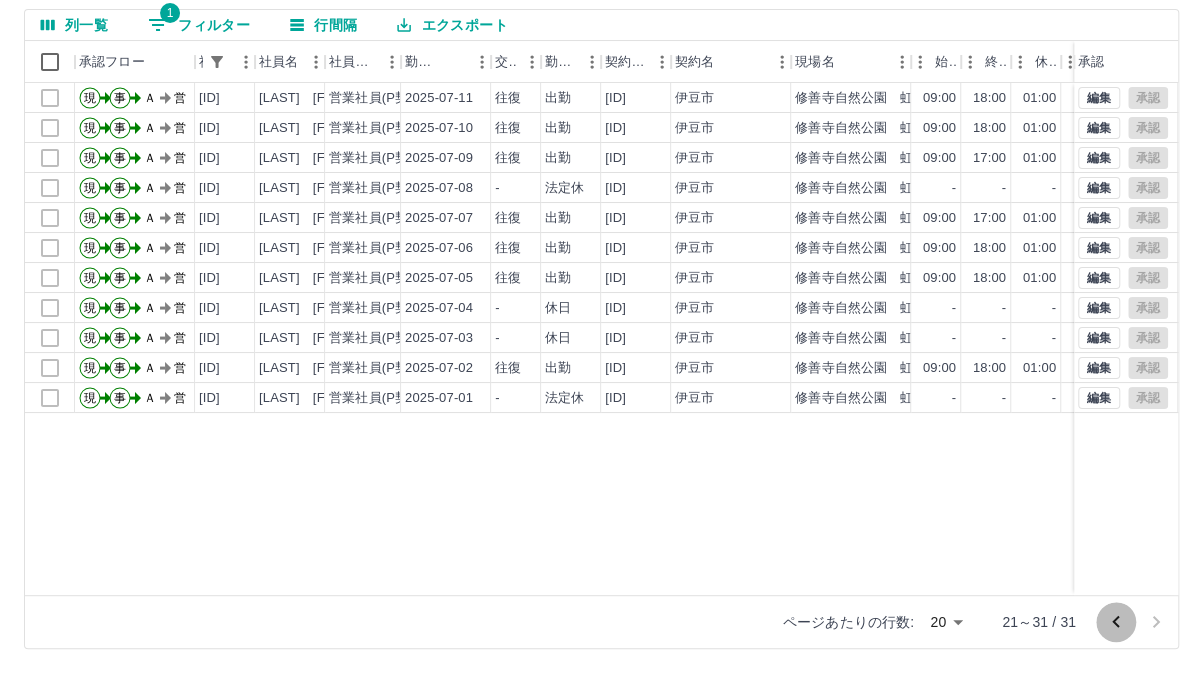 click 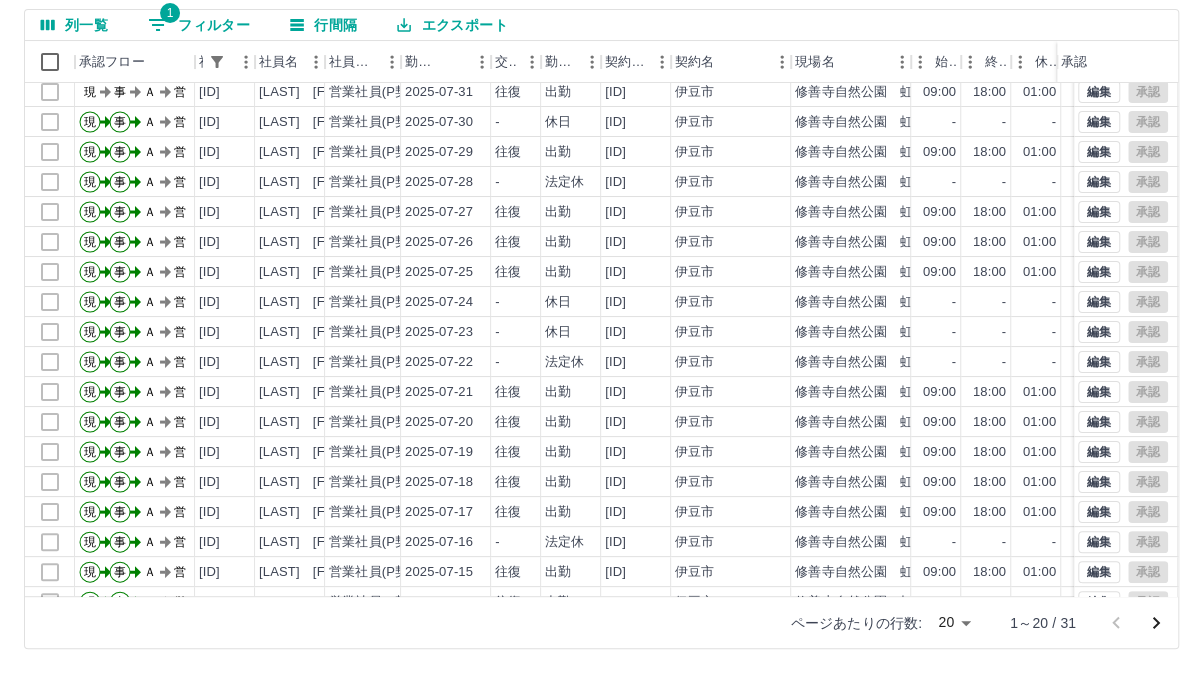 scroll, scrollTop: 0, scrollLeft: 0, axis: both 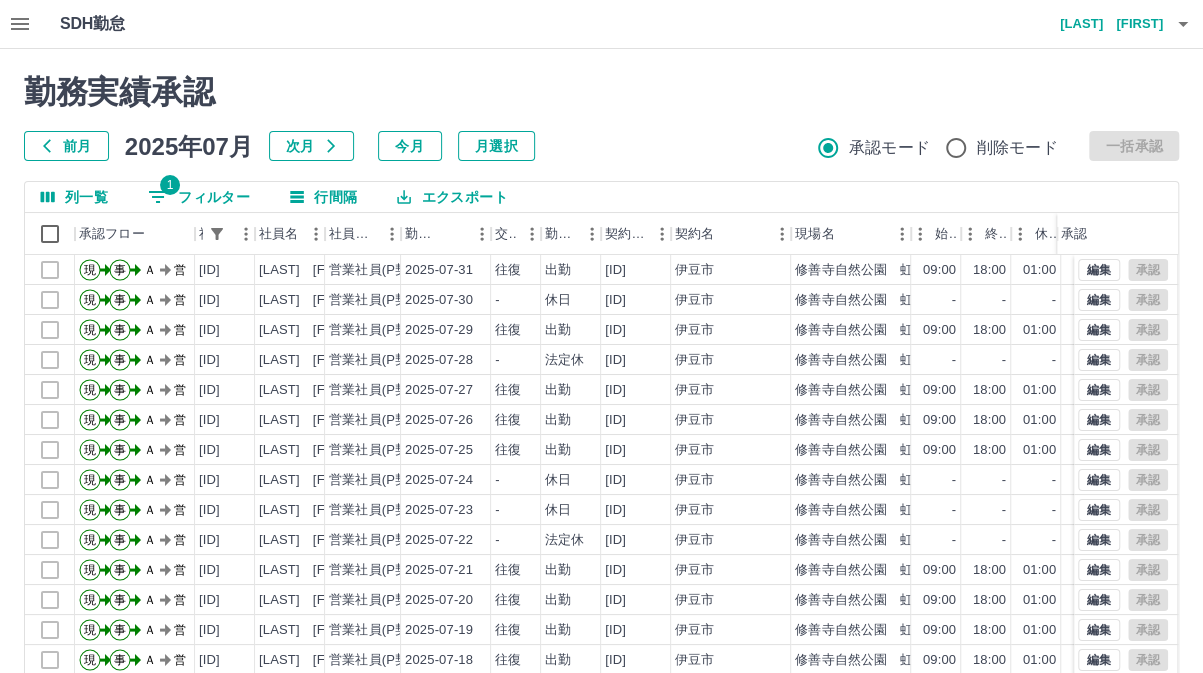 click on "1 フィルター" at bounding box center (199, 197) 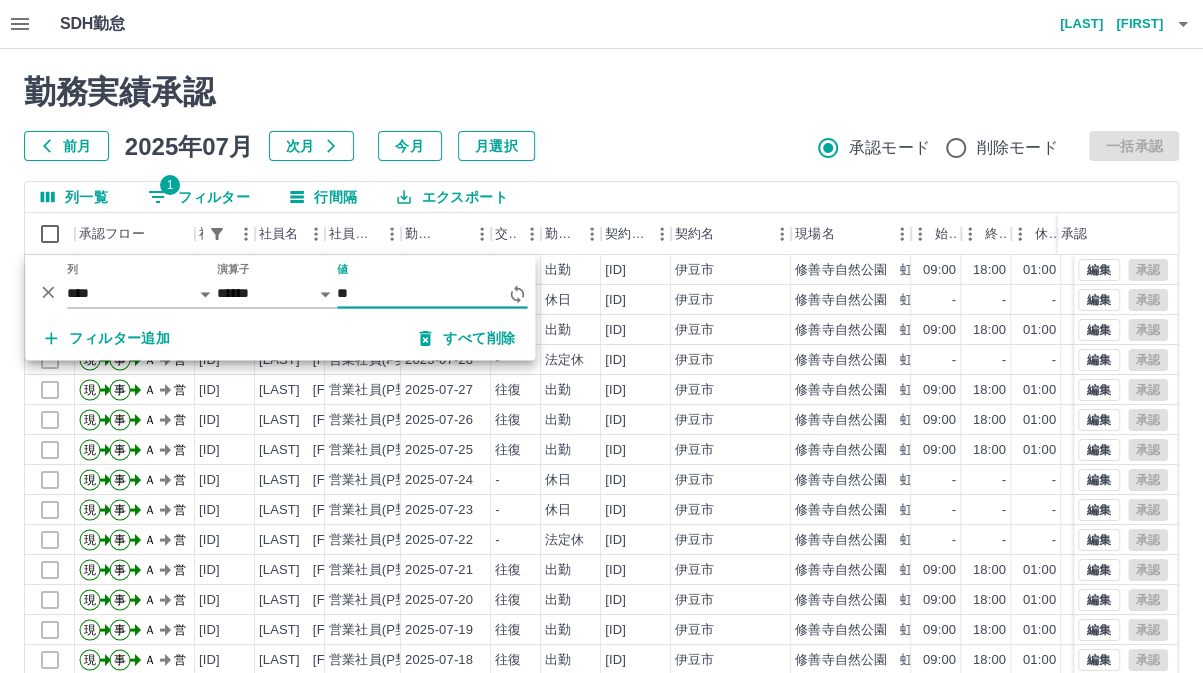 type on "*" 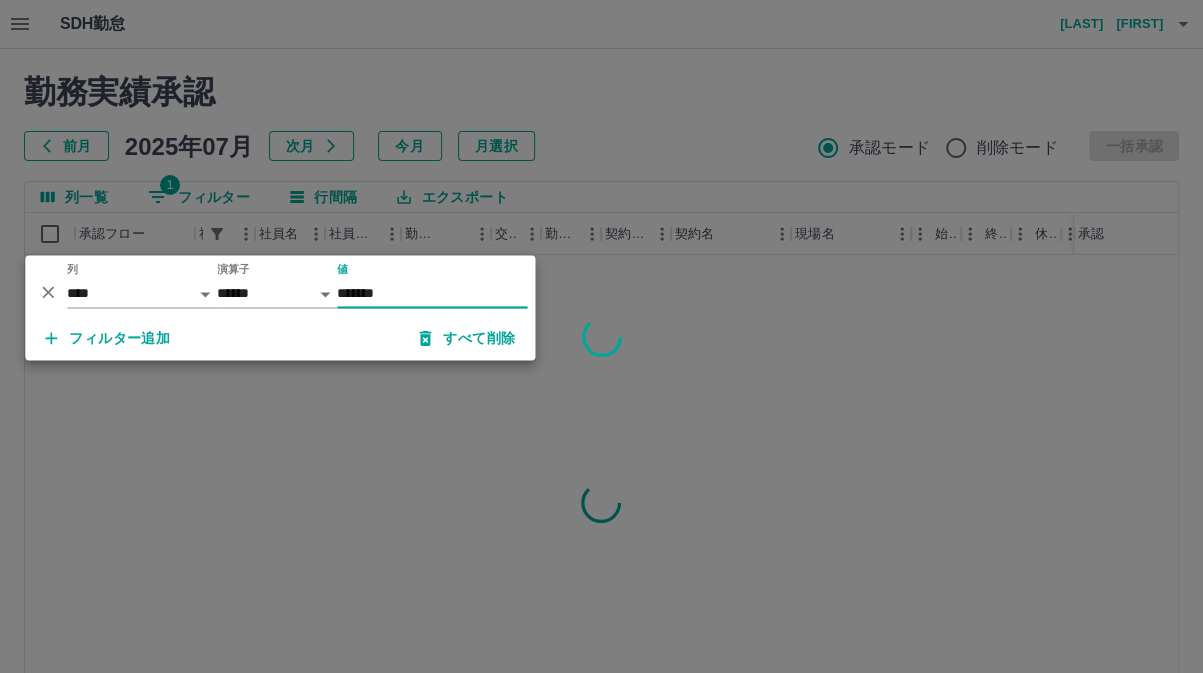 type on "*******" 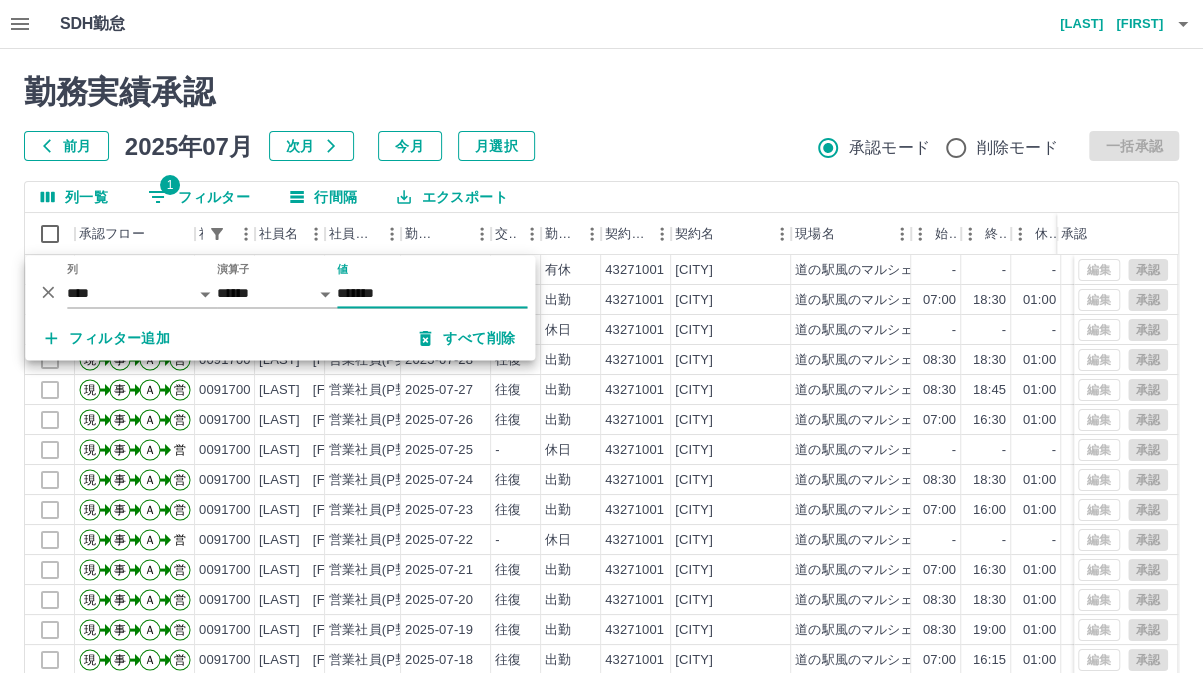 click on "現 事 Ａ 営 [ID] [LAST]　[FIRST] 営業社員(P契約) [DATE] 往復 出勤 [CITY] [LOCATION] [TIME] [TIME] [TIME] [TIME] [TIME] [TIME] [TIME] [TIME] 現 事 Ａ 営 [ID] [LAST]　[FIRST] 営業社員(P契約) [DATE] 往復 出勤 [CITY] [LOCATION] [TIME] [TIME] [TIME] [TIME] [TIME] [TIME] [TIME] [TIME] 現 事 Ａ 営 [ID] [LAST]　[FIRST] 営業社員(P契約) [DATE] - 休日 [CITY] [LOCATION] - - - - - - [TIME] [TIME] 現 事 Ａ 営 [ID] [LAST]　[FIRST] 営業社員(P契約) [DATE] 往復 出勤 [CITY] [TIME] [TIME] [TIME] -" at bounding box center [601, 447] 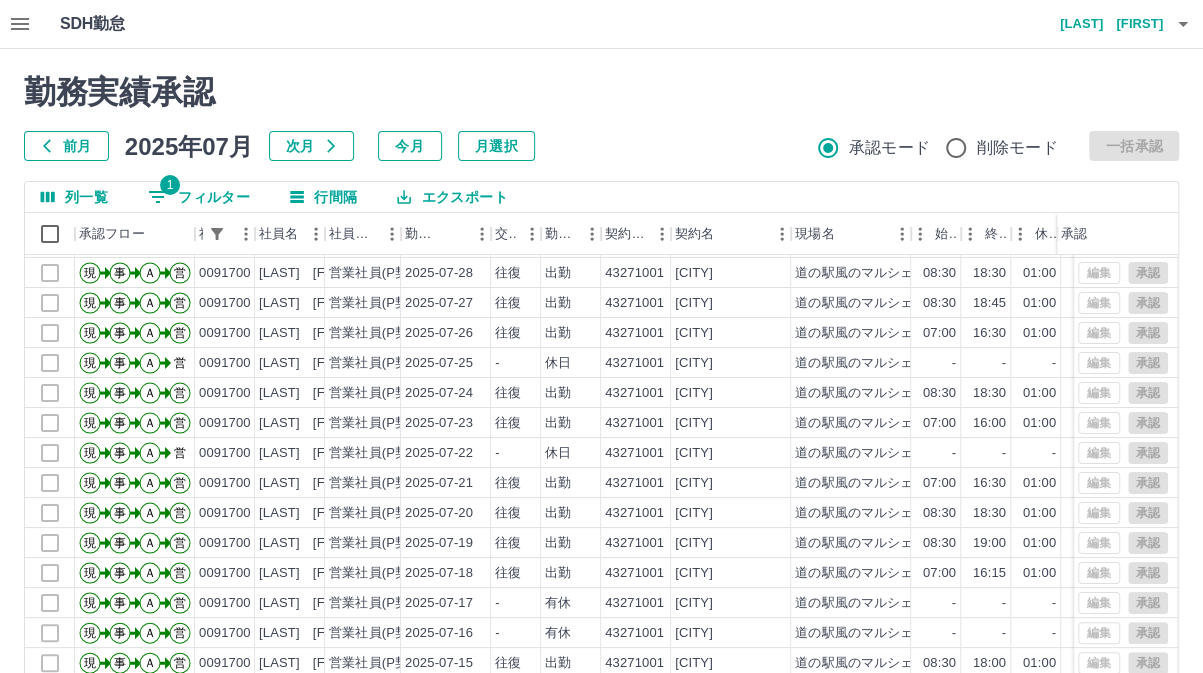 scroll, scrollTop: 103, scrollLeft: 0, axis: vertical 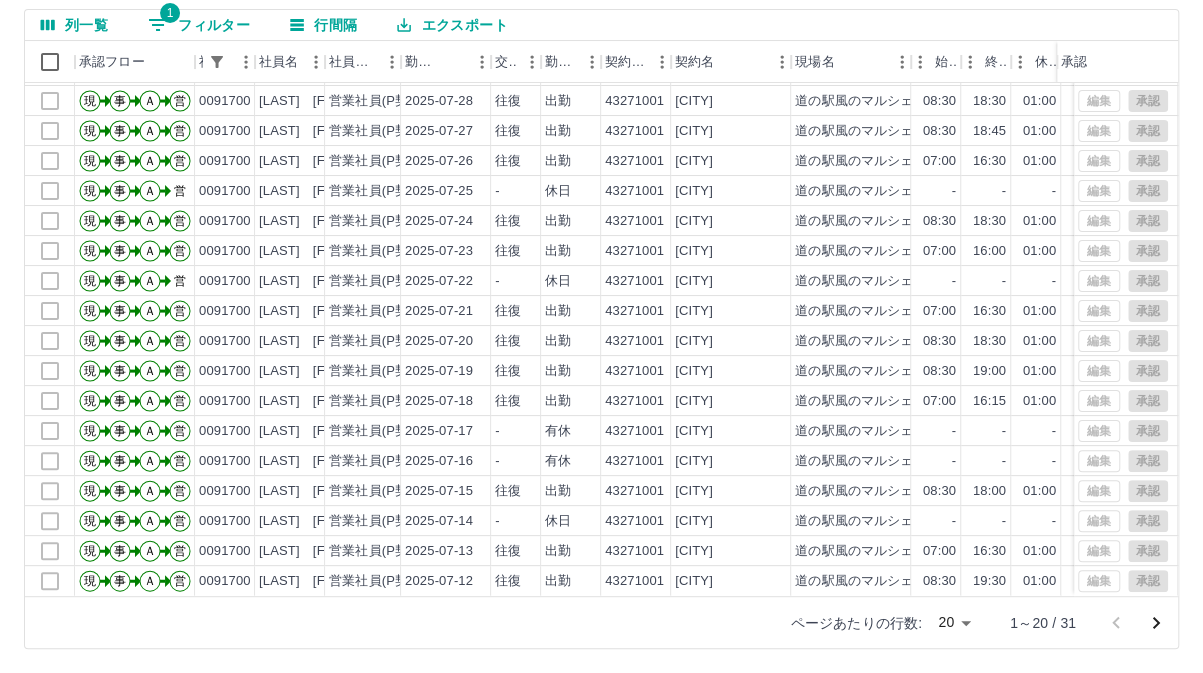 click 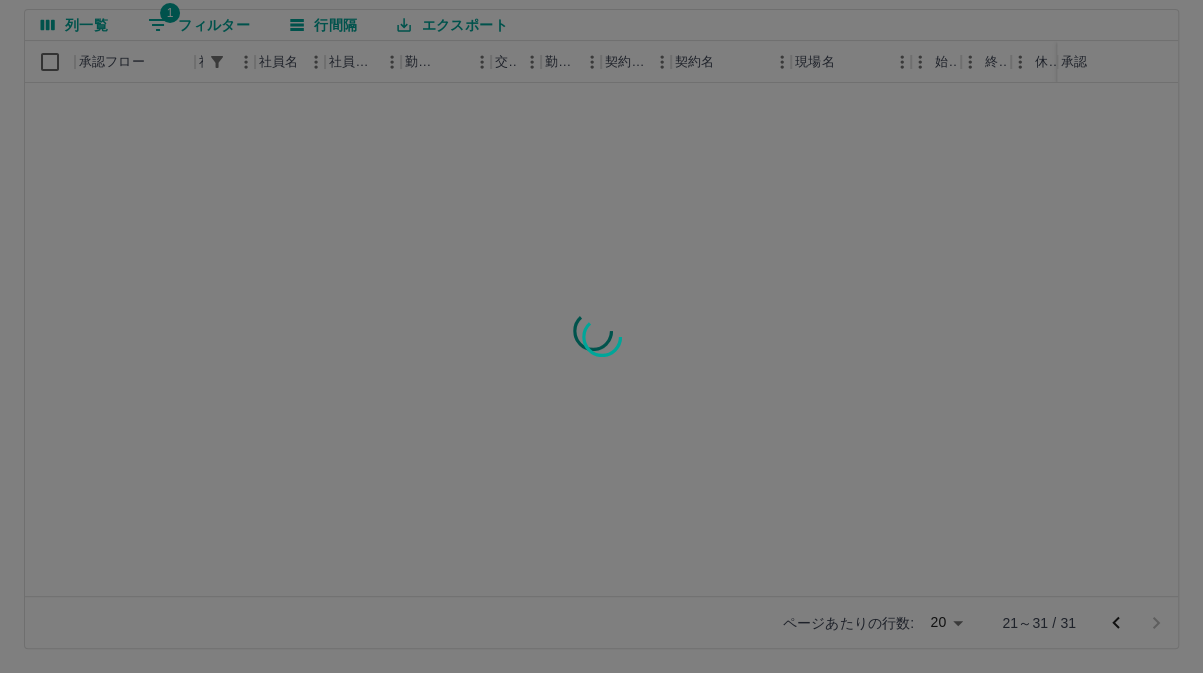 scroll, scrollTop: 0, scrollLeft: 0, axis: both 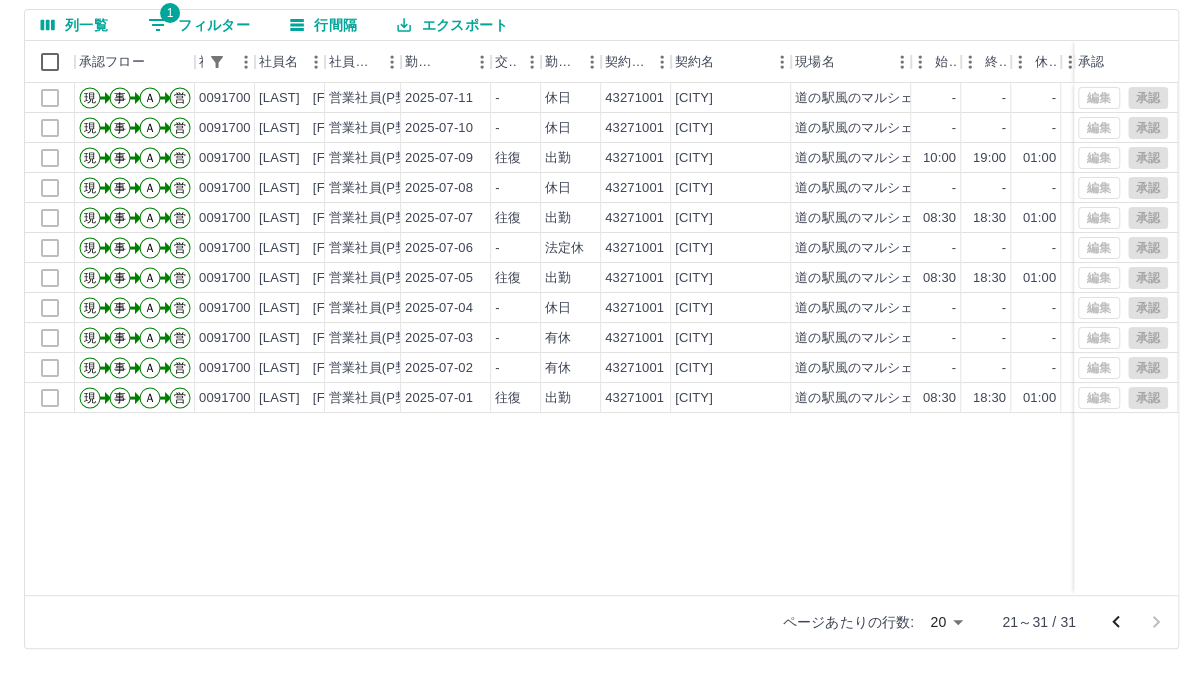 click on "現 事 Ａ 営 [ID] [LAST]　[FIRST] 営業社員(P契約) [DATE] - 休日 [CITY] [LOCATION] - - - - - - [TIME] [TIME] 現 事 Ａ 営 [ID] [LAST]　[FIRST] 営業社員(P契約) [DATE] - 休日 [CITY] [LOCATION] - - - - - - [TIME] [TIME] 現 事 Ａ 営 [ID] [LAST]　[FIRST] 営業社員(P契約) [DATE] 往復 出勤 [CITY] [LOCATION] [TIME] [TIME] [TIME] [TIME] [TIME] [TIME] [TIME] [TIME] 現 事 Ａ 営 [ID] [LAST]　[FIRST] 営業社員(P契約) [DATE] - 休日 [CITY] [LOCATION] - - - - - - [TIME] [TIME] 現 事 Ａ 営 [ID] [LAST]　[FIRST] 営業社員(P契約) [DATE] 往復 出勤 [CITY] [LOCATION] [TIME] [TIME] [TIME] [TIME] [TIME] [TIME] [TIME] [TIME] 現 事 Ａ 営 [ID] [LAST]　[FIRST] 営業社員(P契約) [DATE] - 法定休 [CITY] [LOCATION] - - -" at bounding box center [898, 339] 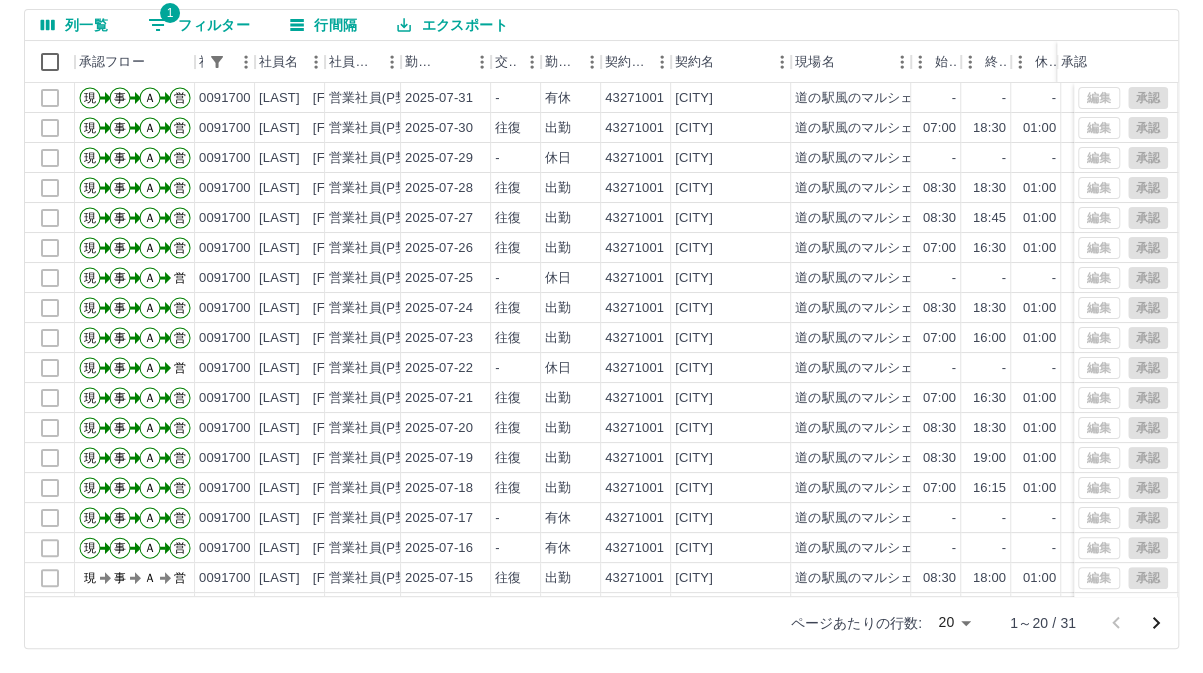 scroll, scrollTop: 103, scrollLeft: 0, axis: vertical 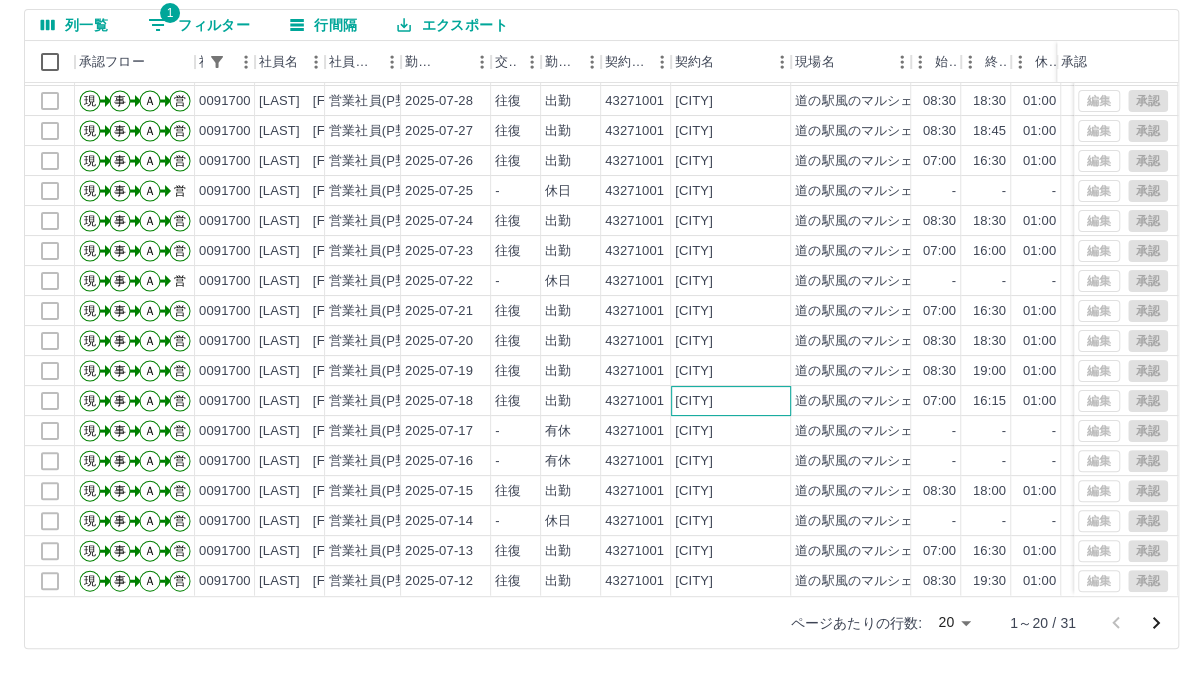 click on "[CITY]" at bounding box center (731, 401) 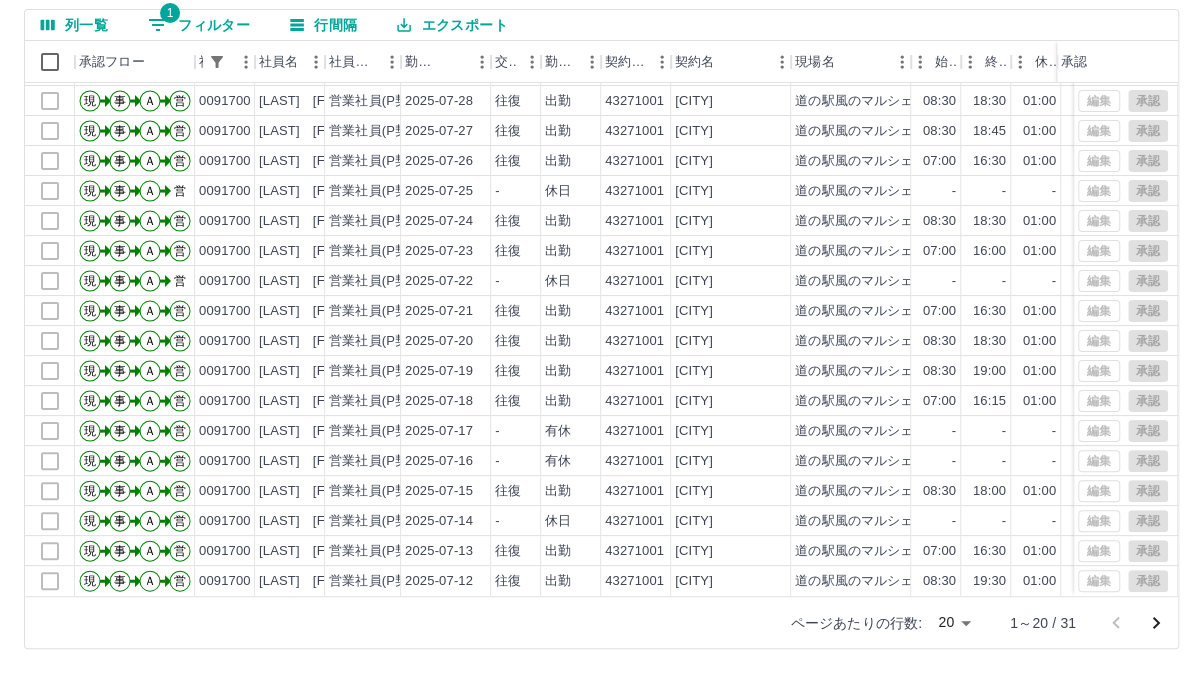 scroll, scrollTop: 102, scrollLeft: 0, axis: vertical 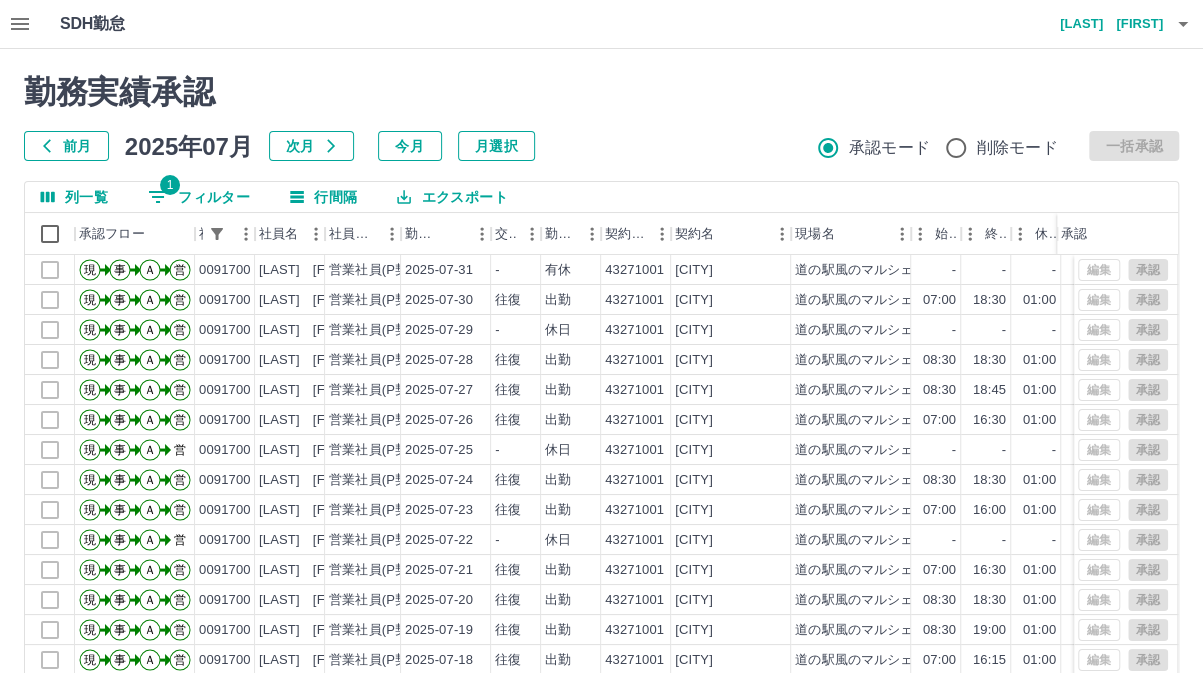 click on "前月 2025年07月 次月 今月 月選択 承認モード 削除モード 一括承認" at bounding box center [601, 146] 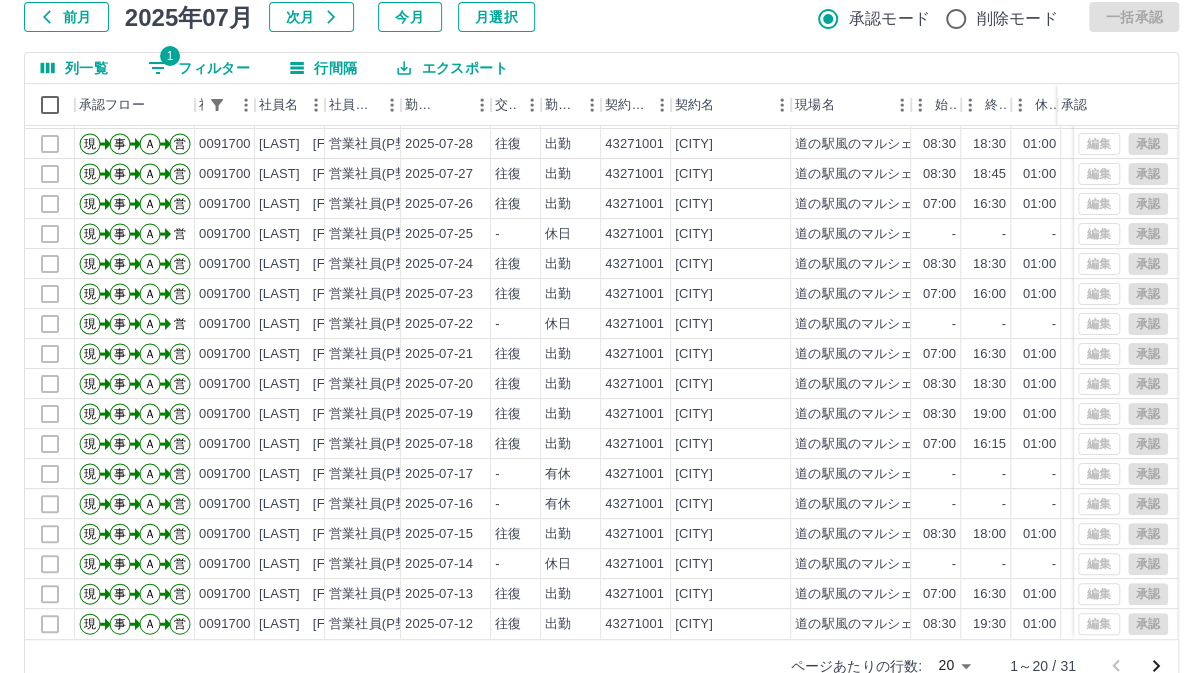 scroll, scrollTop: 172, scrollLeft: 0, axis: vertical 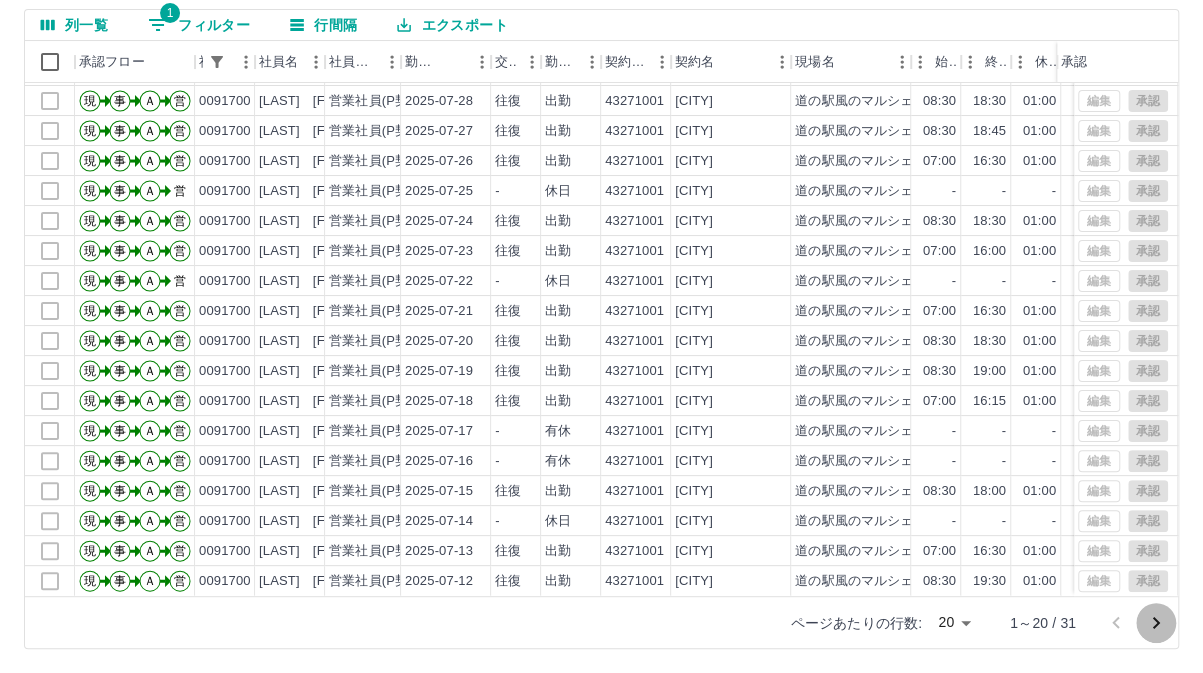 click 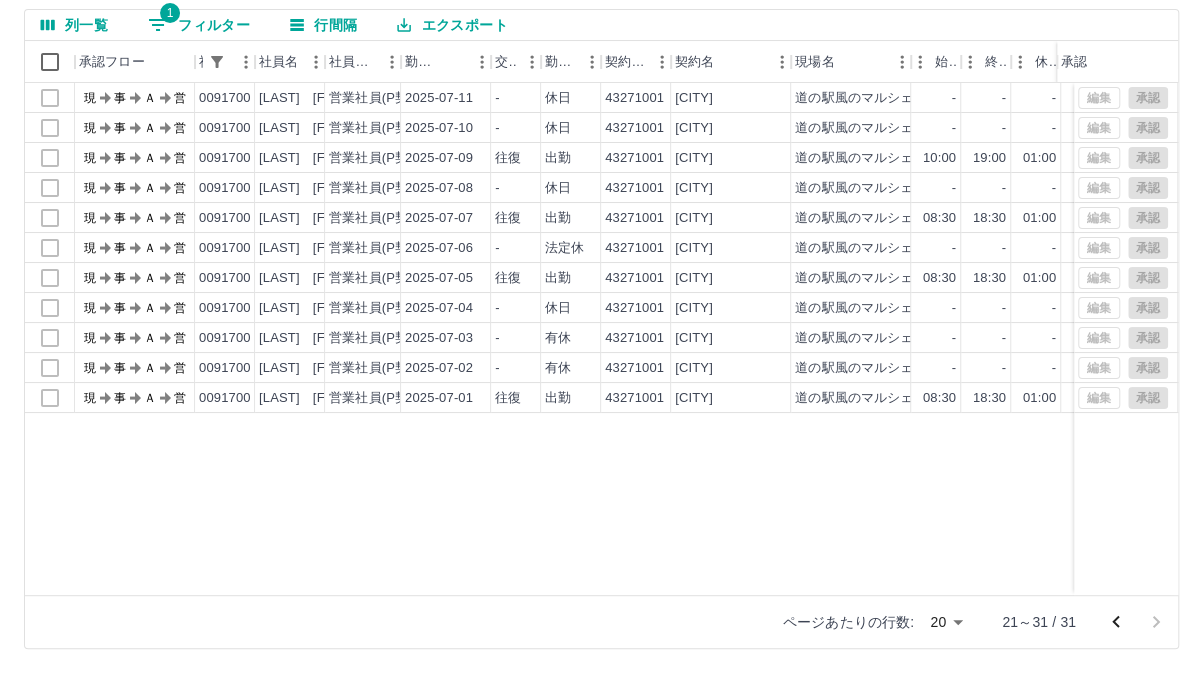 scroll, scrollTop: 0, scrollLeft: 0, axis: both 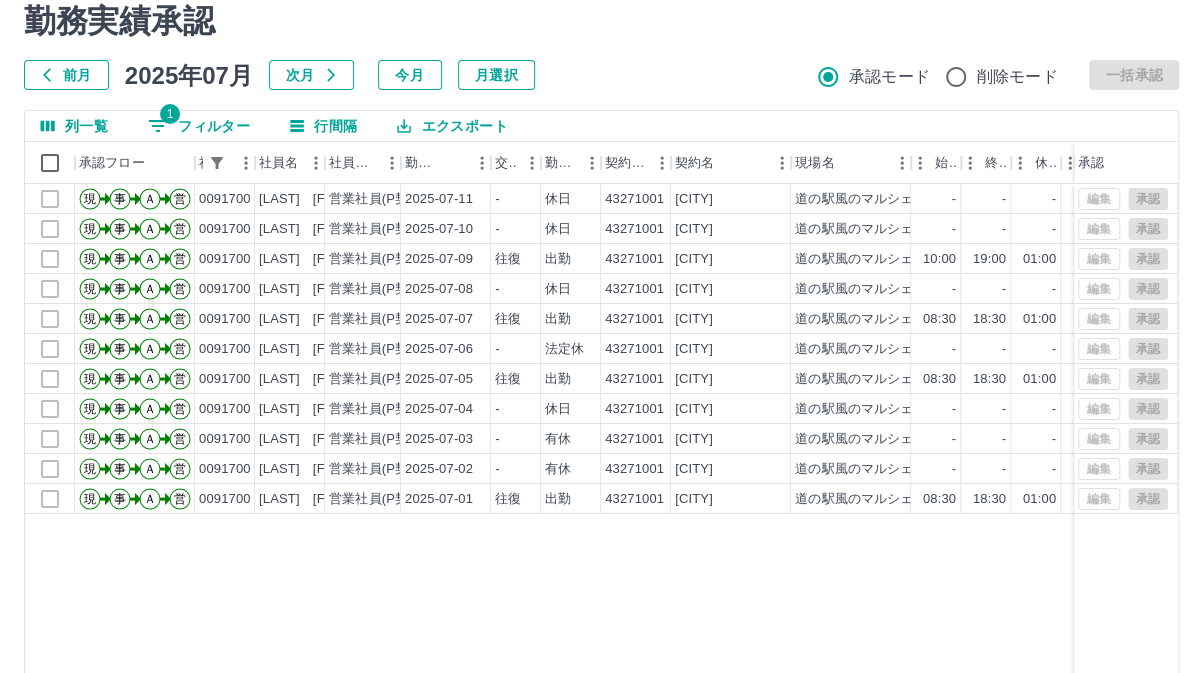 click on "1 フィルター" at bounding box center (199, 126) 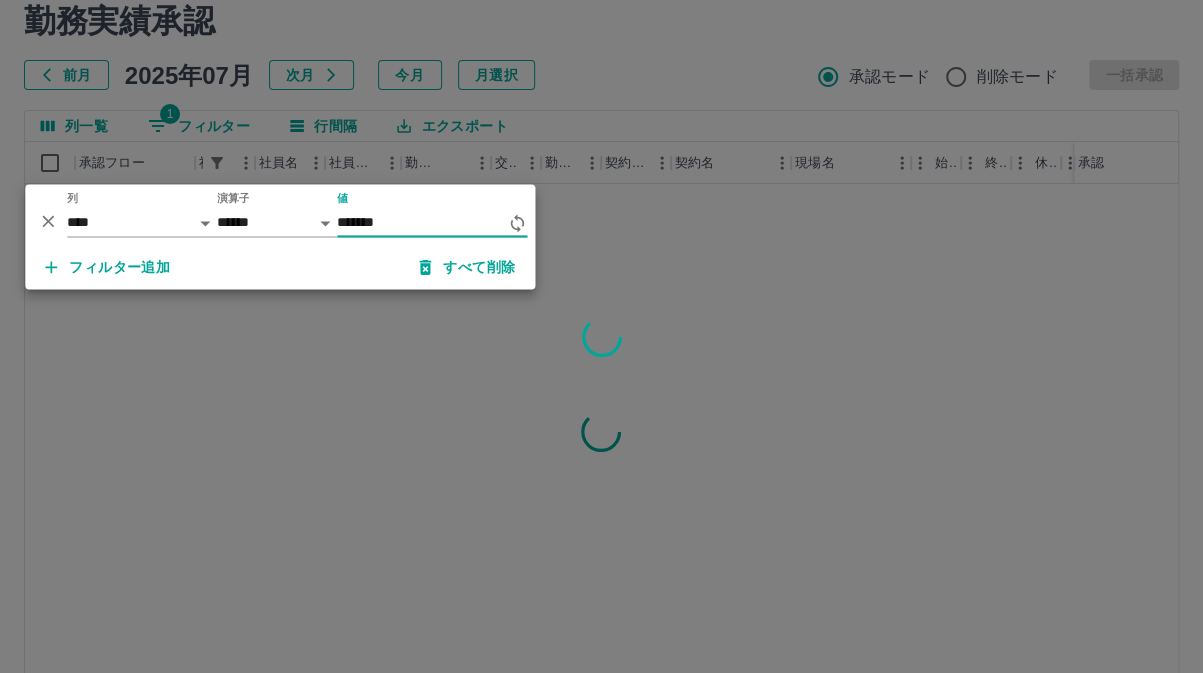 type on "*******" 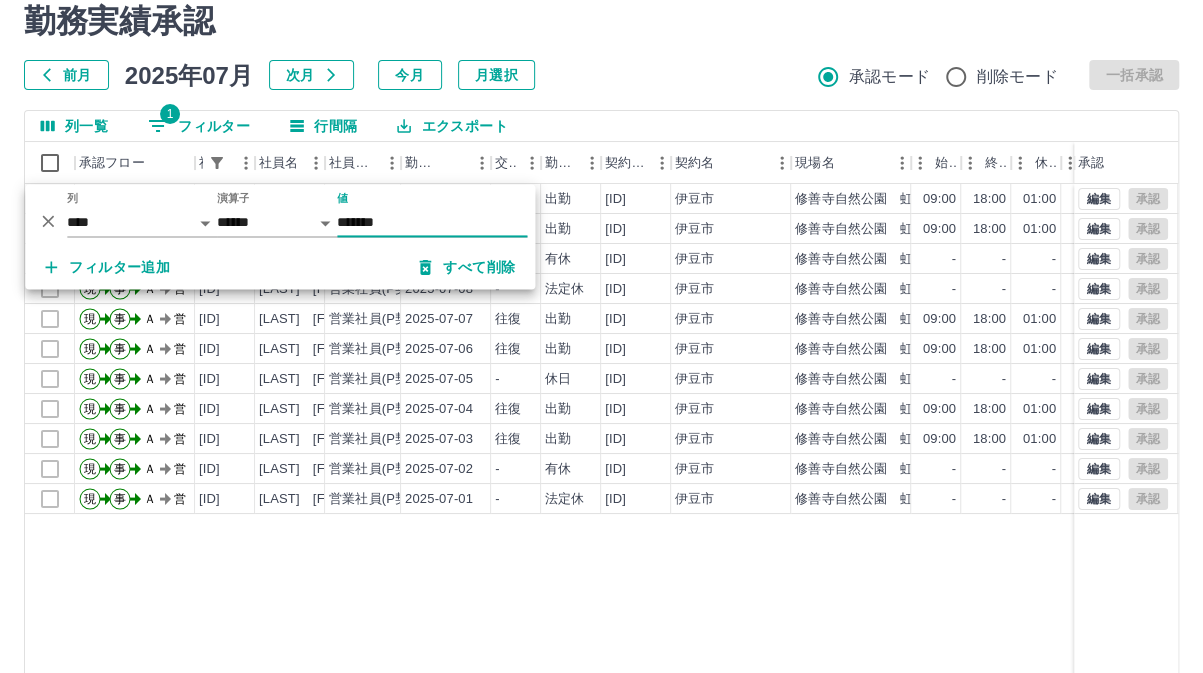 click on "現 事 Ａ 営 [ID] [LAST]　[FIRST] 営業社員(P契約) [DATE] 往復 出勤 [CITY] [LOCATION] [TIME] [TIME] [TIME] [TIME] [TIME] [TIME] [TIME] [TIME] 現 事 Ａ 営 [ID] [LAST]　[FIRST] 営業社員(P契約) [DATE] 往復 出勤 [CITY] [LOCATION] [TIME] [TIME] [TIME] [TIME] [TIME] [TIME] [TIME] [TIME] 現 事 Ａ 営 [ID] [LAST]　[FIRST] 営業社員(P契約) [DATE] - 有休 [CITY] [LOCATION] - - - [TIME] [TIME] [TIME] [TIME] [TIME] 現 事 Ａ 営 [ID] [LAST]　[FIRST] 営業社員(P契約) [DATE] - 法定休 [CITY] [LOCATION] - - - - - - [TIME] [TIME] 現 事 Ａ 営 [ID] [LAST]　[FIRST] 営業社員(P契約) [DATE] 往復 出勤 [CITY] [LOCATION] [TIME] [TIME] [TIME] [TIME] [TIME] [TIME] [TIME] [TIME] 現 事 Ａ 営 [ID] [LAST]　[FIRST] 営業社員(P契約) [DATE] 往復 出勤 [CITY] [LOCATION] -" at bounding box center (898, 440) 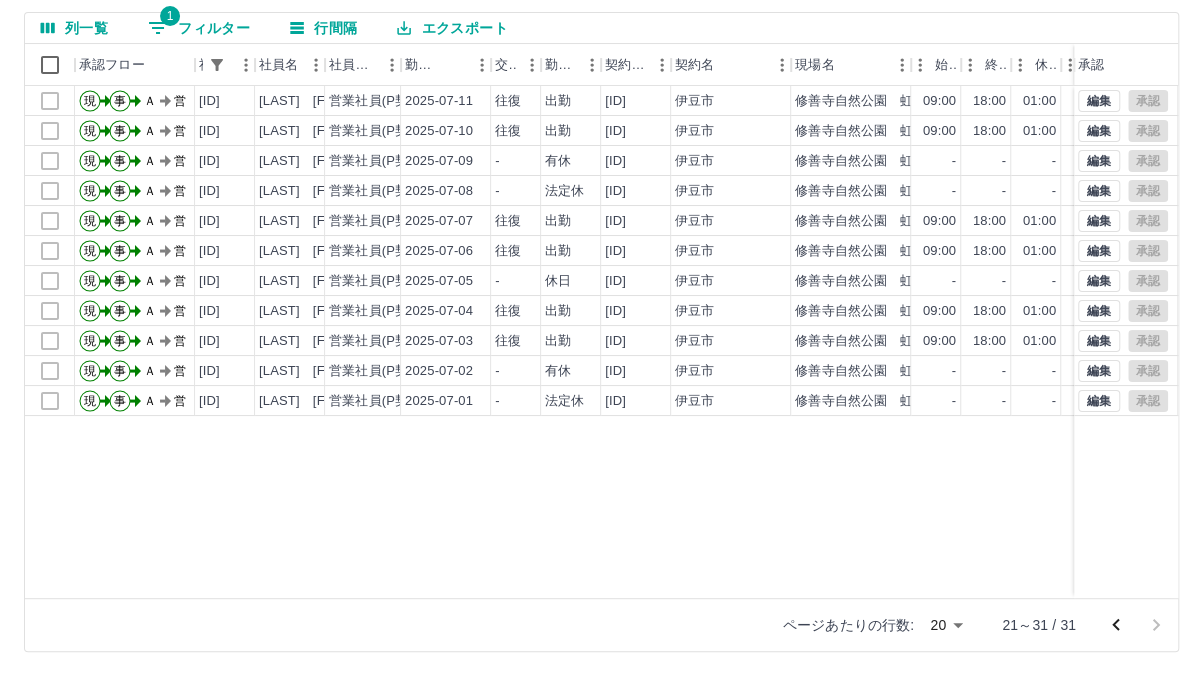 scroll, scrollTop: 172, scrollLeft: 0, axis: vertical 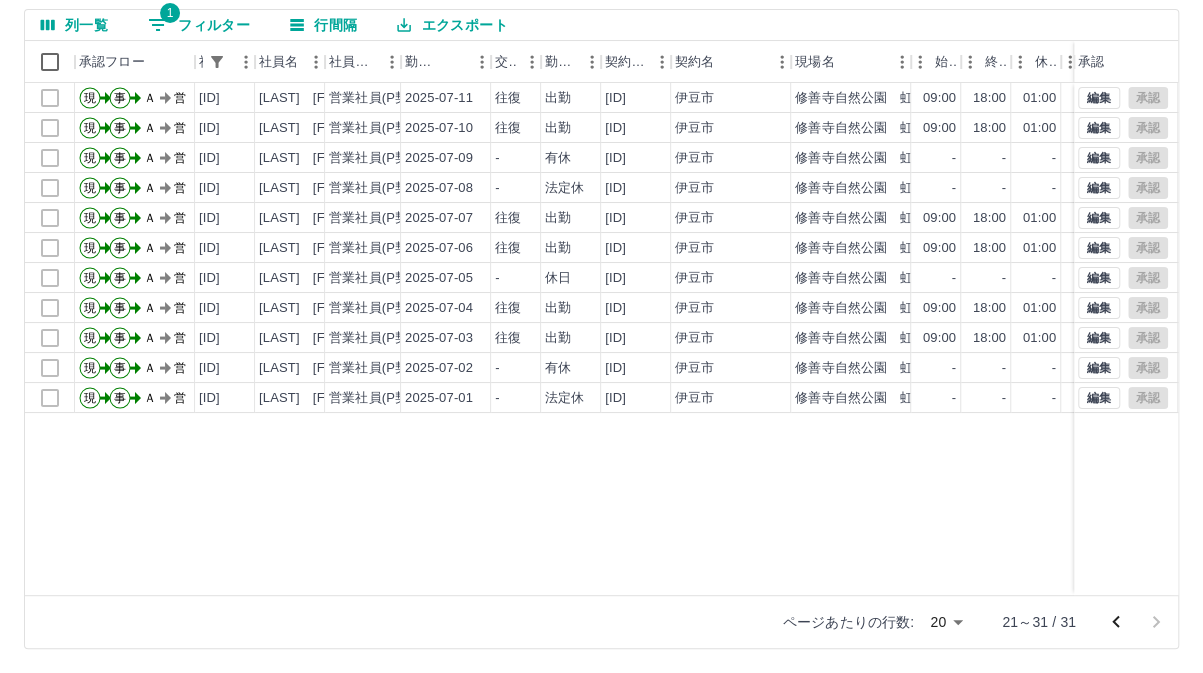 click 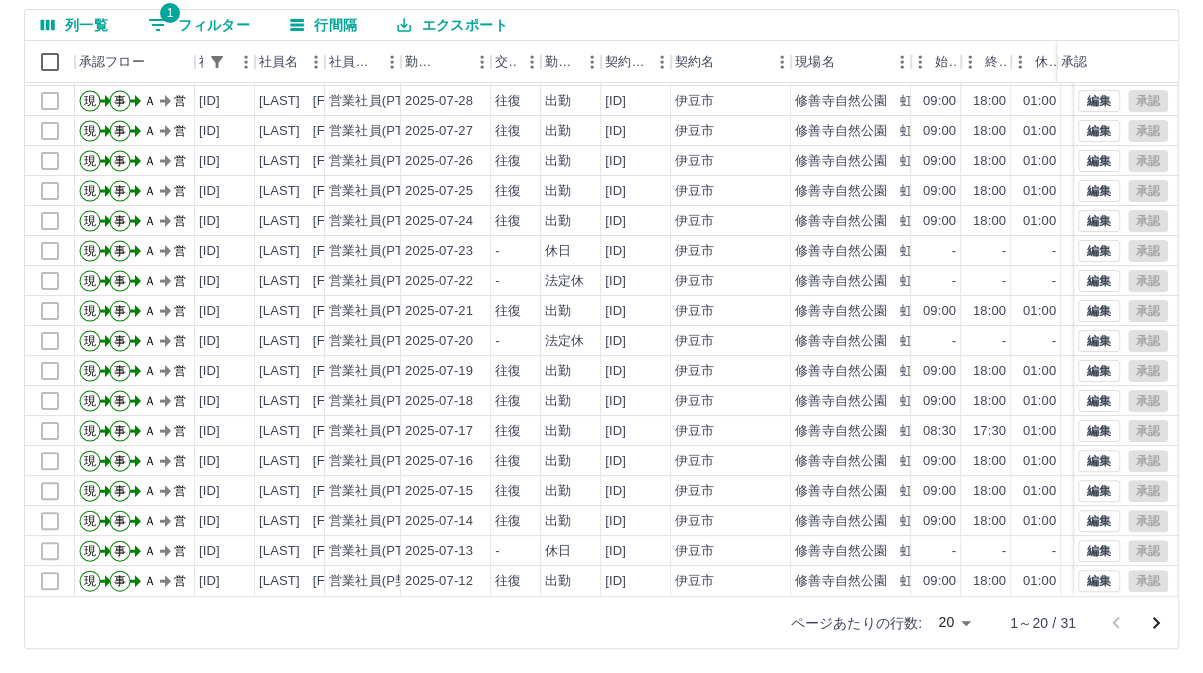 scroll, scrollTop: 0, scrollLeft: 0, axis: both 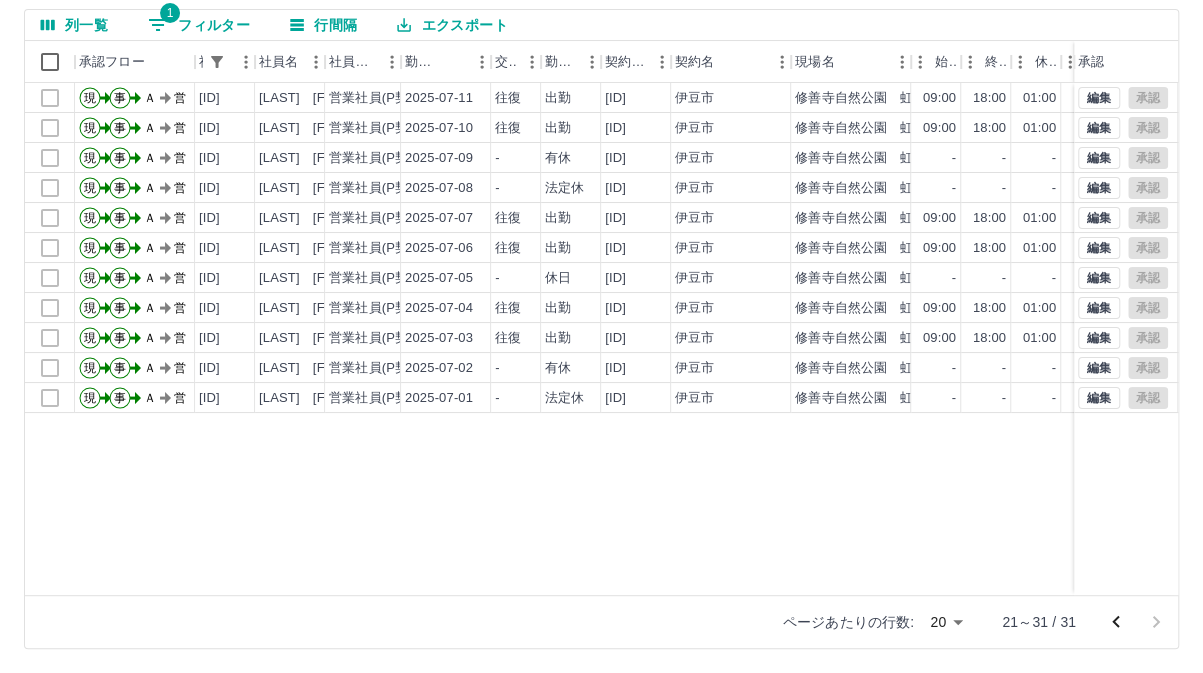click 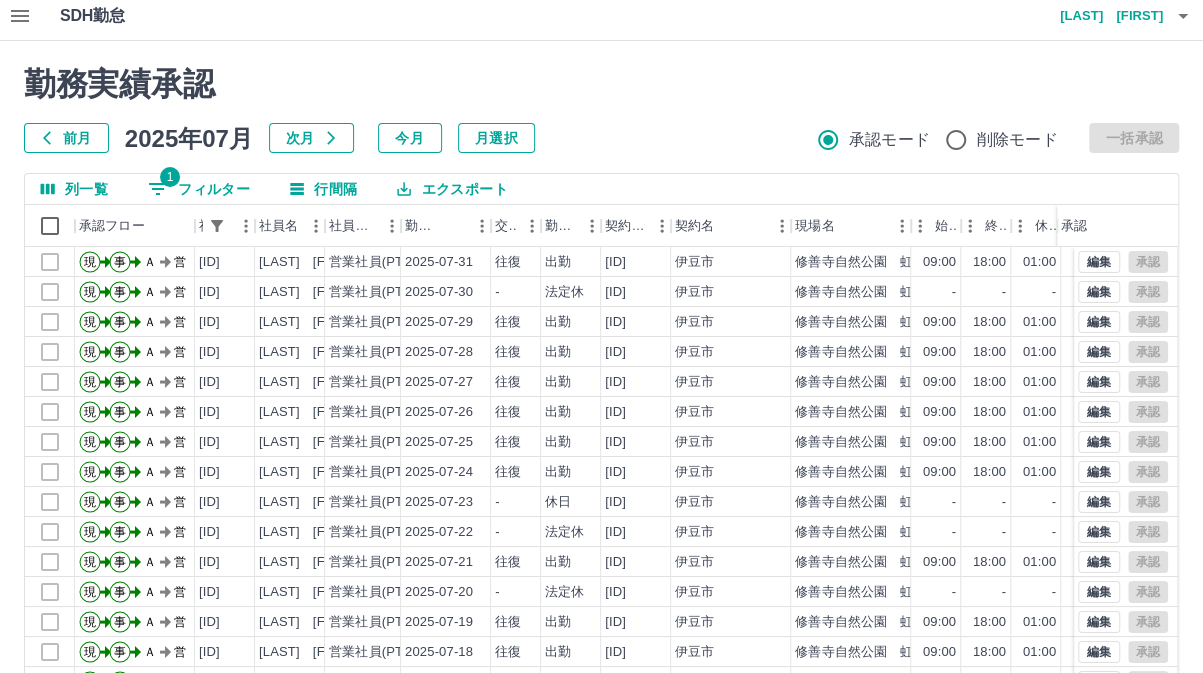 scroll, scrollTop: 0, scrollLeft: 0, axis: both 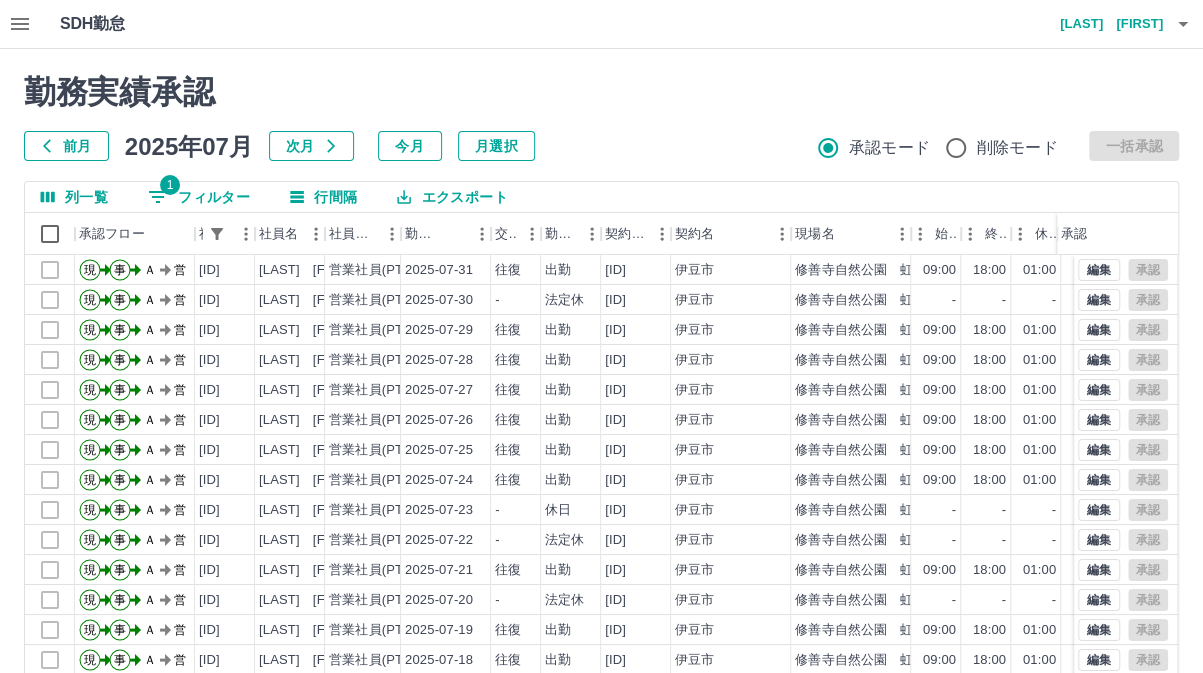 click on "1 フィルター" at bounding box center [199, 197] 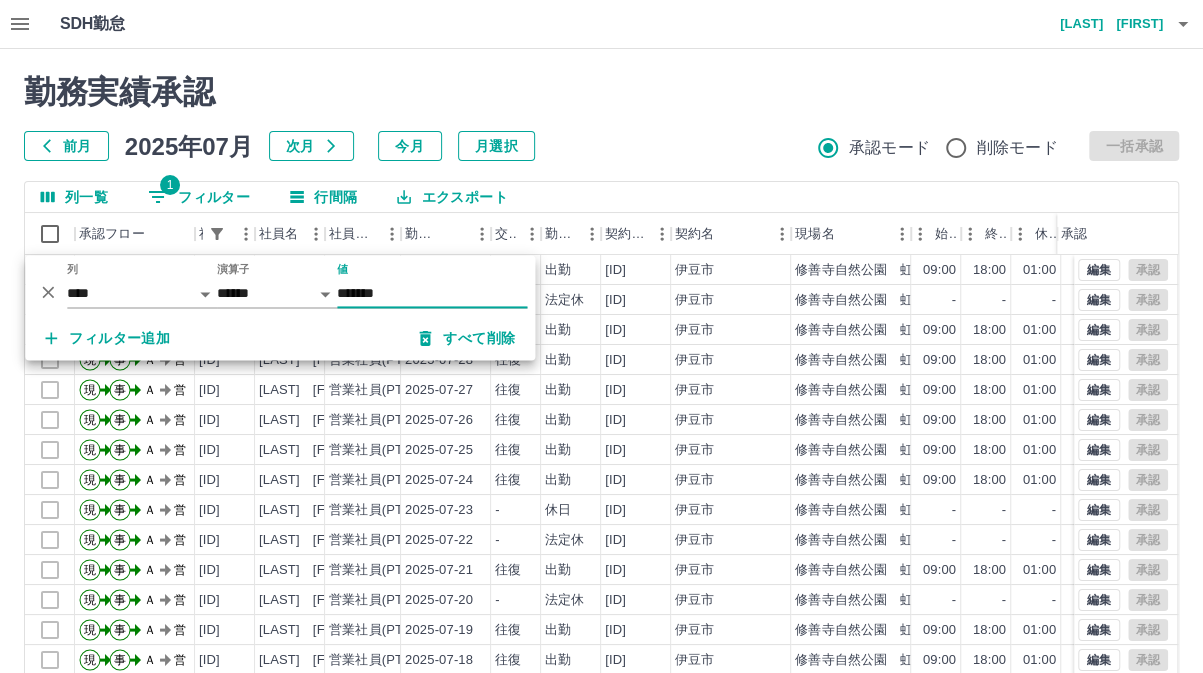 scroll, scrollTop: 0, scrollLeft: 0, axis: both 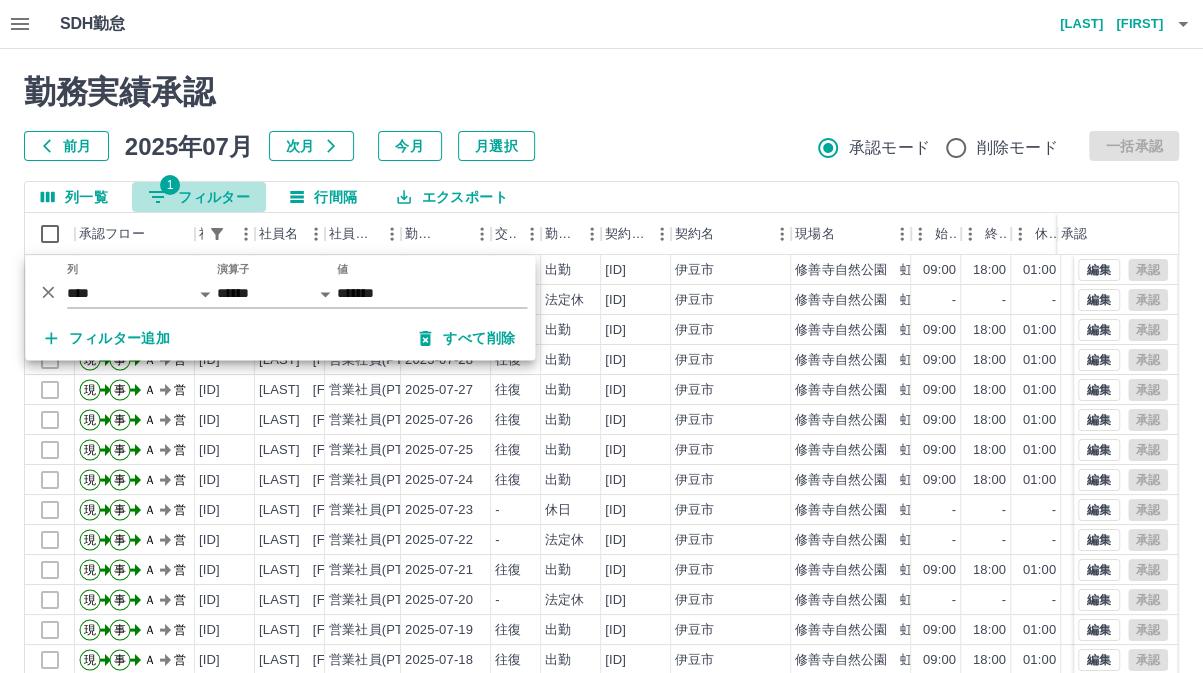 click on "1 フィルター" at bounding box center [199, 197] 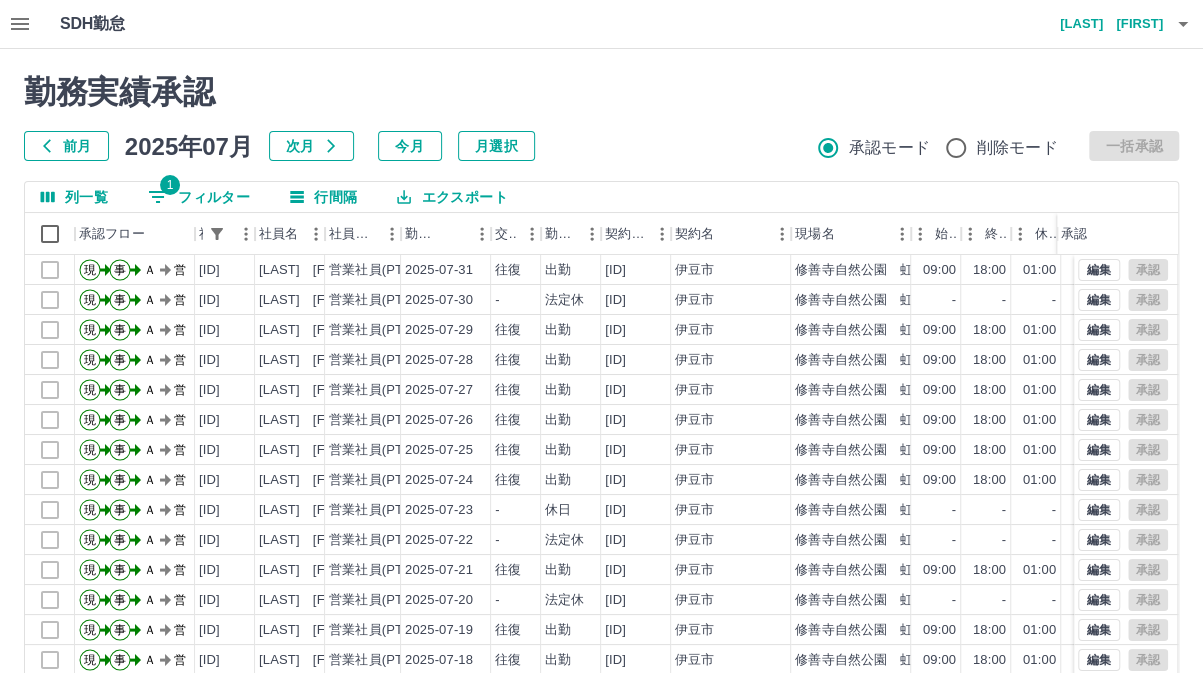 click on "列一覧" at bounding box center [74, 197] 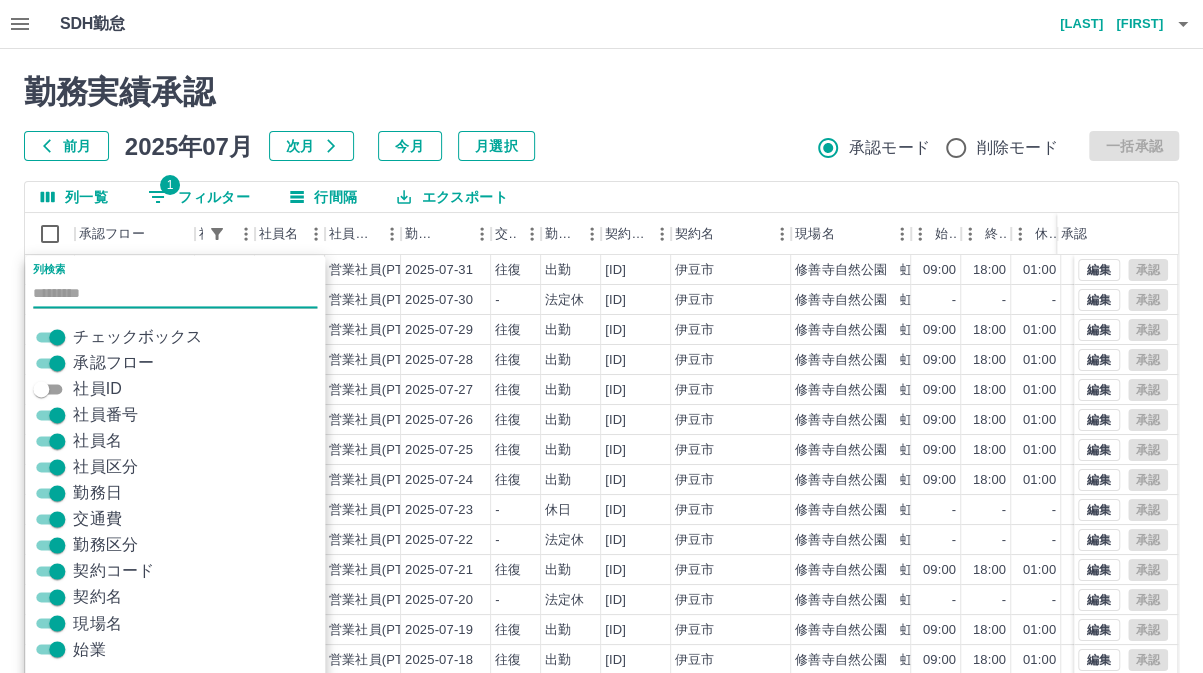 scroll, scrollTop: 32, scrollLeft: 0, axis: vertical 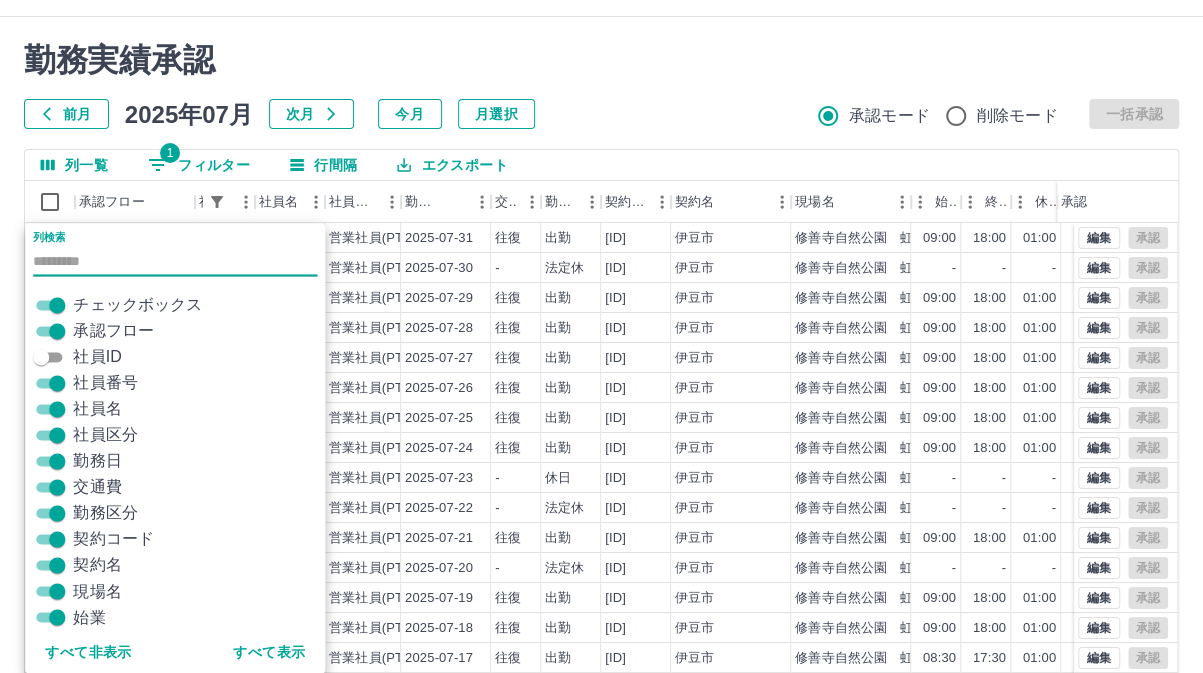 click on "前月 2025年07月 次月 今月 月選択 承認モード 削除モード 一括承認" at bounding box center [601, 114] 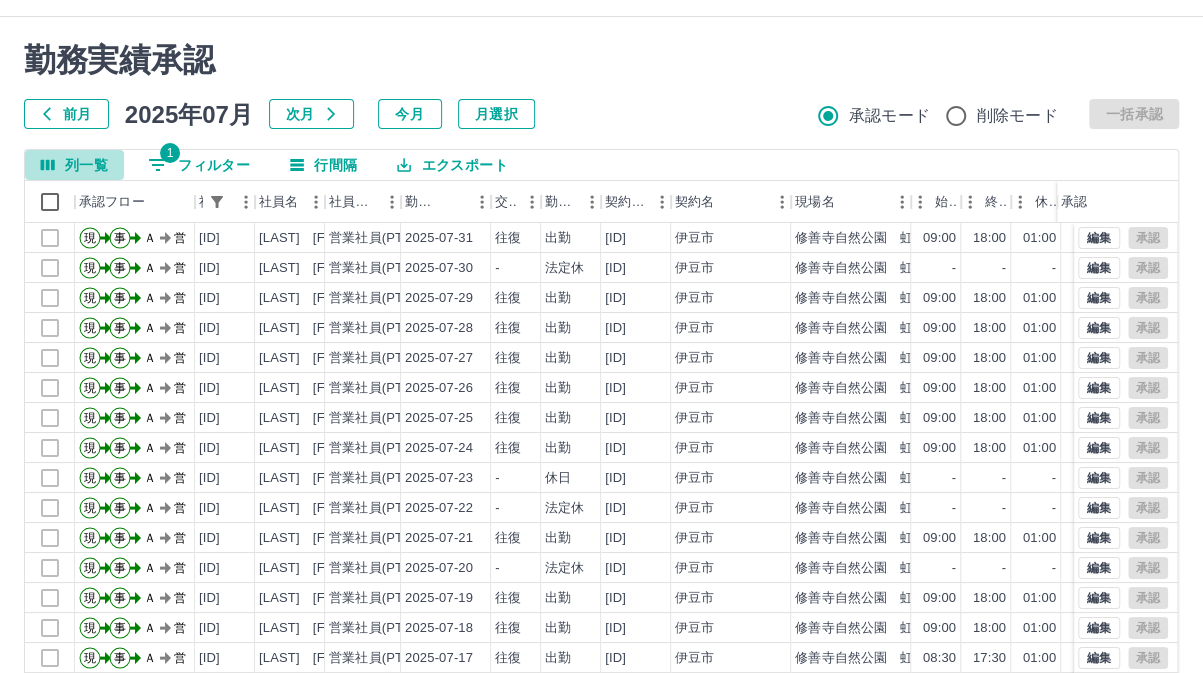 click on "列一覧" at bounding box center (74, 165) 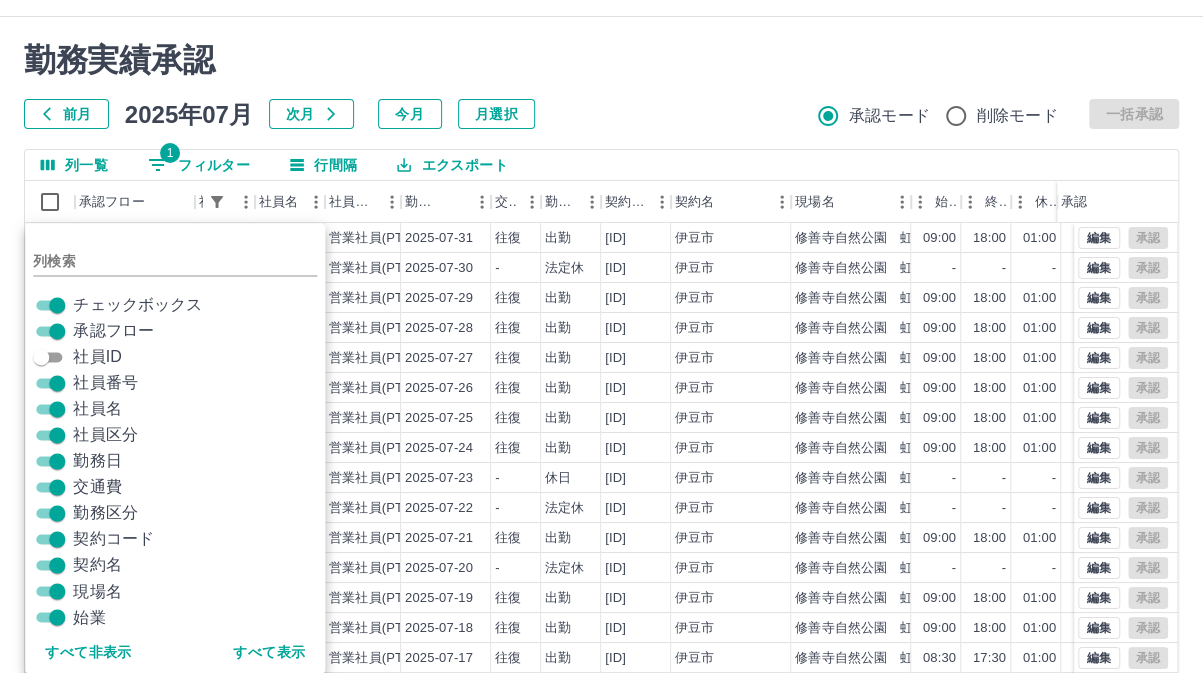 click on "契約コード" at bounding box center (113, 539) 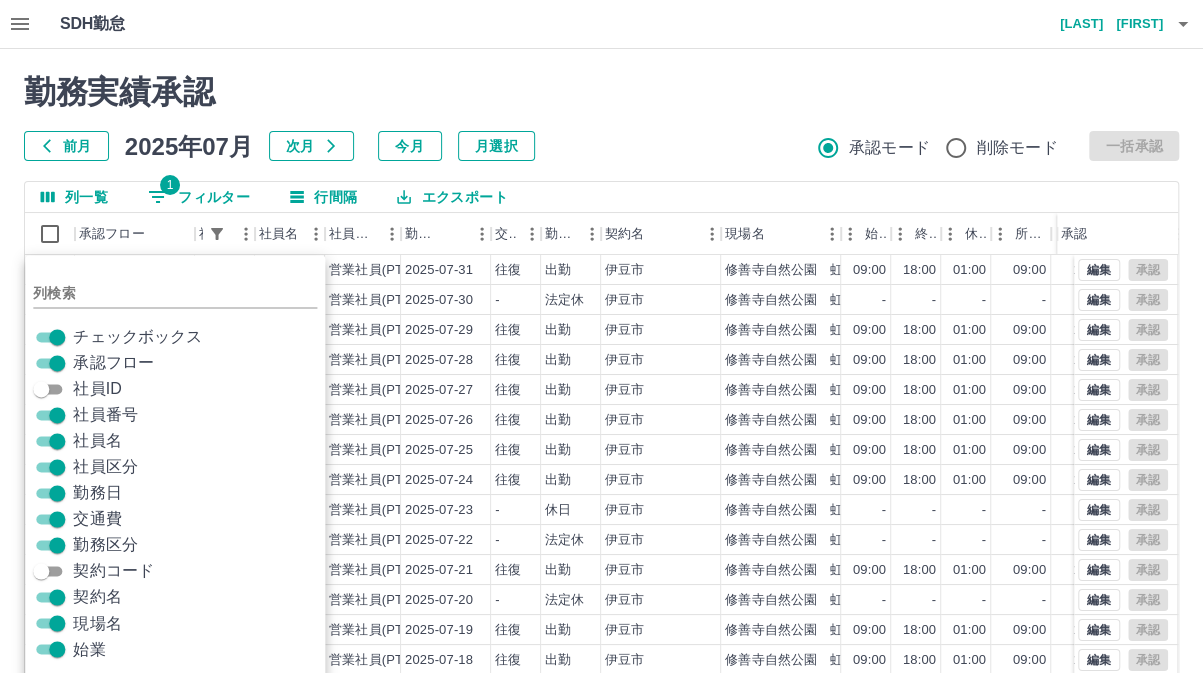 scroll, scrollTop: 0, scrollLeft: 0, axis: both 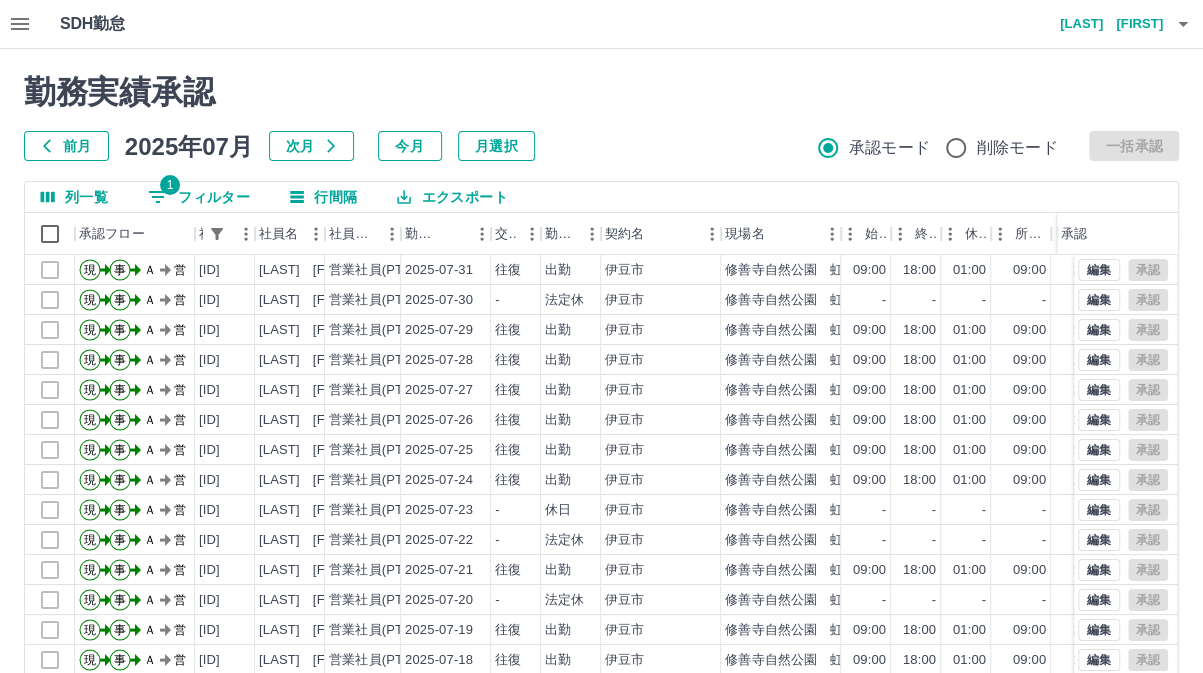 click on "1 フィルター" at bounding box center [199, 197] 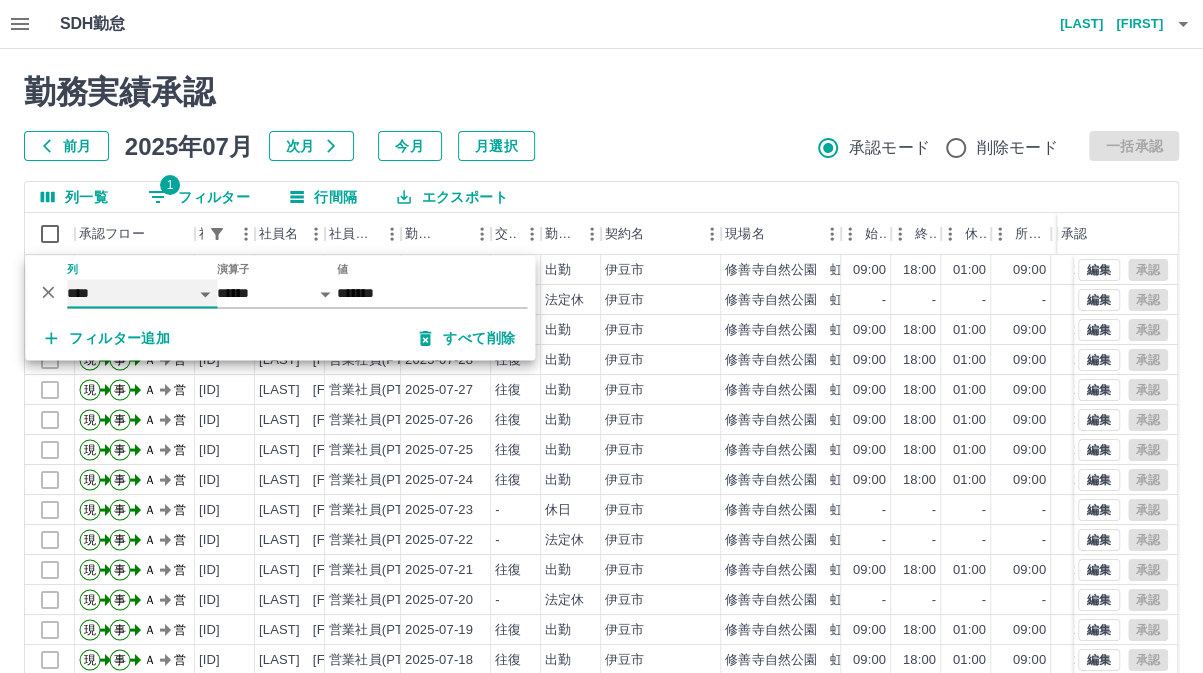 click on "**** *** **** *** *** **** ***** *** *** ** ** ** **** **** **** ** ** *** **** *****" at bounding box center (142, 293) 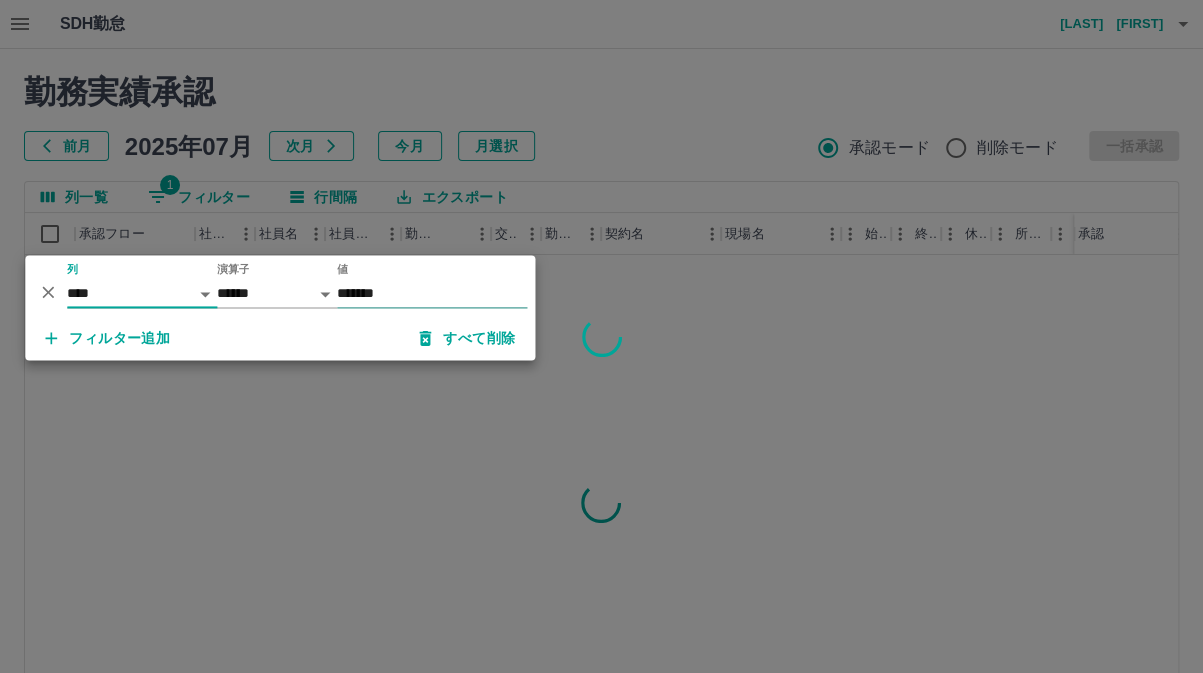 click on "*******" at bounding box center (432, 293) 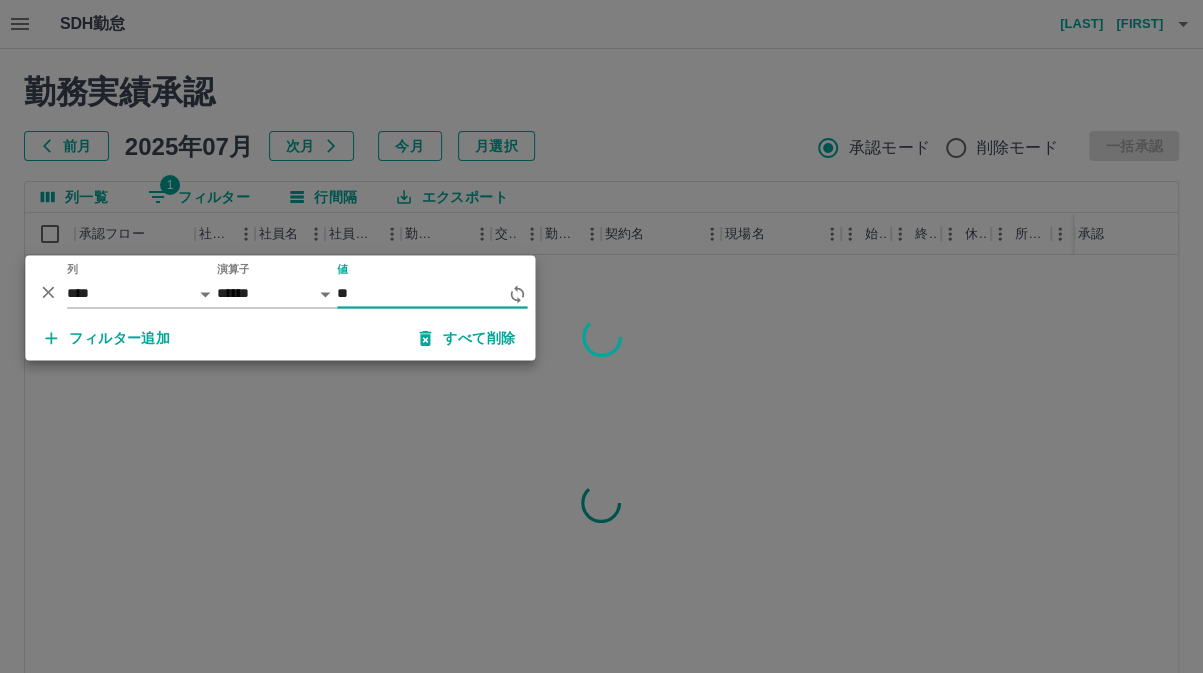 type on "*" 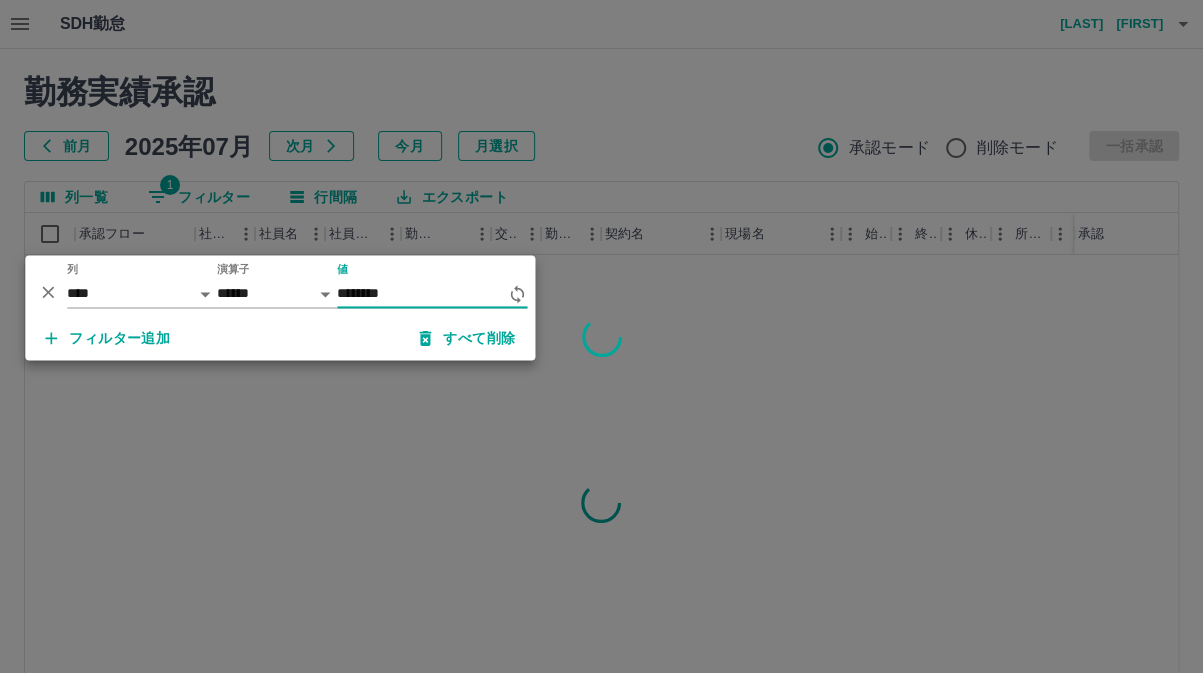 type on "********" 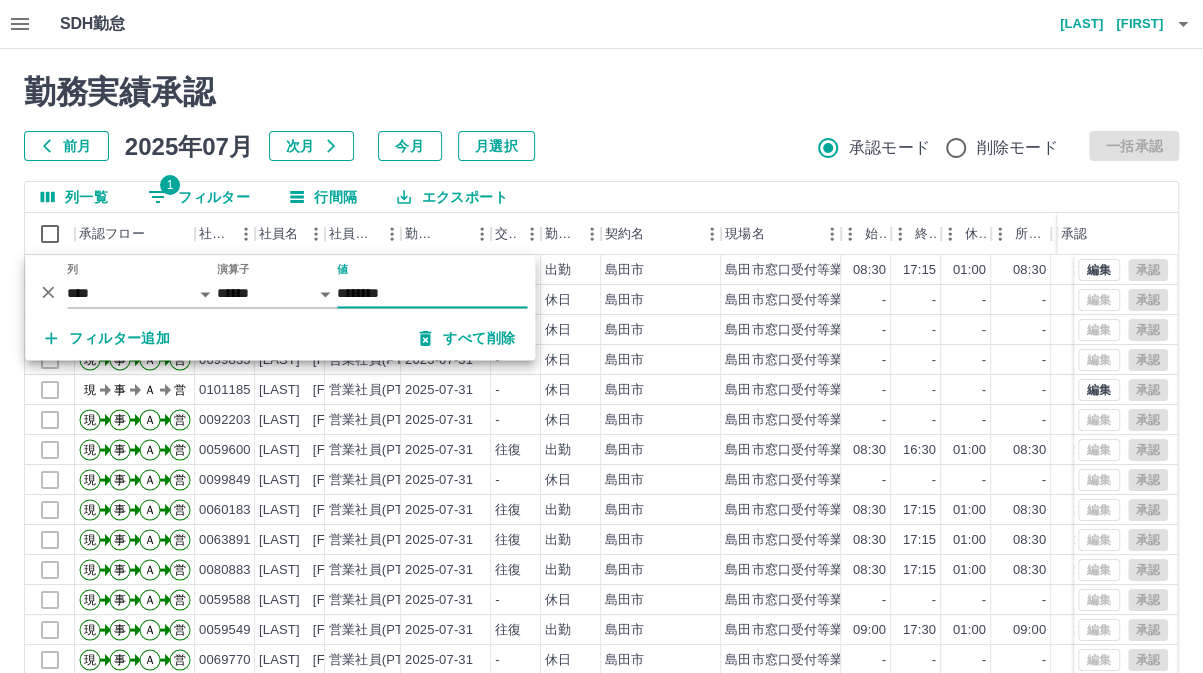 click on "前月 2025年07月 次月 今月 月選択 承認モード 削除モード 一括承認" at bounding box center [601, 146] 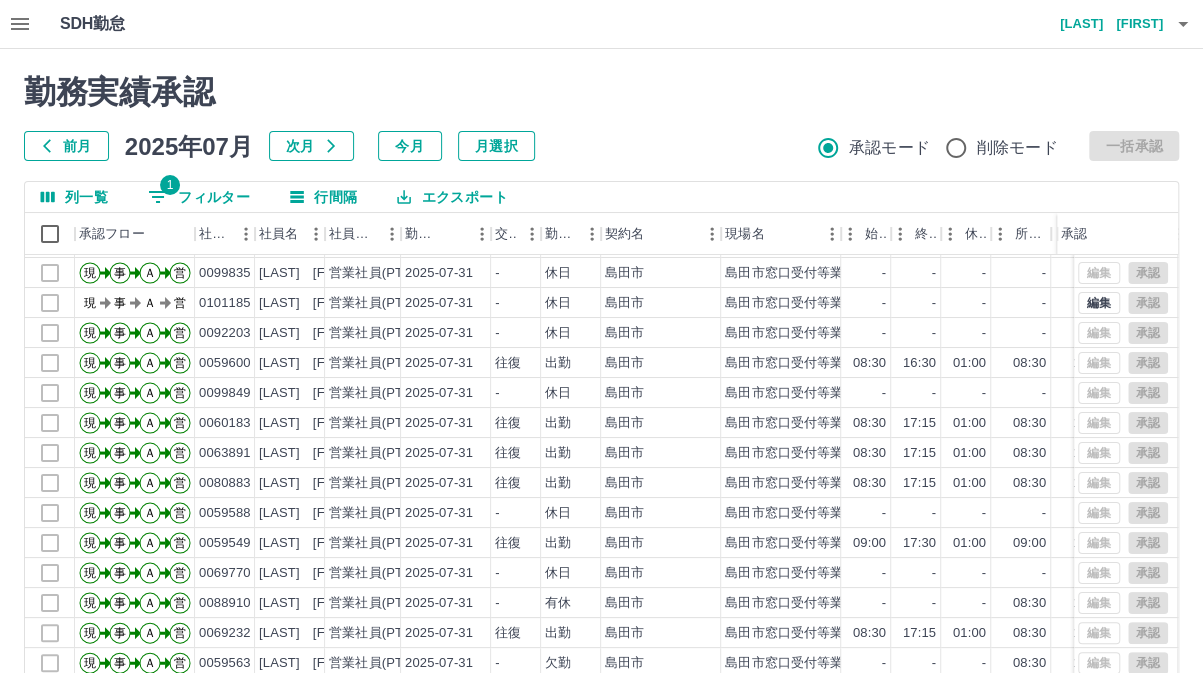 scroll, scrollTop: 103, scrollLeft: 0, axis: vertical 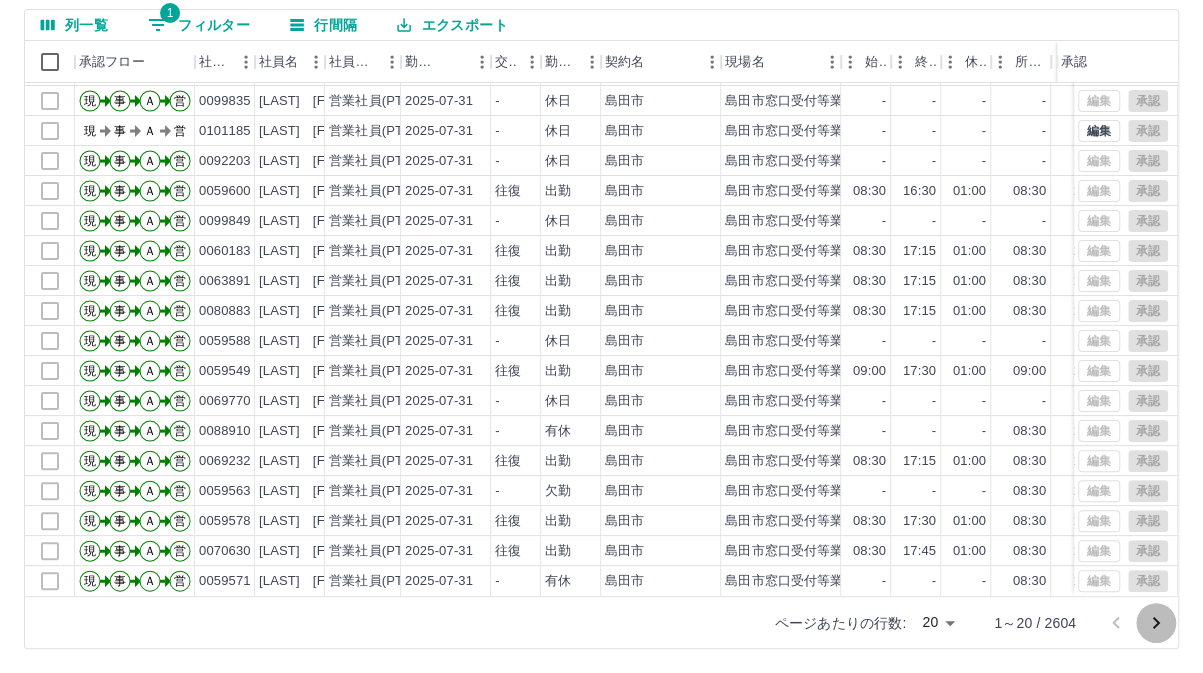 drag, startPoint x: 1151, startPoint y: 619, endPoint x: 986, endPoint y: 444, distance: 240.52026 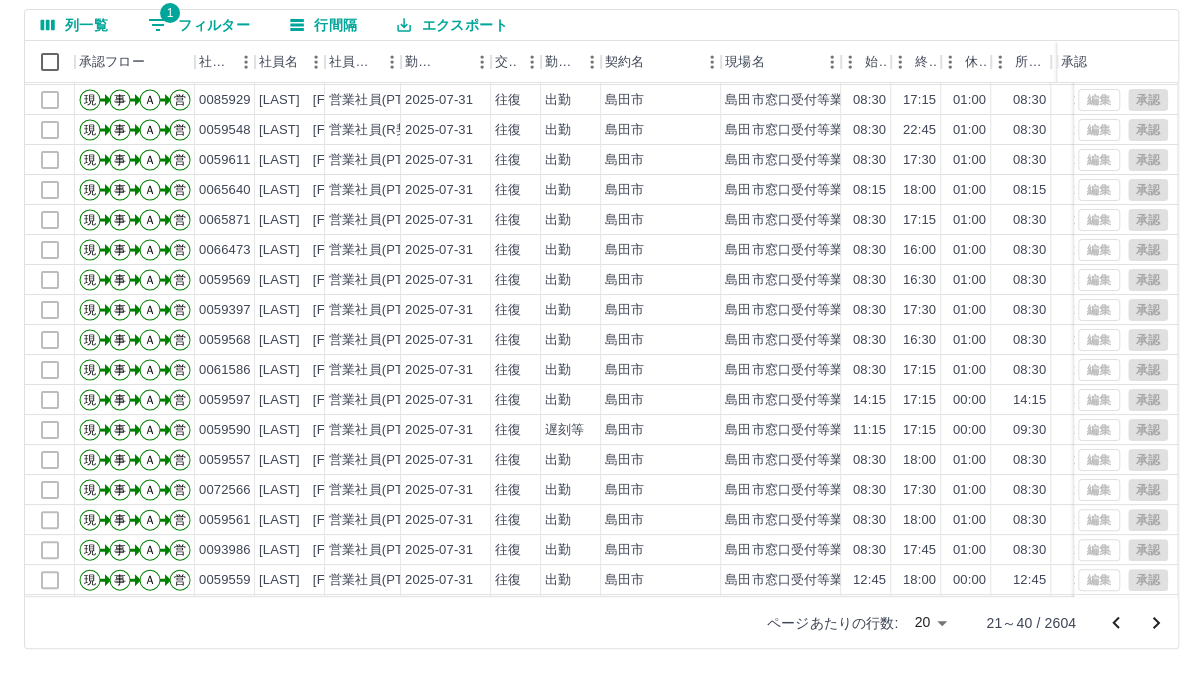 scroll, scrollTop: 0, scrollLeft: 0, axis: both 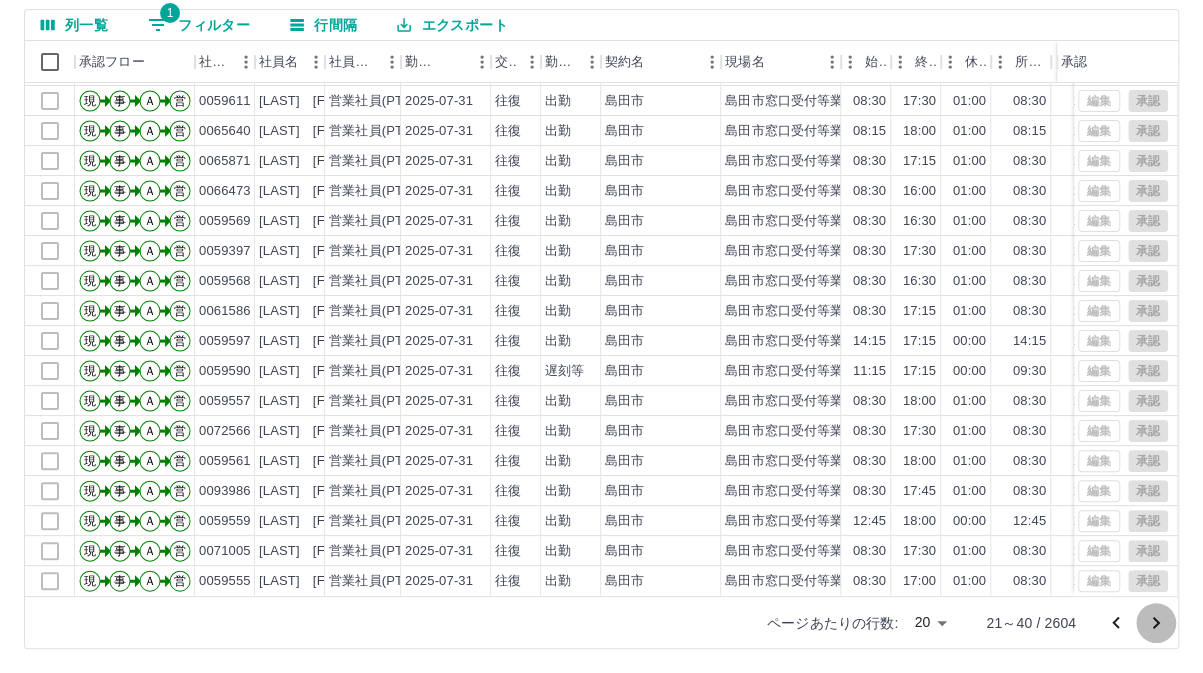 click 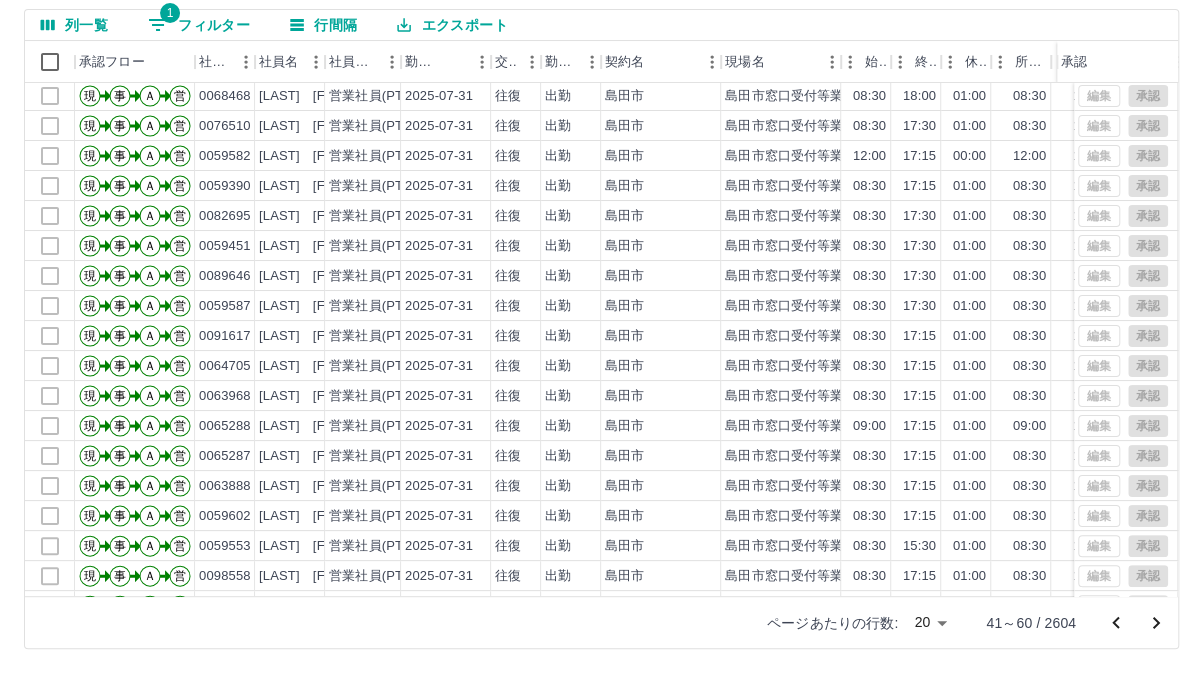 scroll, scrollTop: 0, scrollLeft: 0, axis: both 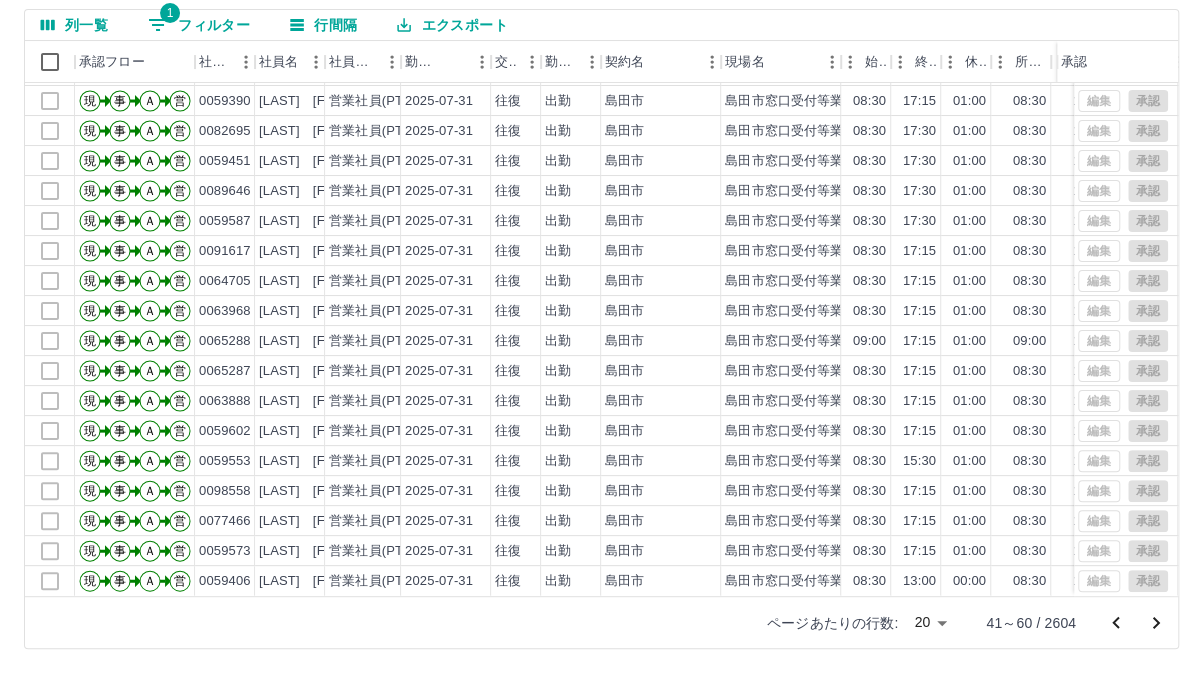 click 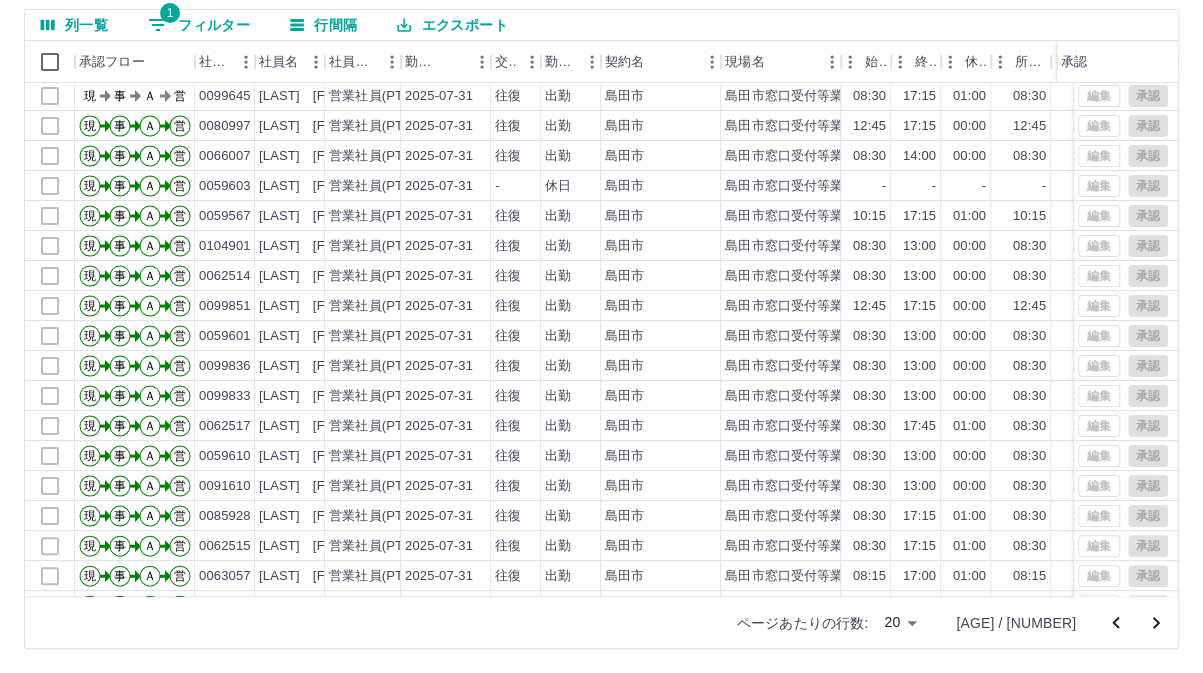 scroll, scrollTop: 0, scrollLeft: 0, axis: both 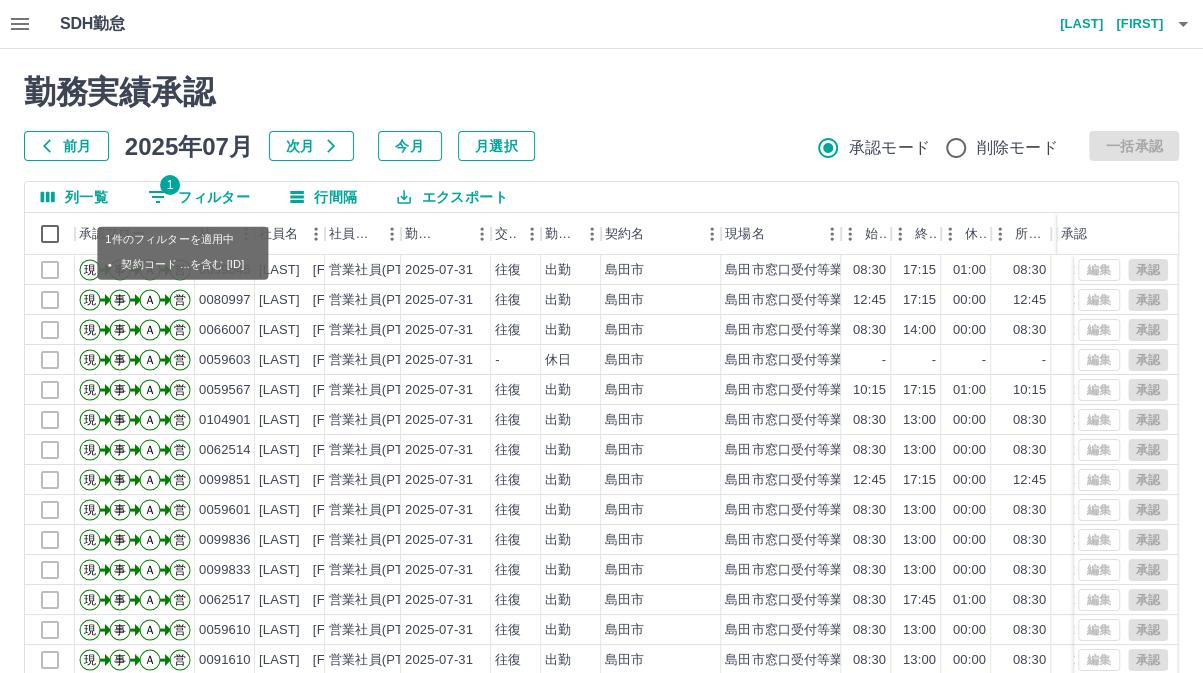click on "1 フィルター" at bounding box center (199, 197) 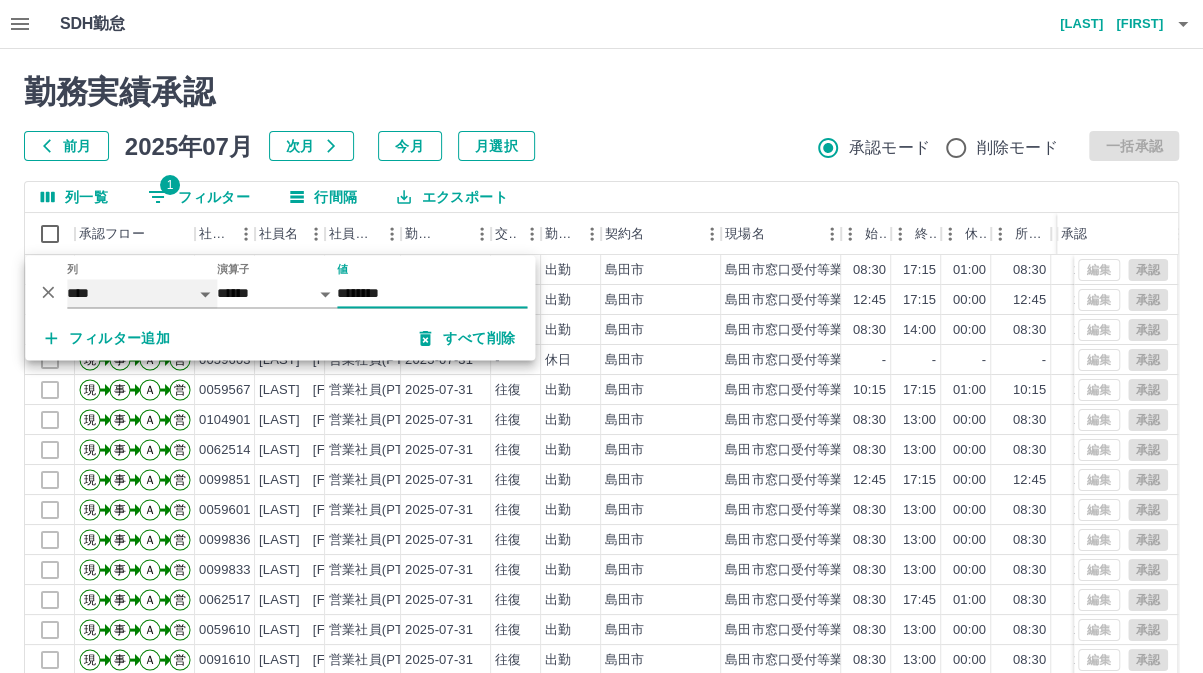 click on "**** *** **** *** *** **** ***** *** *** ** ** ** **** **** **** ** ** *** **** *****" at bounding box center (142, 293) 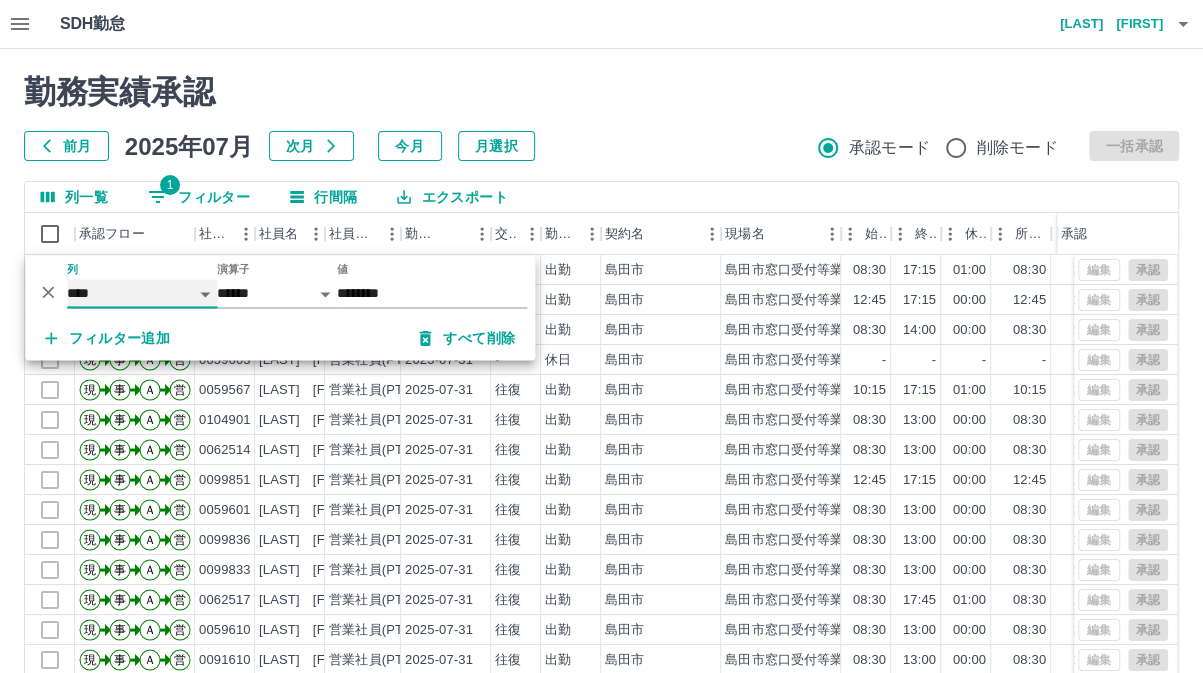 click on "**** *** **** *** *** **** ***** *** *** ** ** ** **** **** **** ** ** *** **** *****" at bounding box center (142, 293) 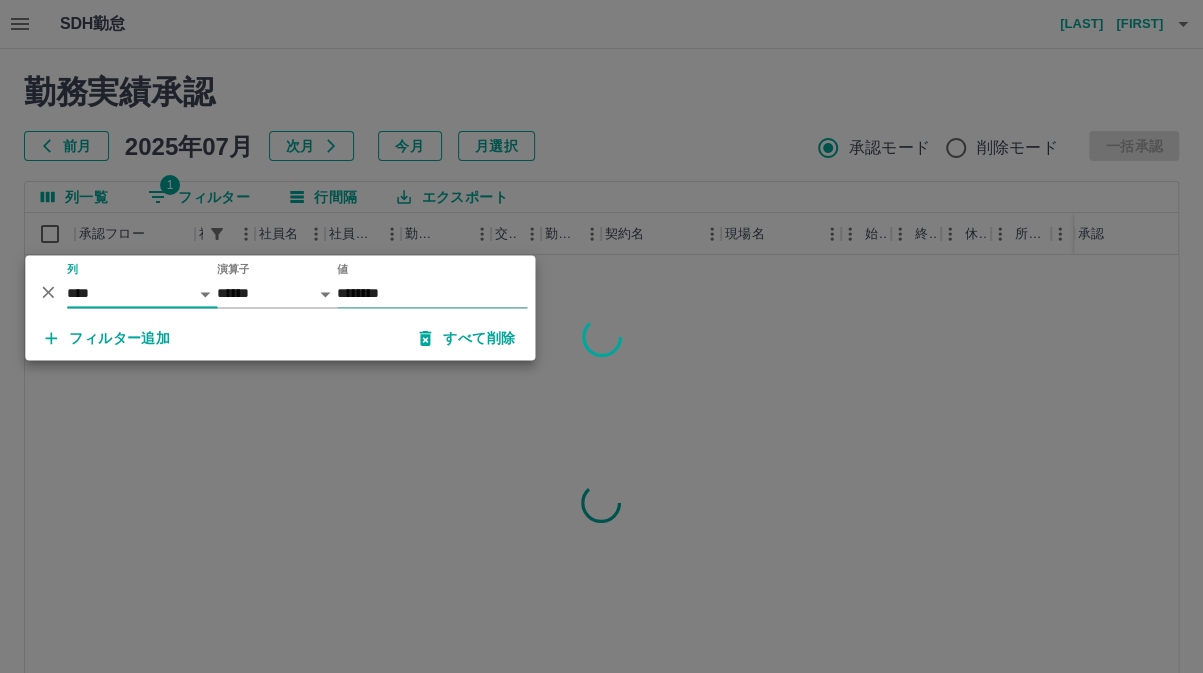 click on "********" at bounding box center (432, 293) 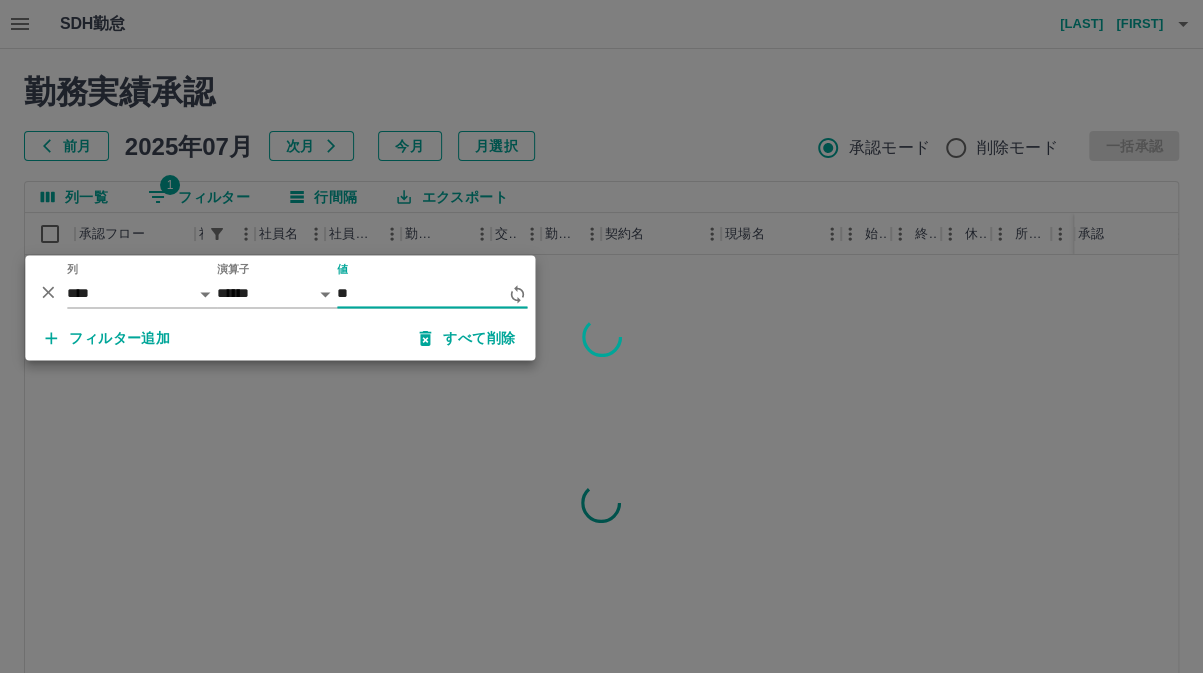 type on "*" 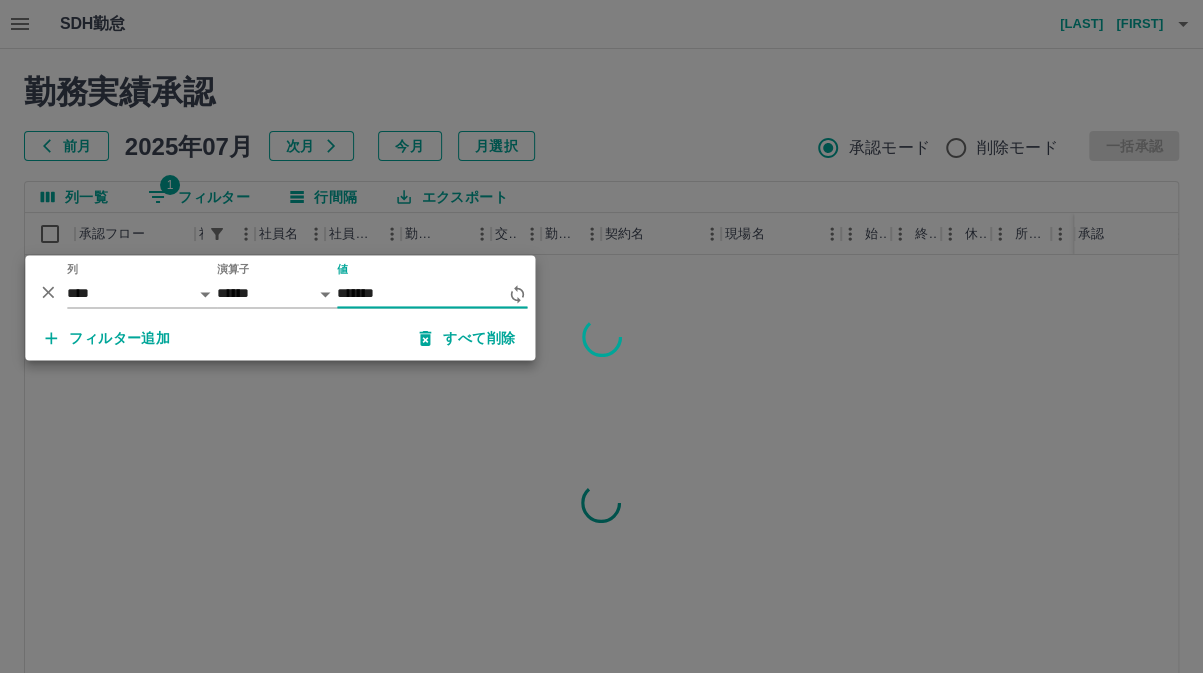 type on "*******" 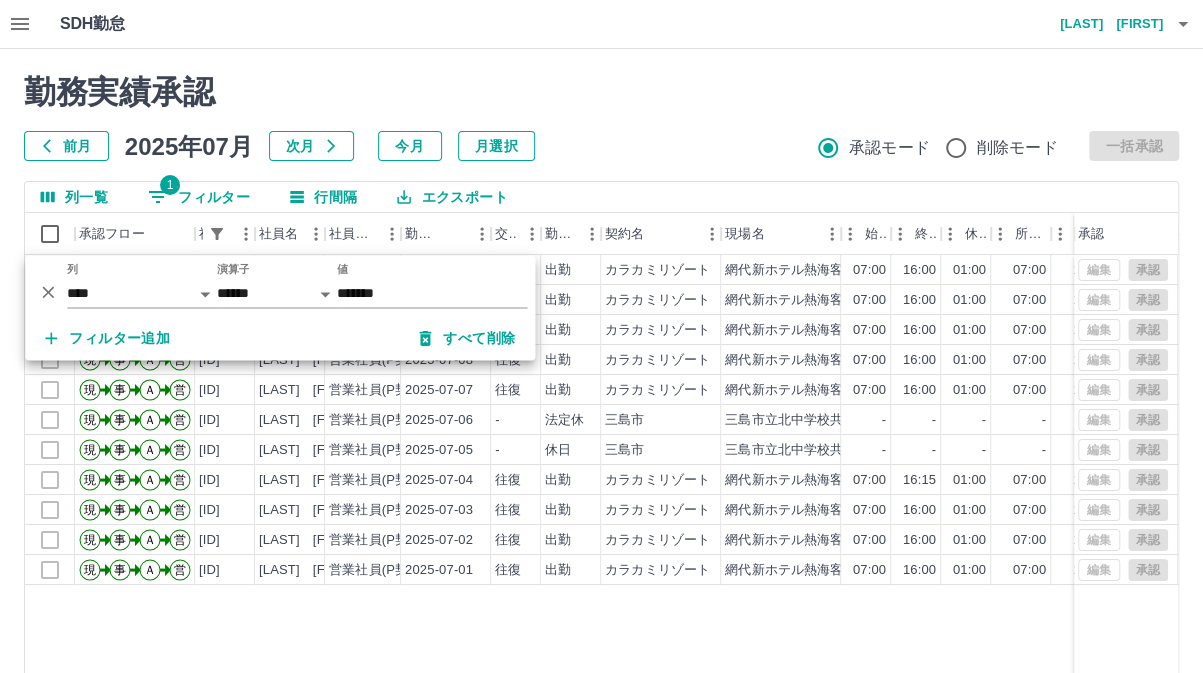 click on "列一覧 1 フィルター 行間隔 エクスポート" at bounding box center [601, 197] 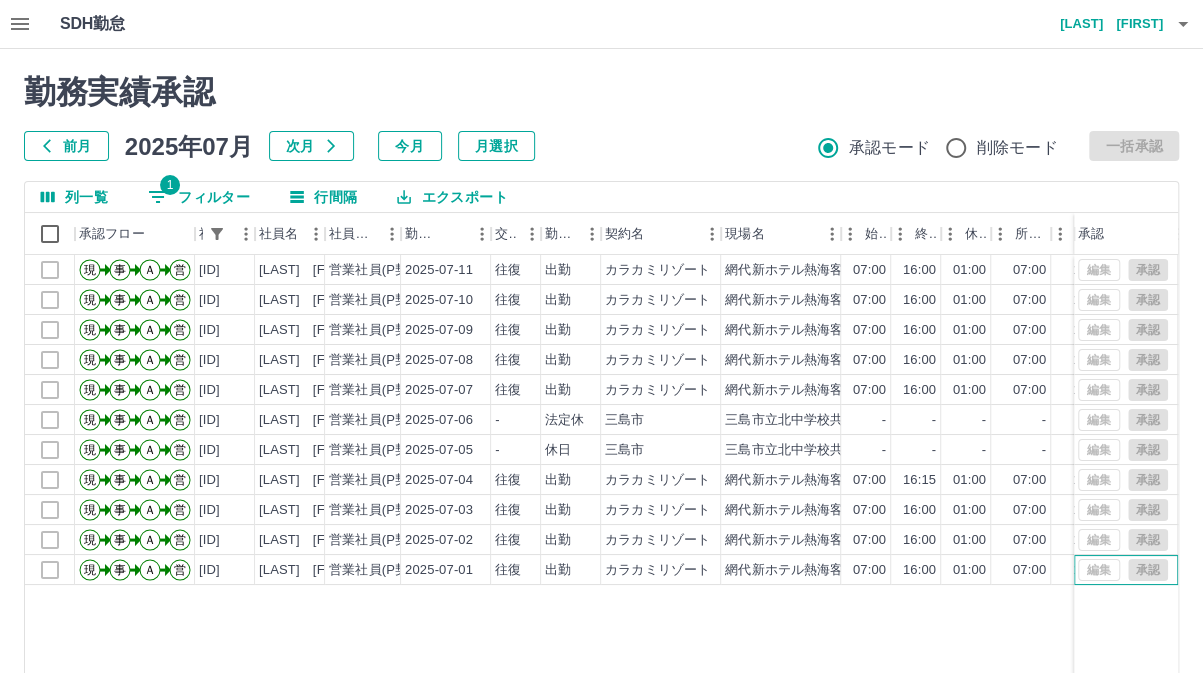 drag, startPoint x: 1152, startPoint y: 619, endPoint x: 1156, endPoint y: 554, distance: 65.12296 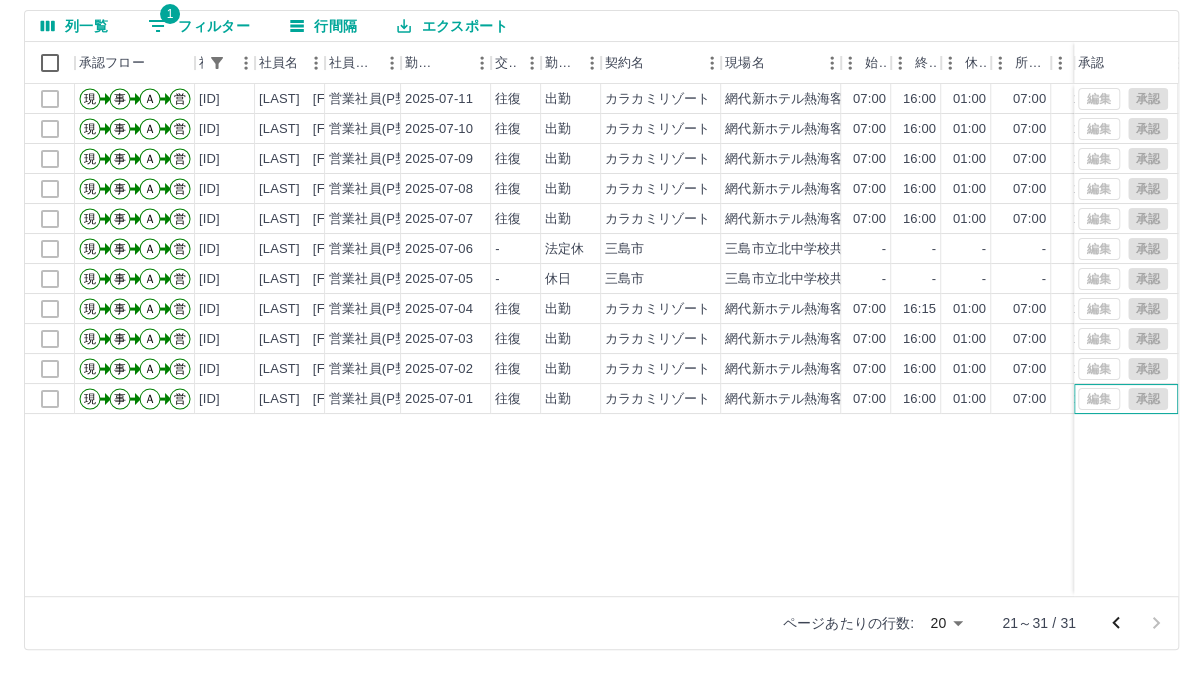 scroll, scrollTop: 172, scrollLeft: 0, axis: vertical 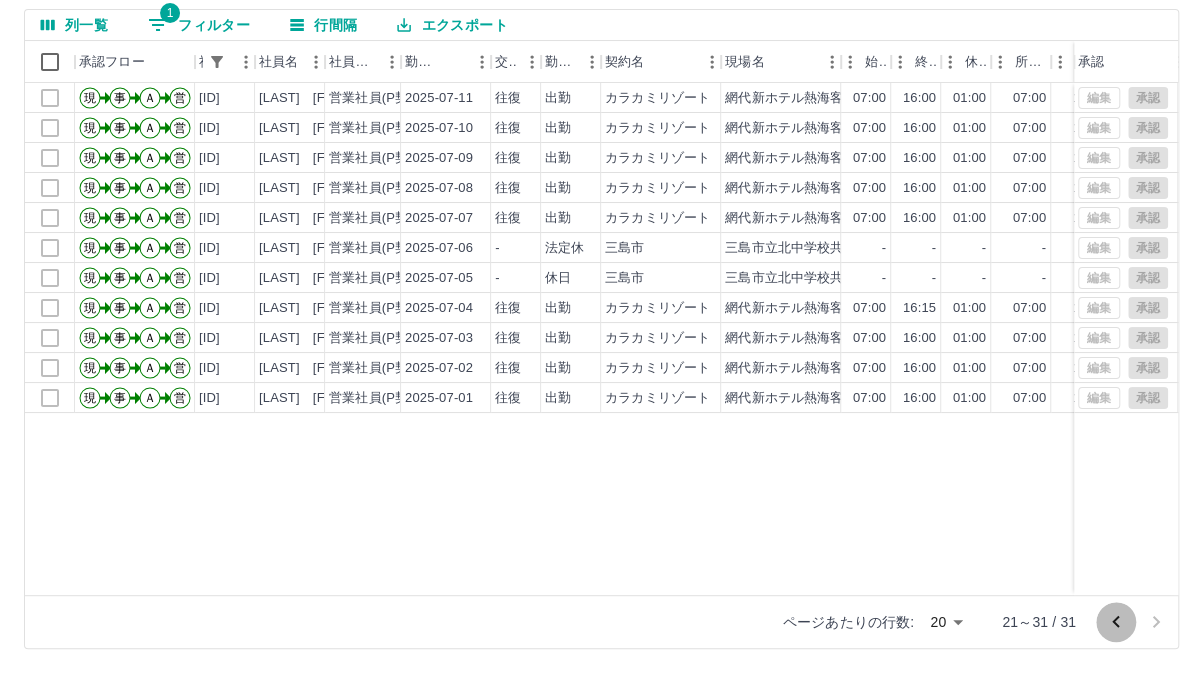 click 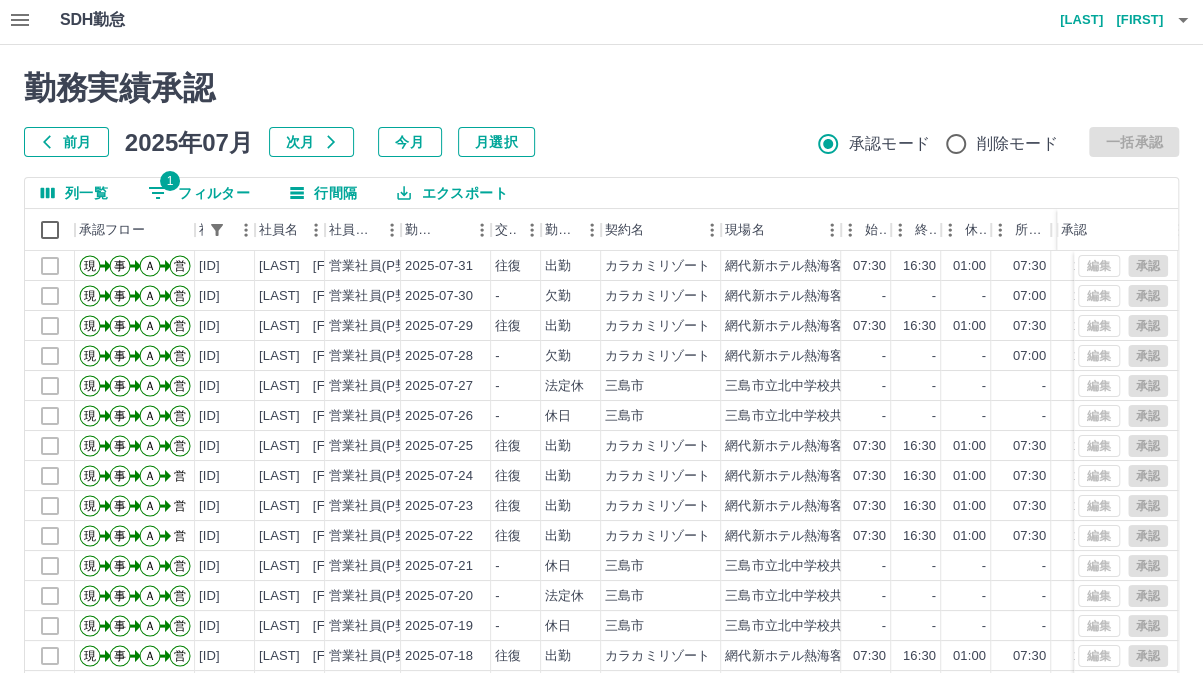 scroll, scrollTop: 0, scrollLeft: 0, axis: both 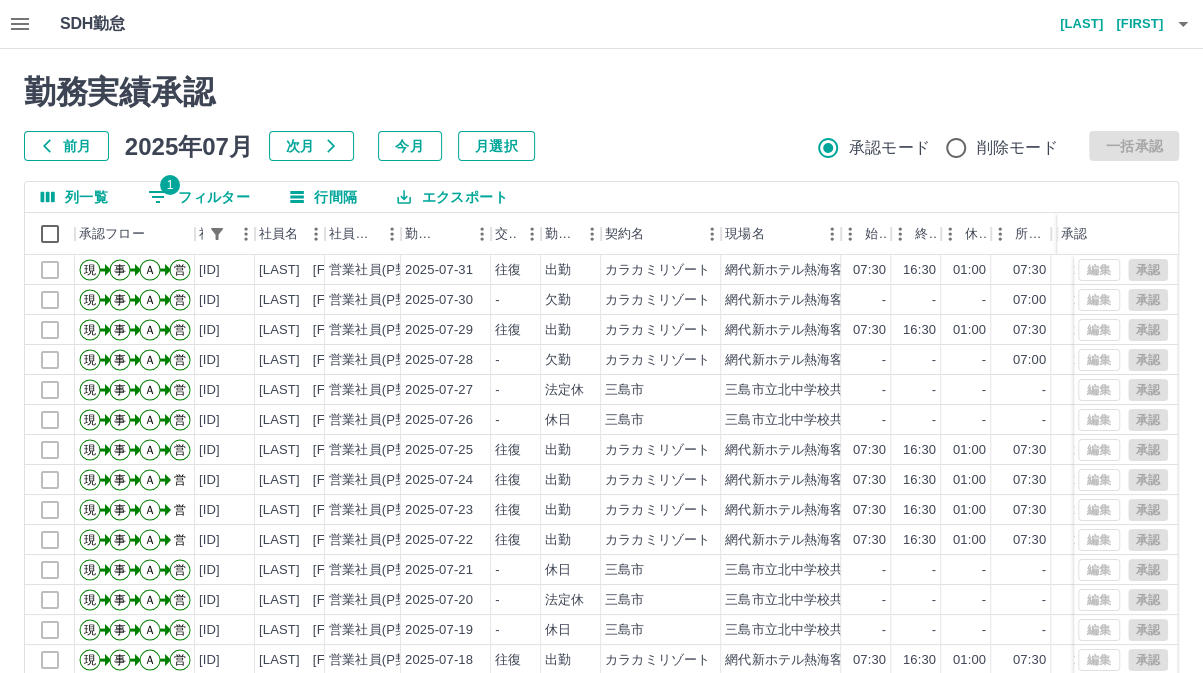 click on "勤務実績承認" at bounding box center [601, 92] 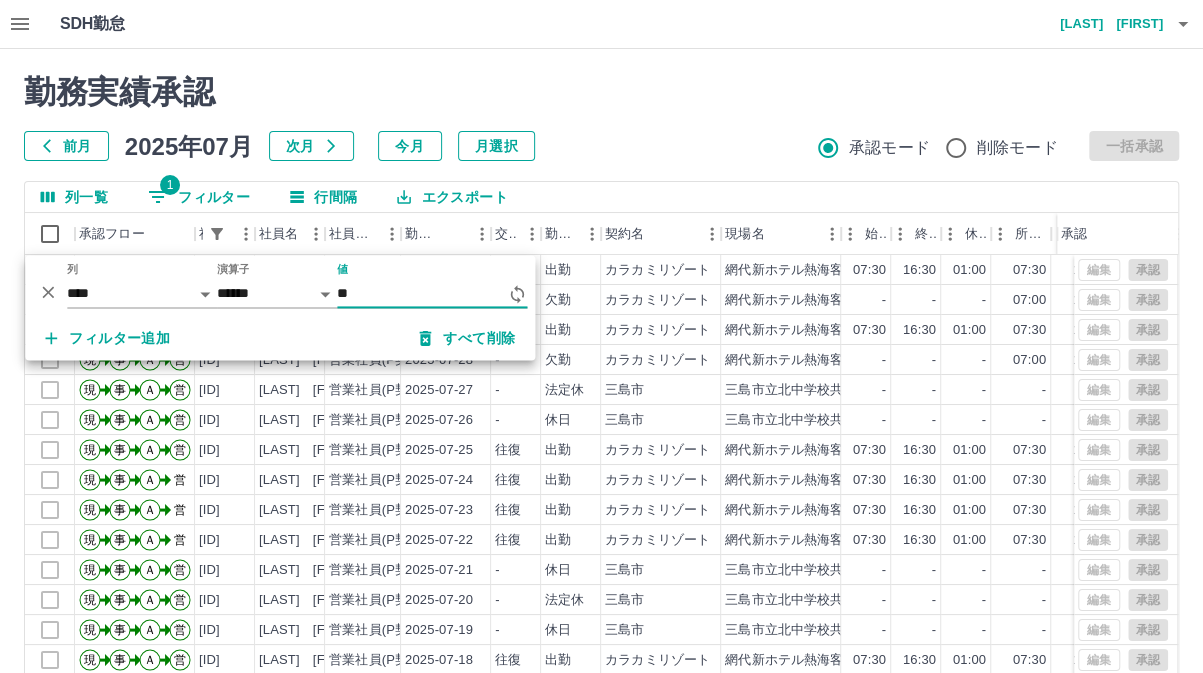 type on "*" 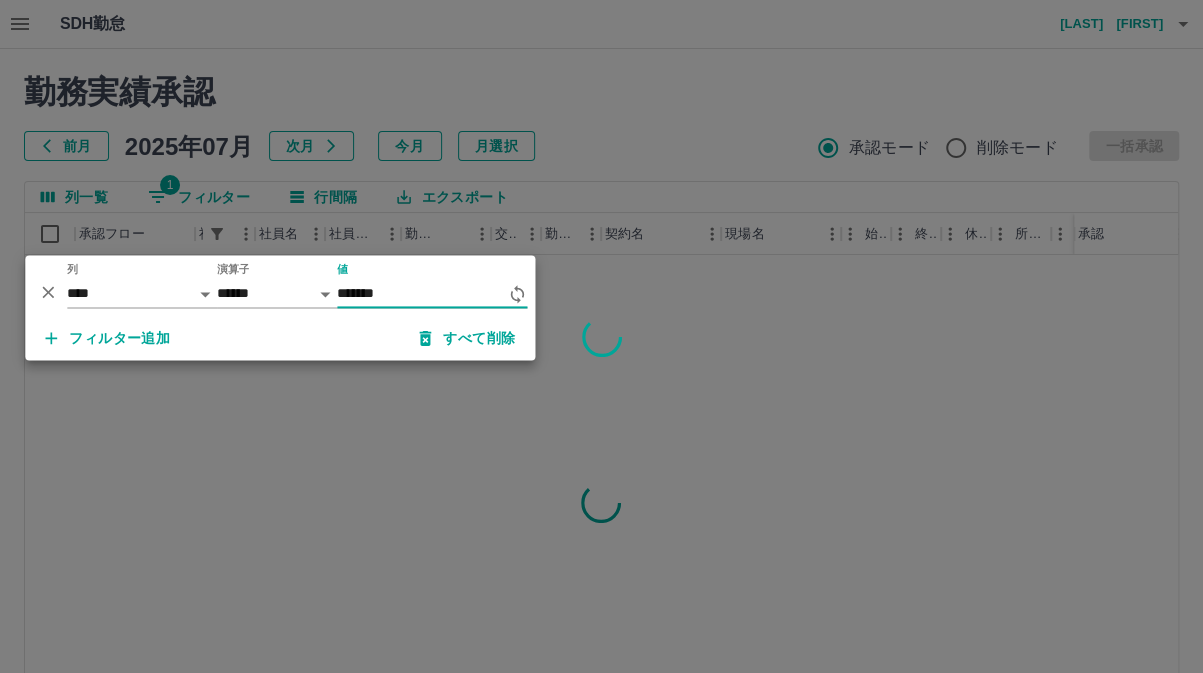type on "*******" 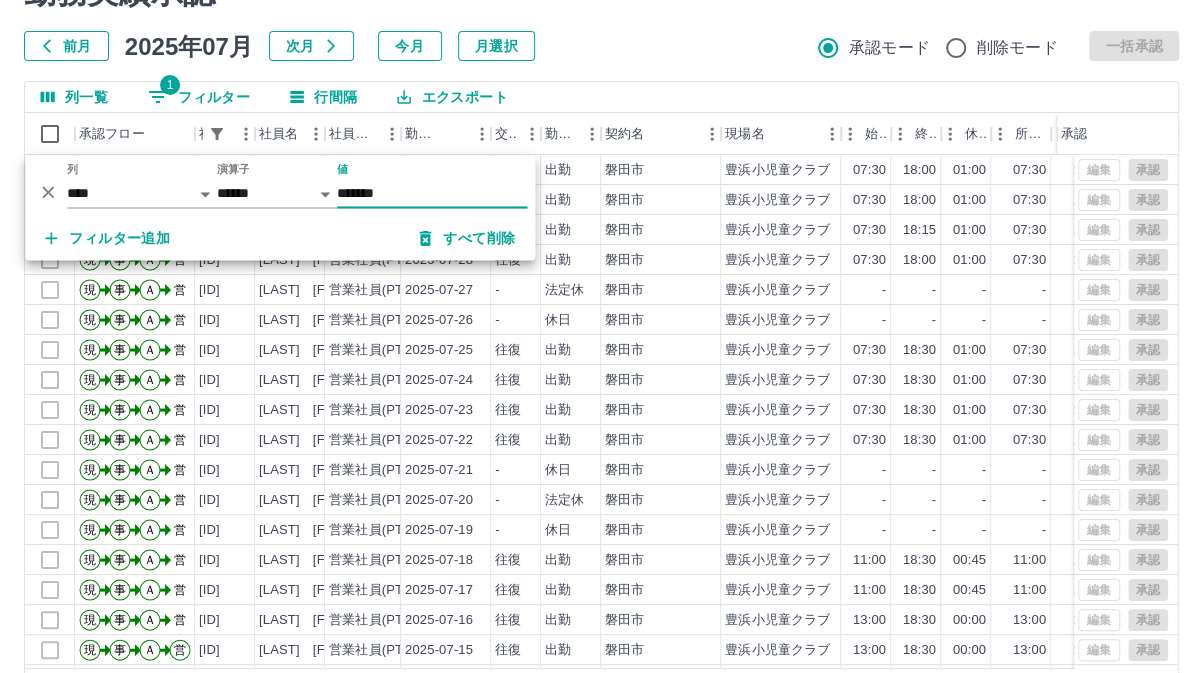 scroll, scrollTop: 101, scrollLeft: 0, axis: vertical 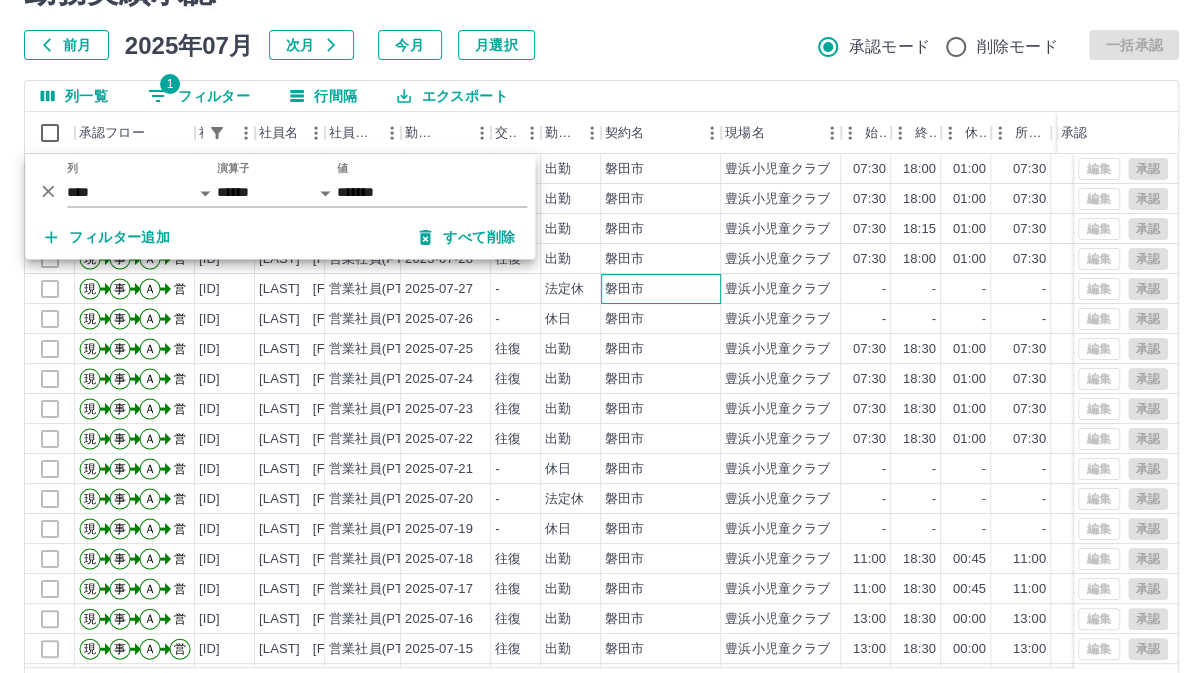 click on "磐田市" at bounding box center (661, 289) 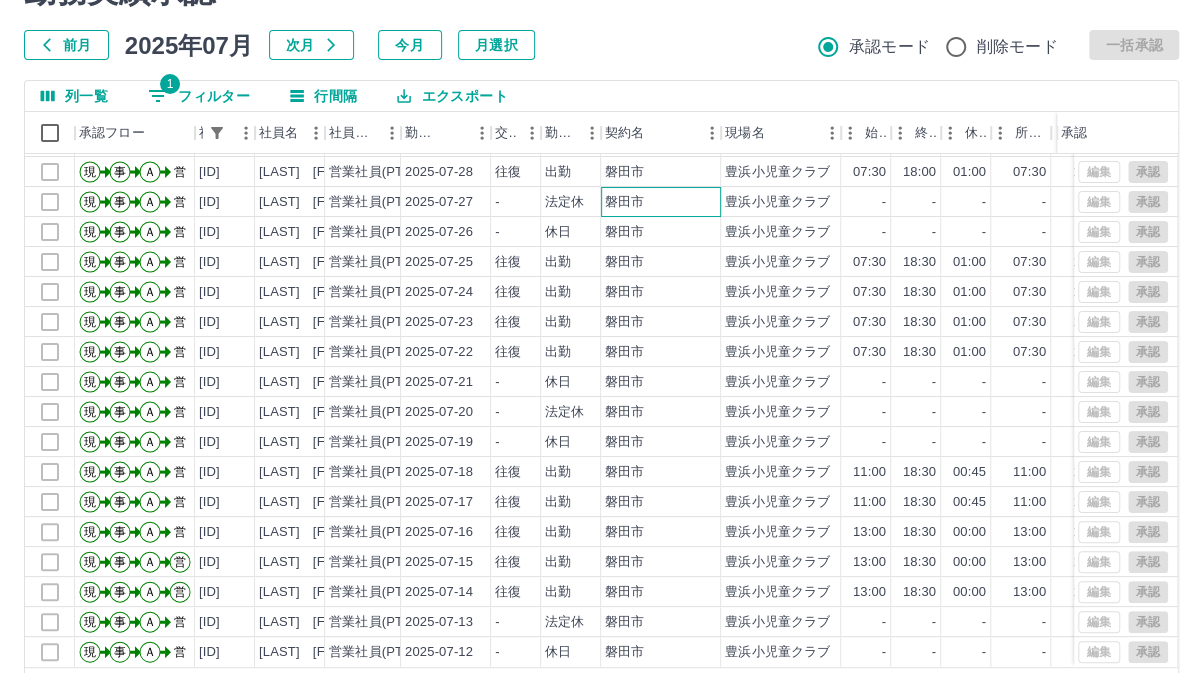 scroll, scrollTop: 103, scrollLeft: 0, axis: vertical 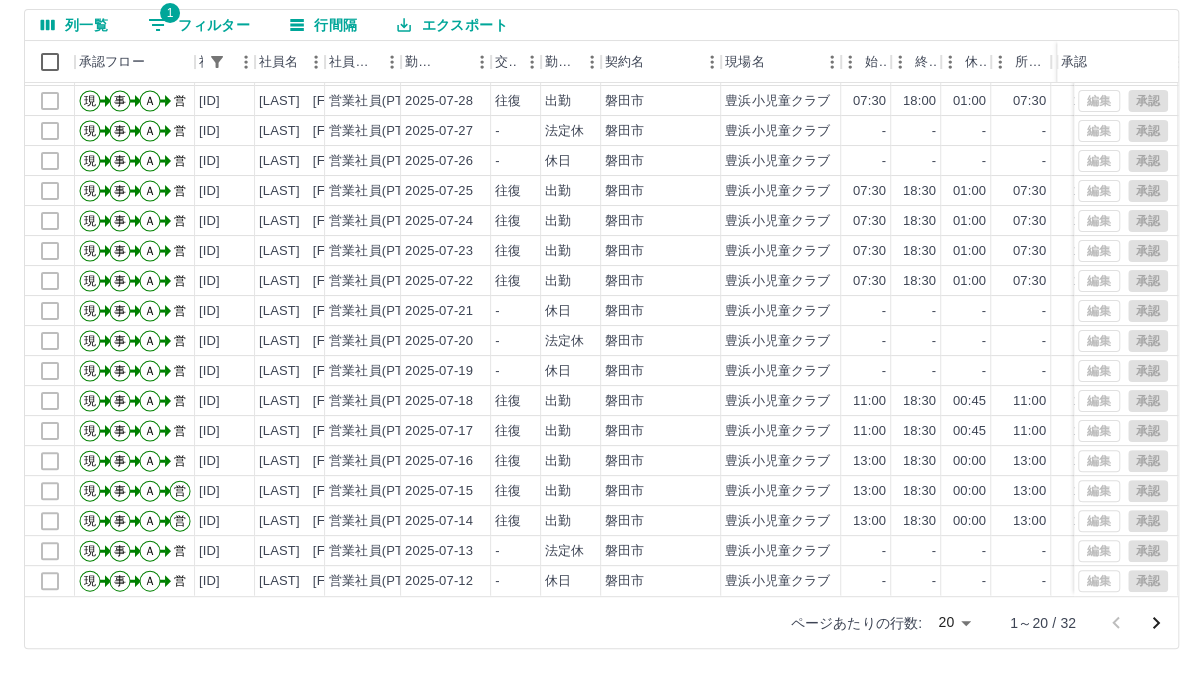 click 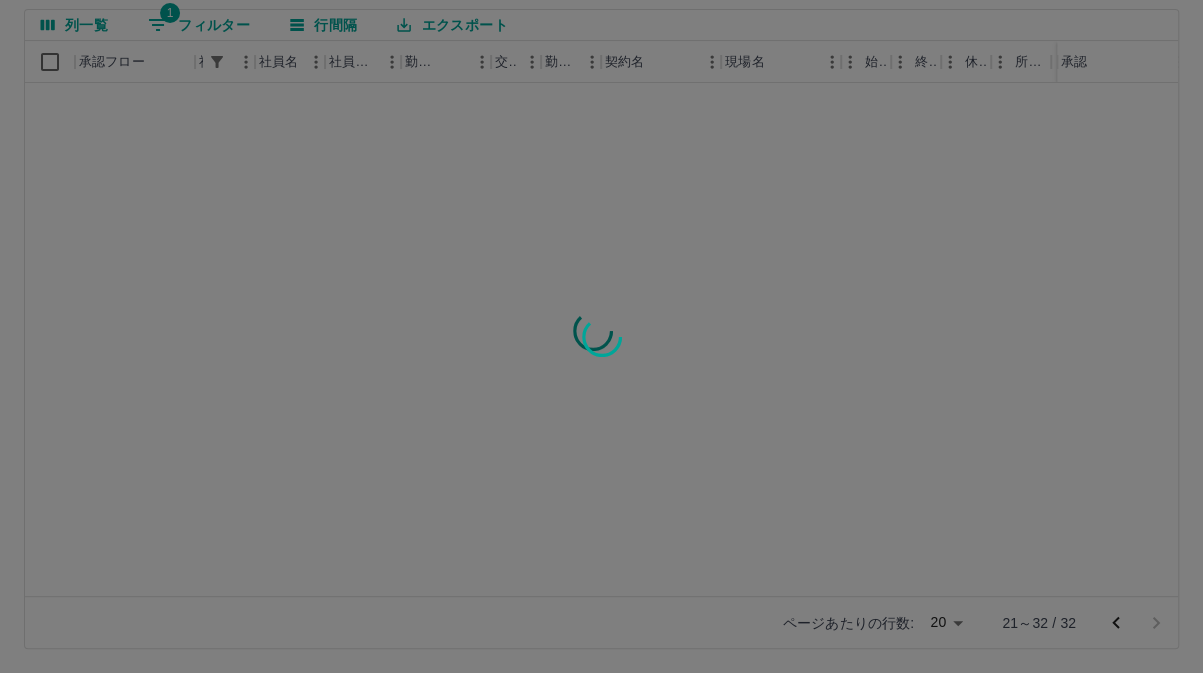 scroll, scrollTop: 0, scrollLeft: 0, axis: both 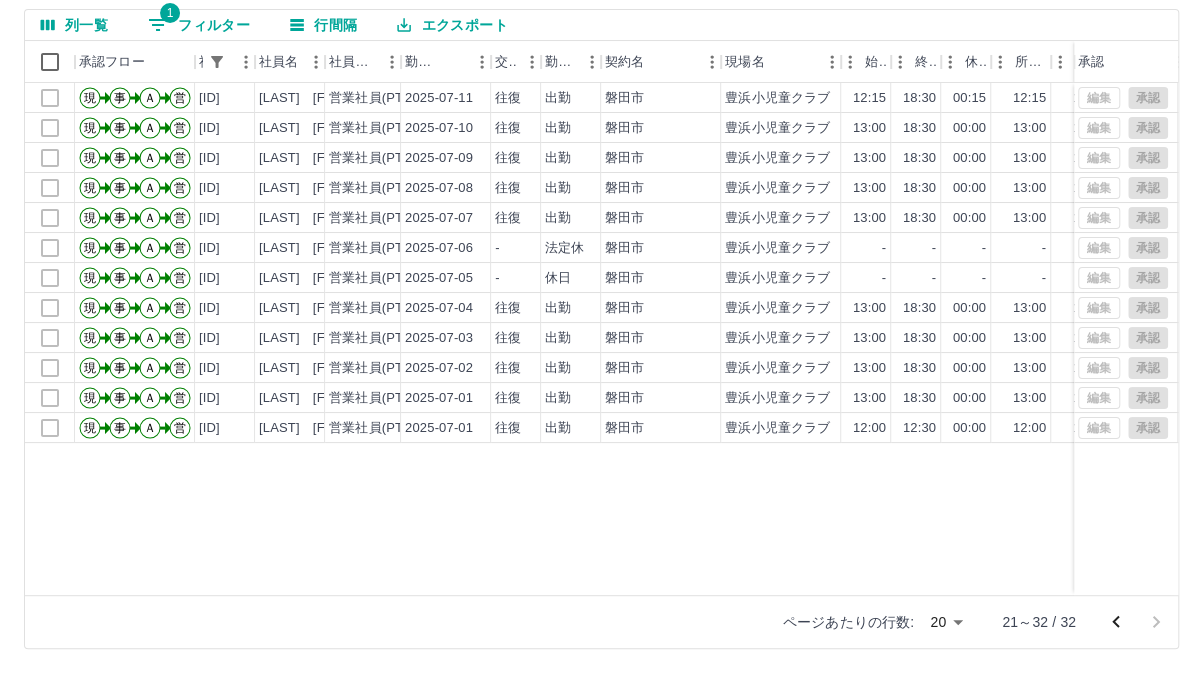 click on "1 フィルター" at bounding box center (199, 25) 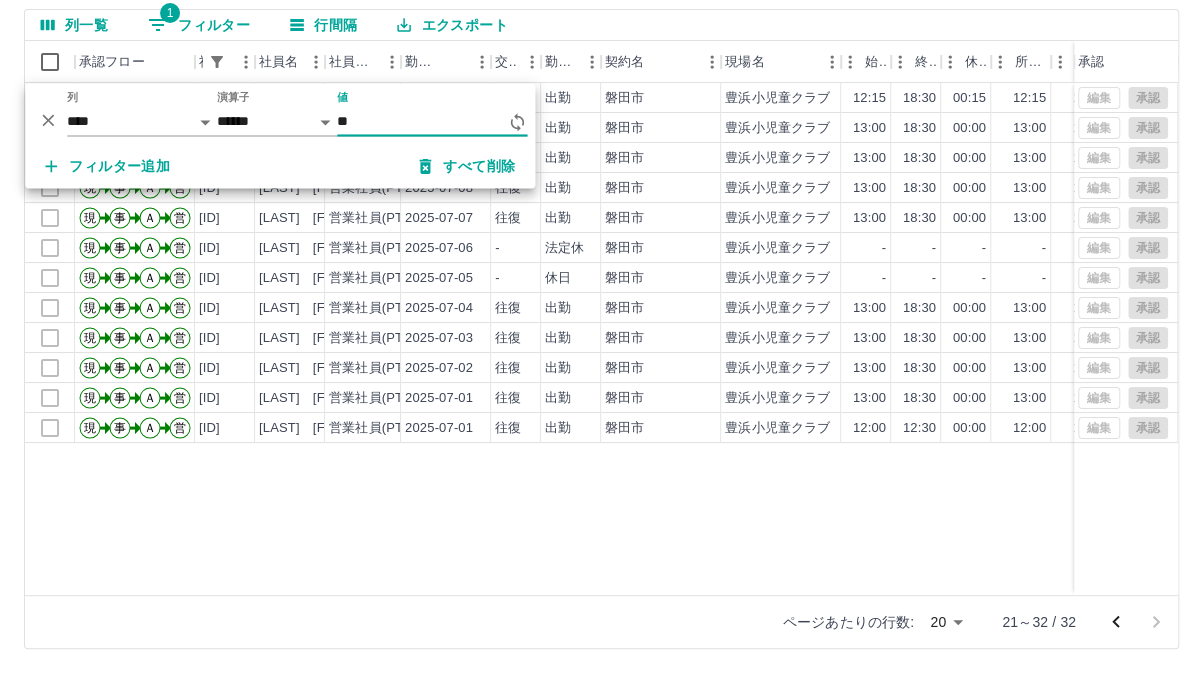 type on "*" 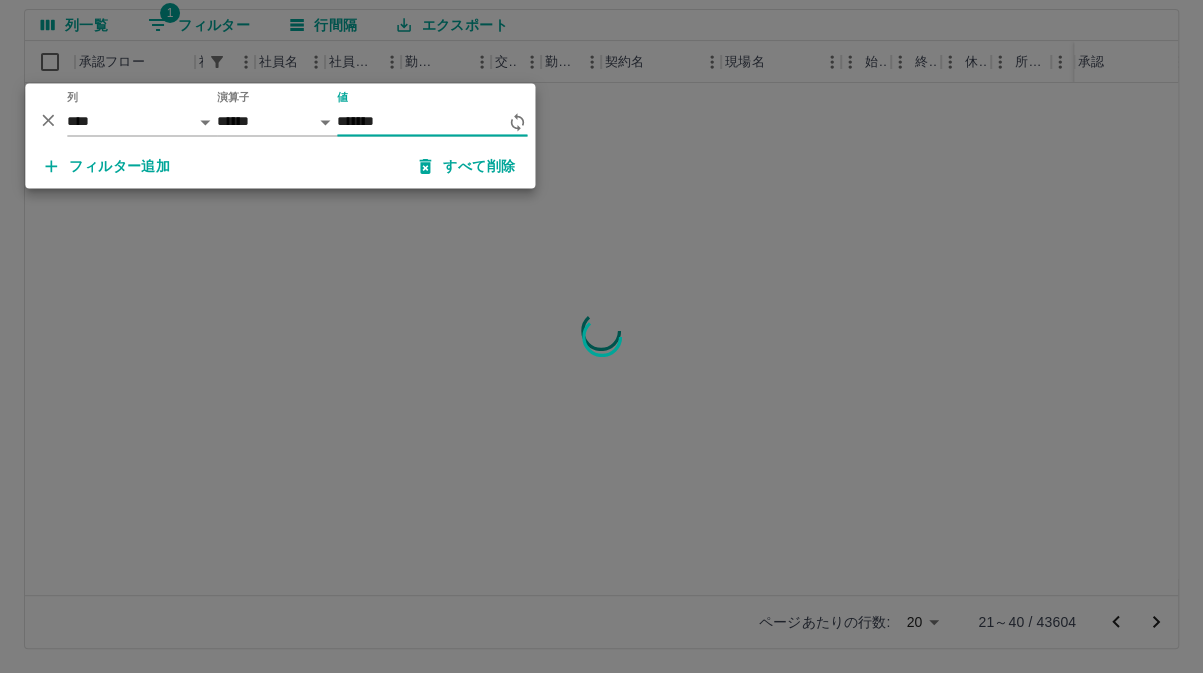 type on "*******" 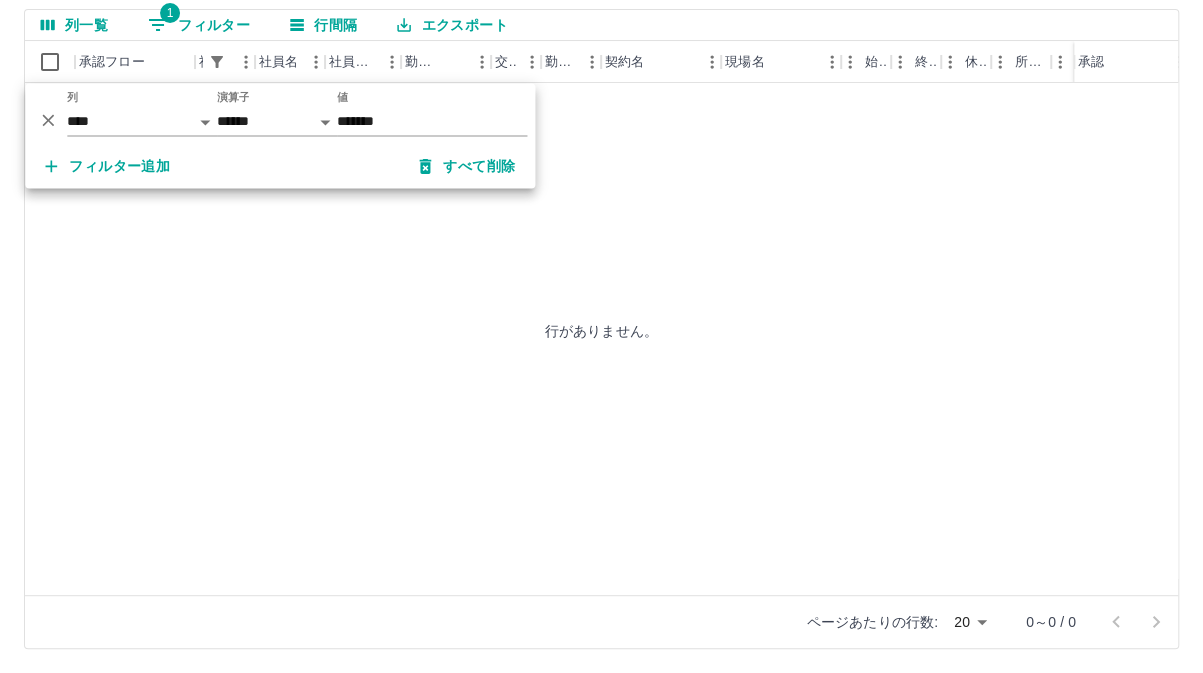 click on "行がありません。" at bounding box center [601, 330] 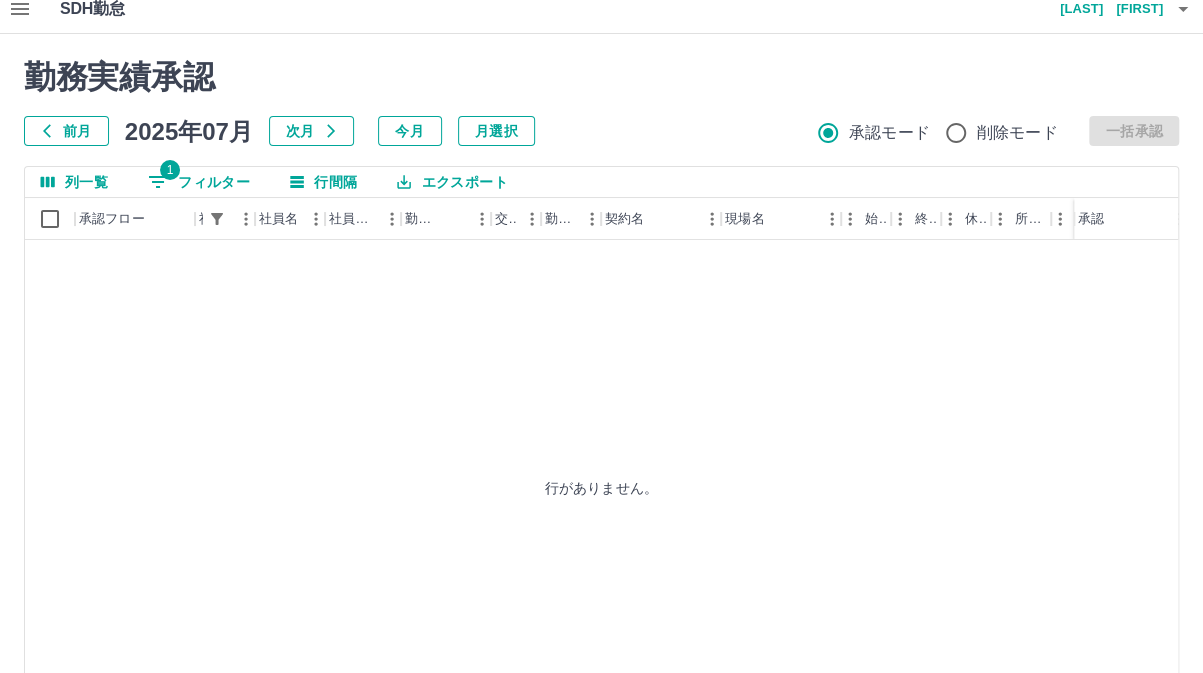scroll, scrollTop: 0, scrollLeft: 0, axis: both 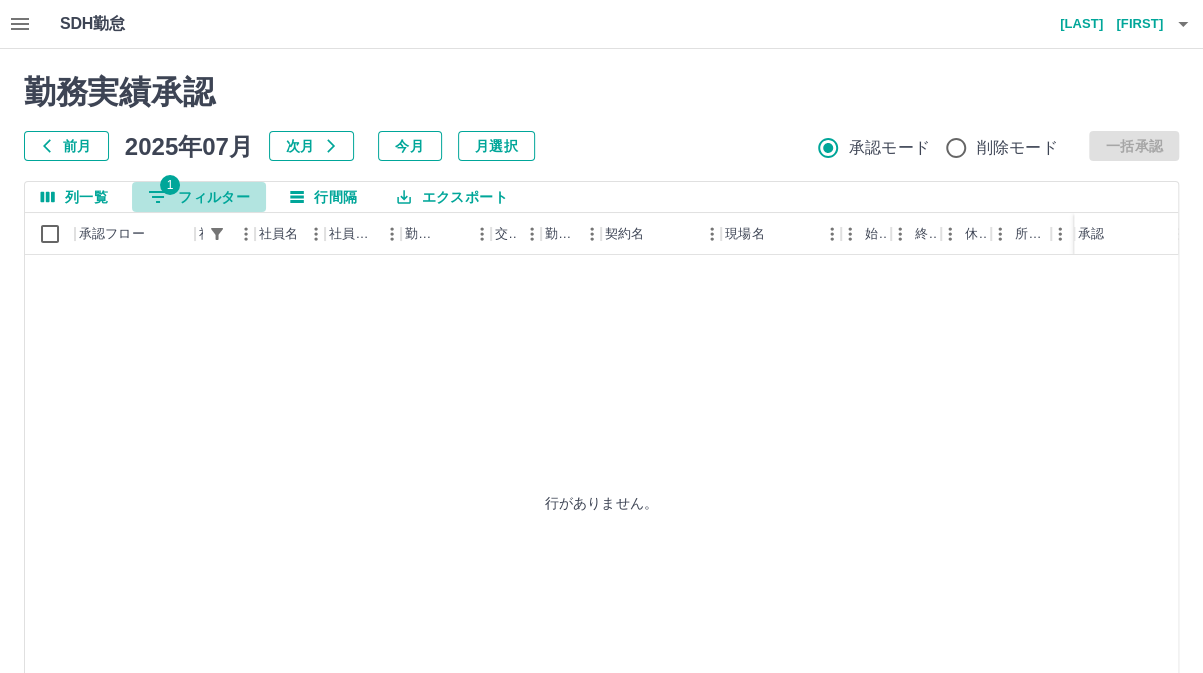 click on "1 フィルター" at bounding box center (199, 197) 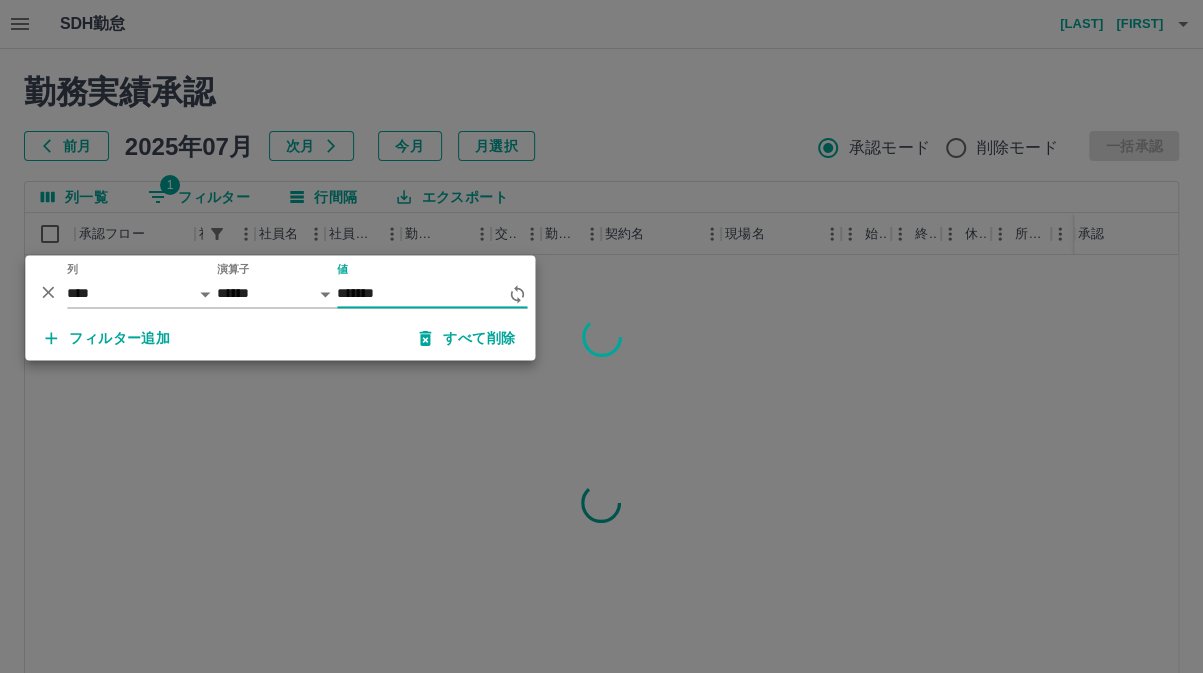 type on "*******" 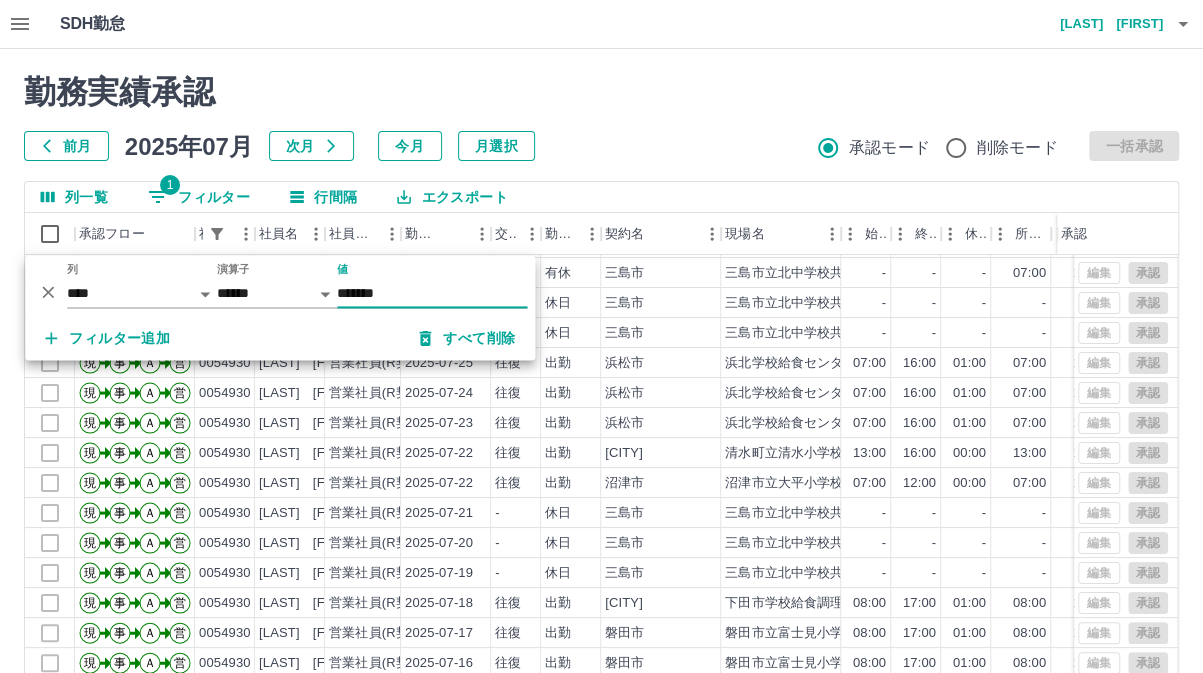 scroll, scrollTop: 103, scrollLeft: 0, axis: vertical 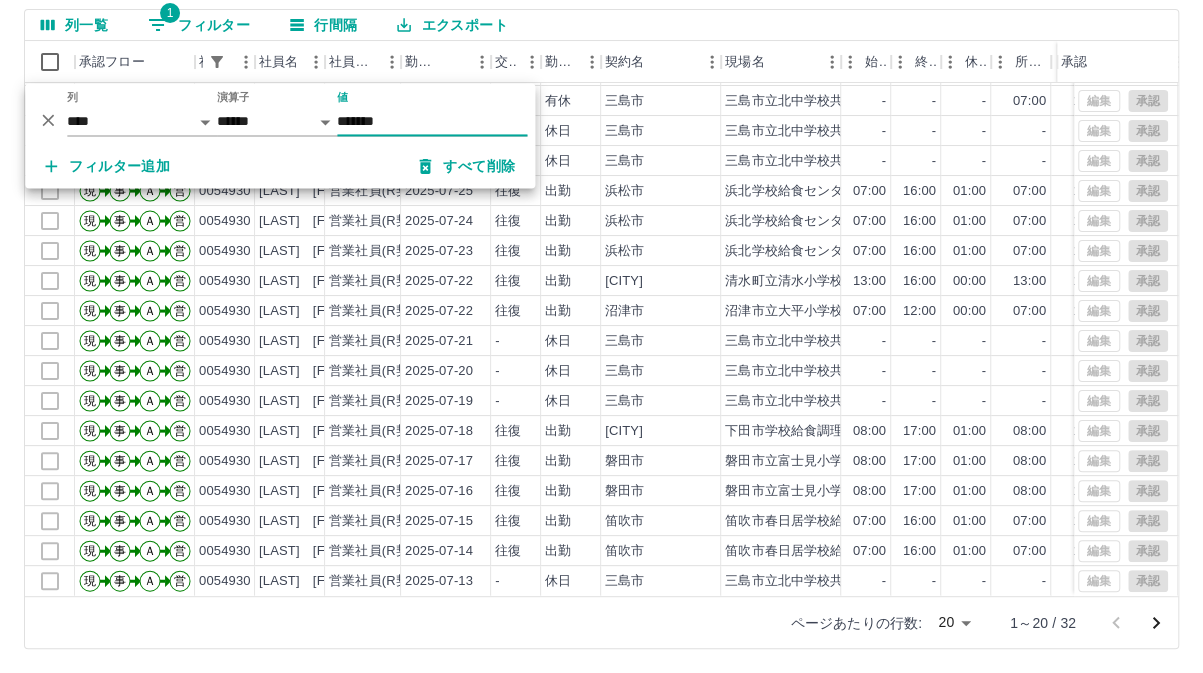 click 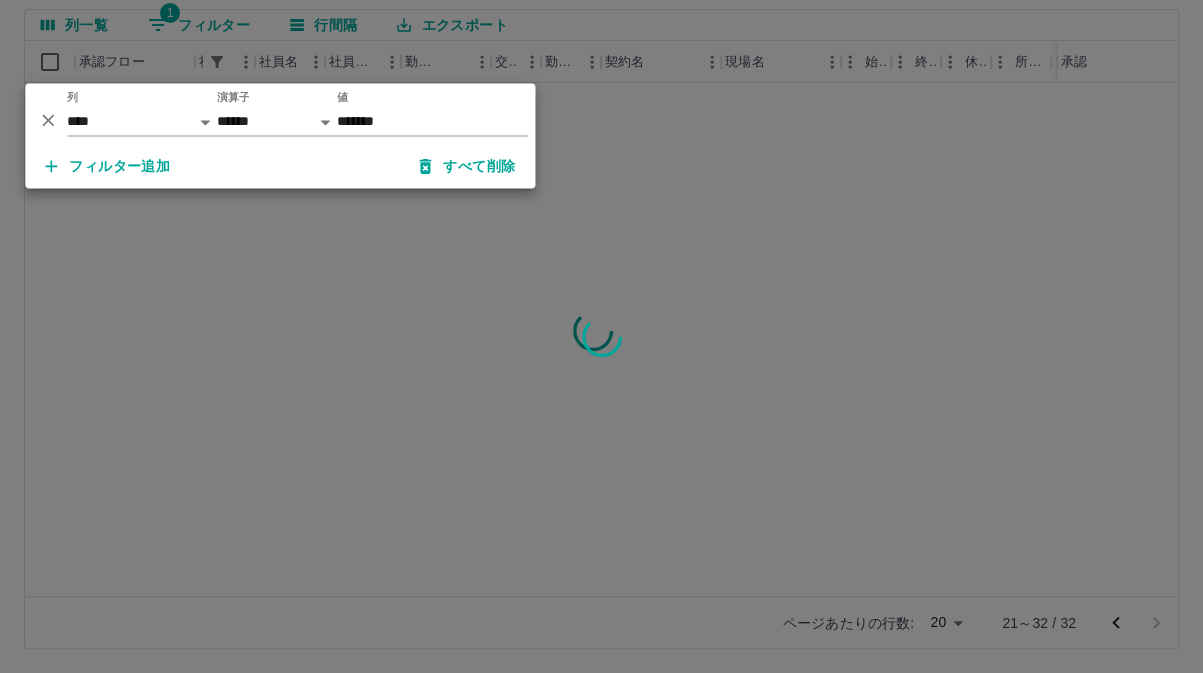 scroll, scrollTop: 0, scrollLeft: 0, axis: both 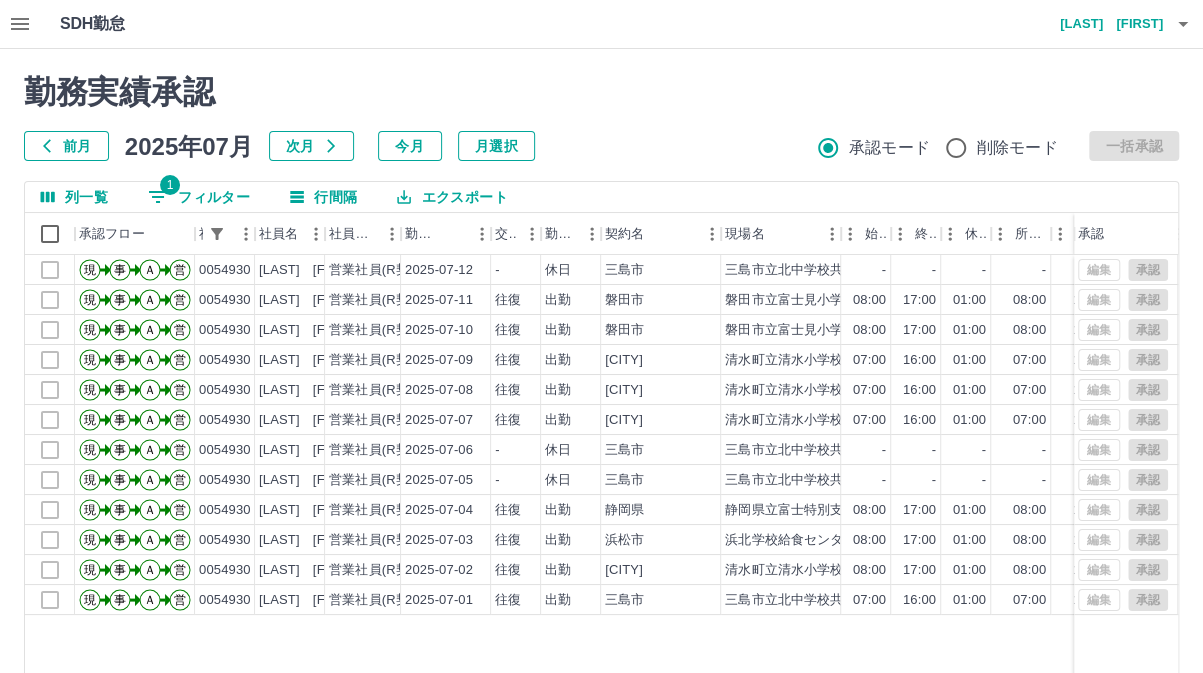 click on "1 フィルター" at bounding box center (199, 197) 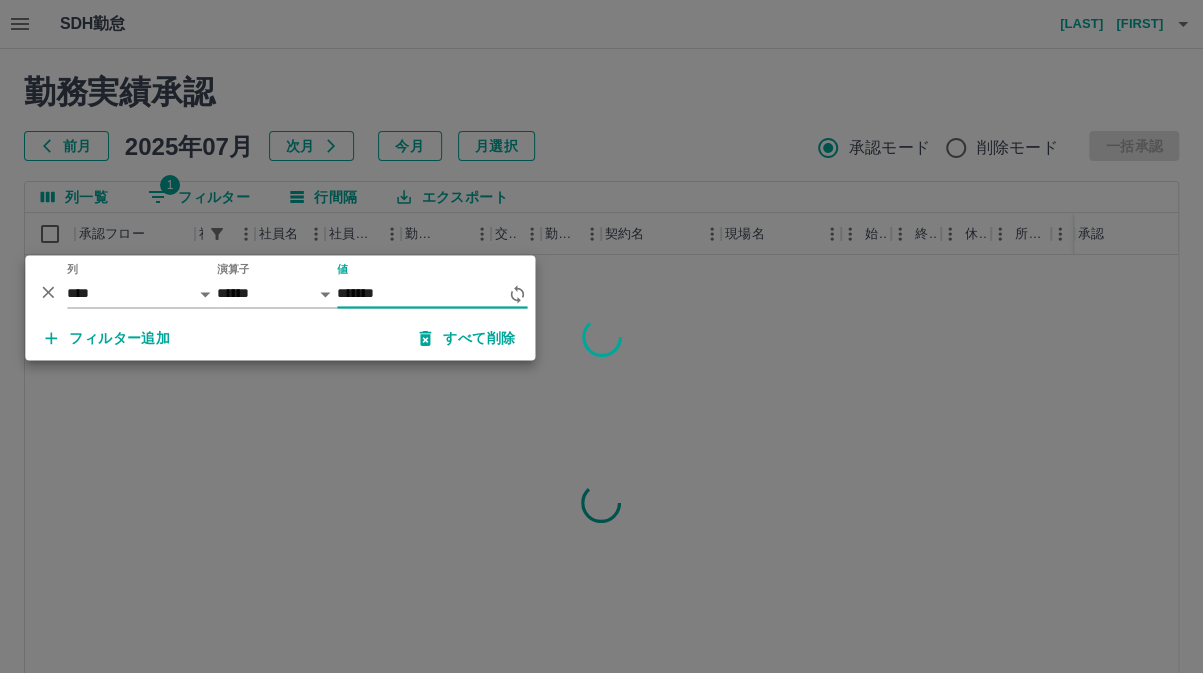 type on "*******" 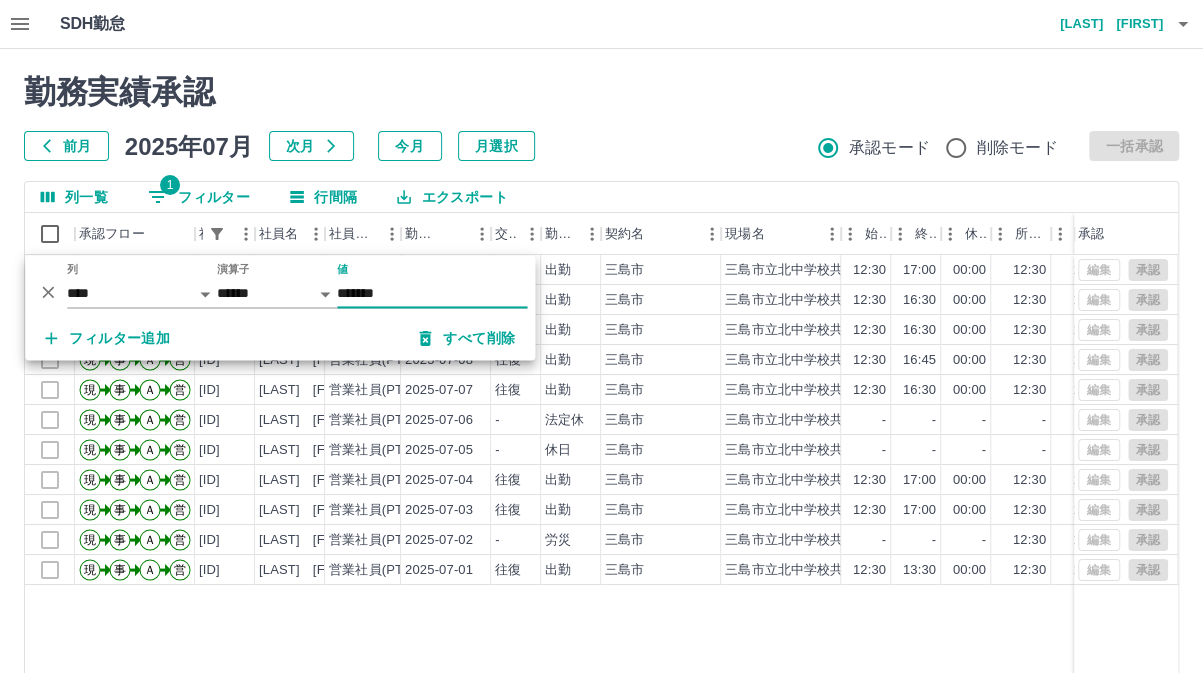 click on "1 フィルター" at bounding box center [199, 197] 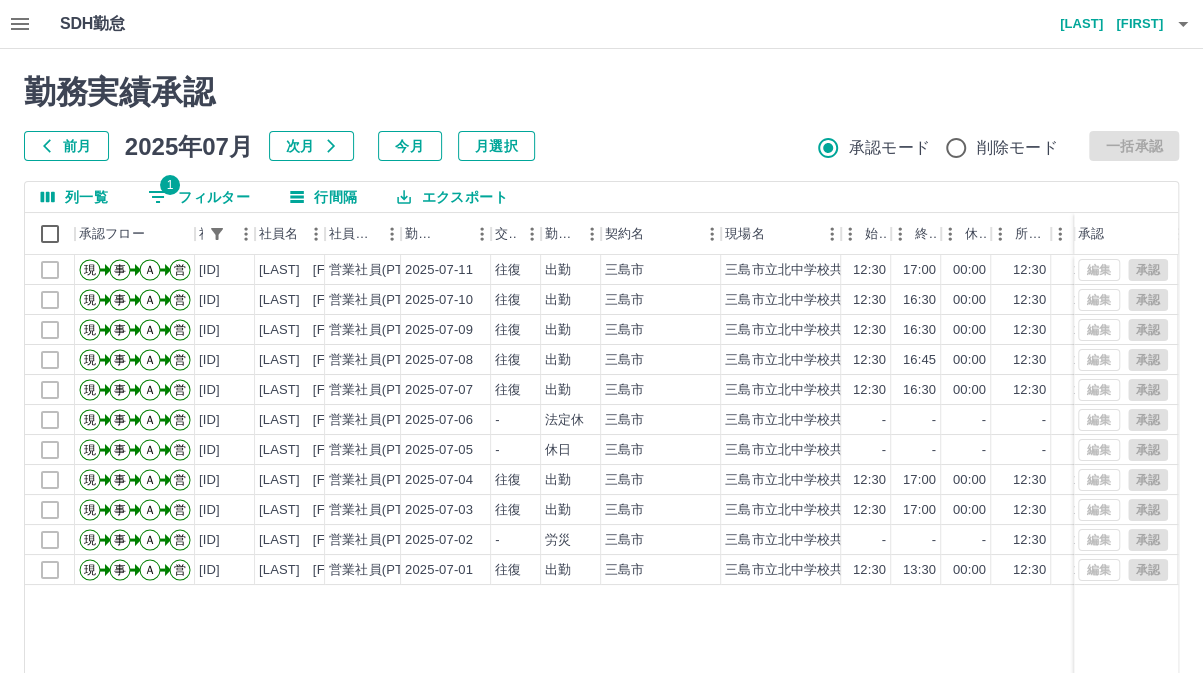 click on "1 フィルター" at bounding box center (199, 197) 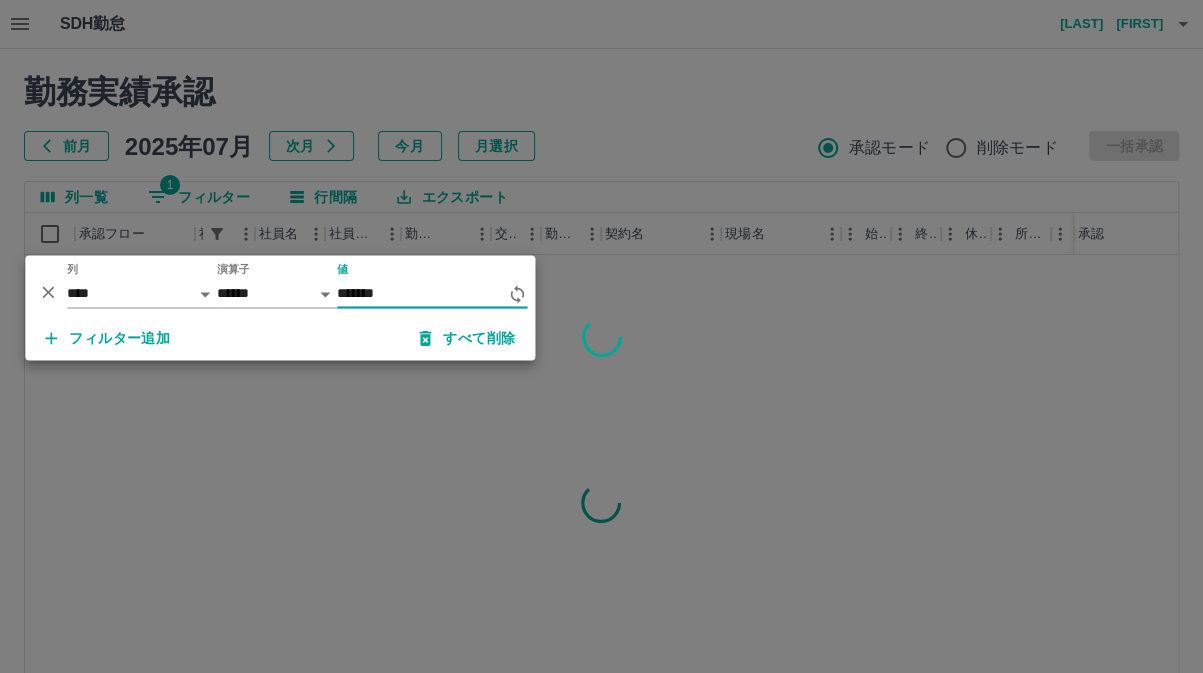 type on "*******" 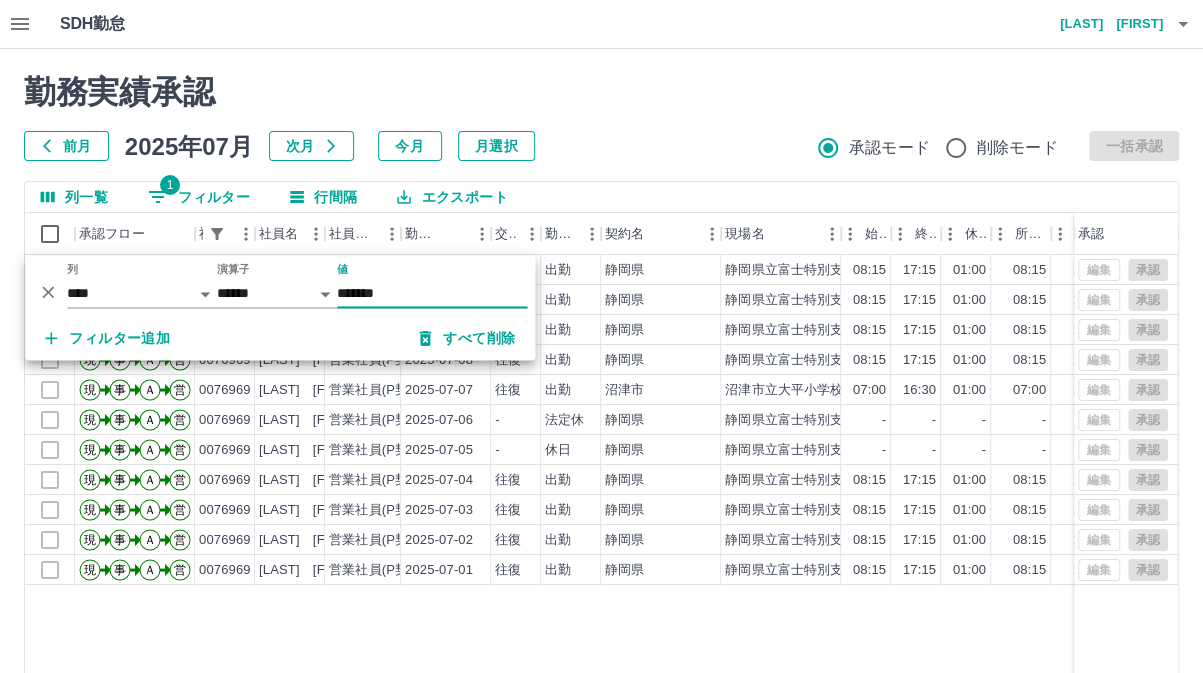 click on "現 事 Ａ 営 [ID] [LAST]　[FIRST] 営業社員(P契約) [DATE] 往復 出勤 [CITY] [LOCATION] [TIME] [TIME] [TIME] [TIME] [TIME] [TIME] [TIME] [TIME] 現 事 Ａ 営 [ID] [LAST]　[FIRST] 営業社員(P契約) [DATE] 往復 出勤 [CITY] [LOCATION] [TIME] [TIME] [TIME] [TIME] [TIME] [TIME] [TIME] [TIME] 現 事 Ａ 営 [ID] [LAST]　[FIRST] 営業社員(P契約) [DATE] 往復 出勤 [CITY] [LOCATION] [TIME] [TIME] [TIME] [TIME] [TIME] [TIME] [TIME] [TIME] 現 事 Ａ 営 [ID] [LAST]　[FIRST] 営業社員(P契約) [DATE] 往復 出勤 [CITY] [LOCATION] [TIME] [TIME] [TIME] [TIME] [TIME] [TIME] [TIME] [TIME] 現 事 Ａ 営 [ID] [LAST]　[FIRST] 営業社員(P契約) [DATE] 往復 出勤 [CITY] [LOCATION] [TIME] [TIME] [TIME] [TIME] [TIME] [TIME] [TIME] [TIME] 現 事 Ａ 営 [ID] [LAST]　[FIRST] 営業社員(P契約) [DATE] - -" at bounding box center (863, 511) 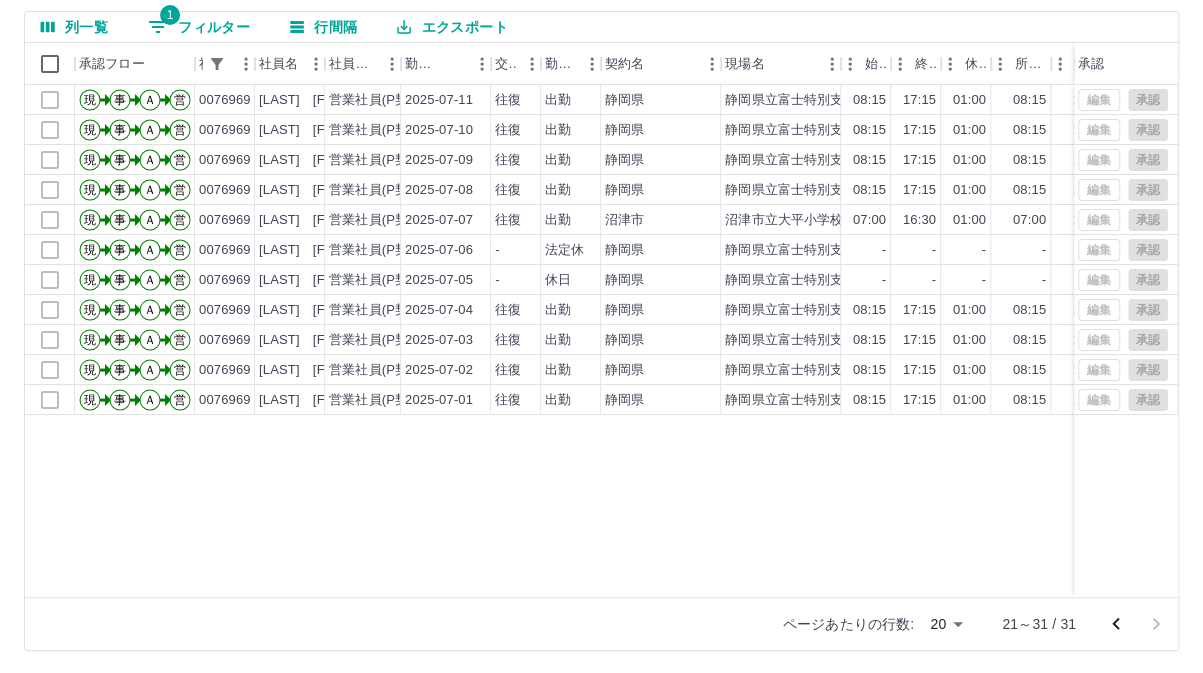 scroll, scrollTop: 172, scrollLeft: 0, axis: vertical 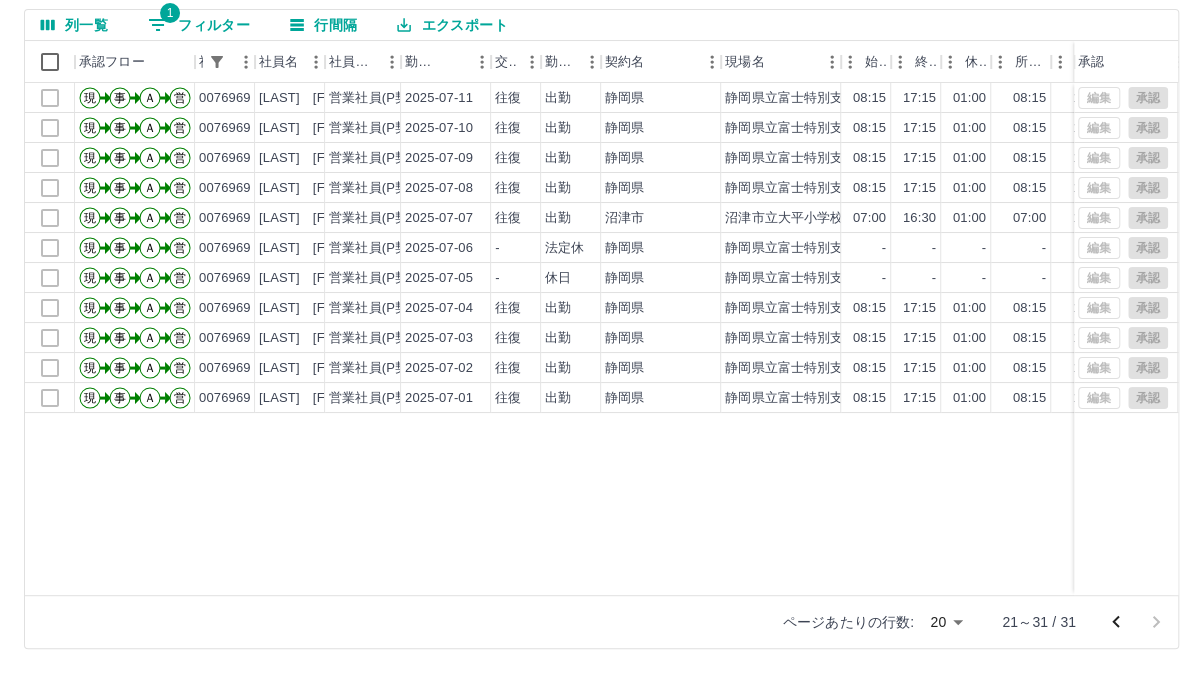 click 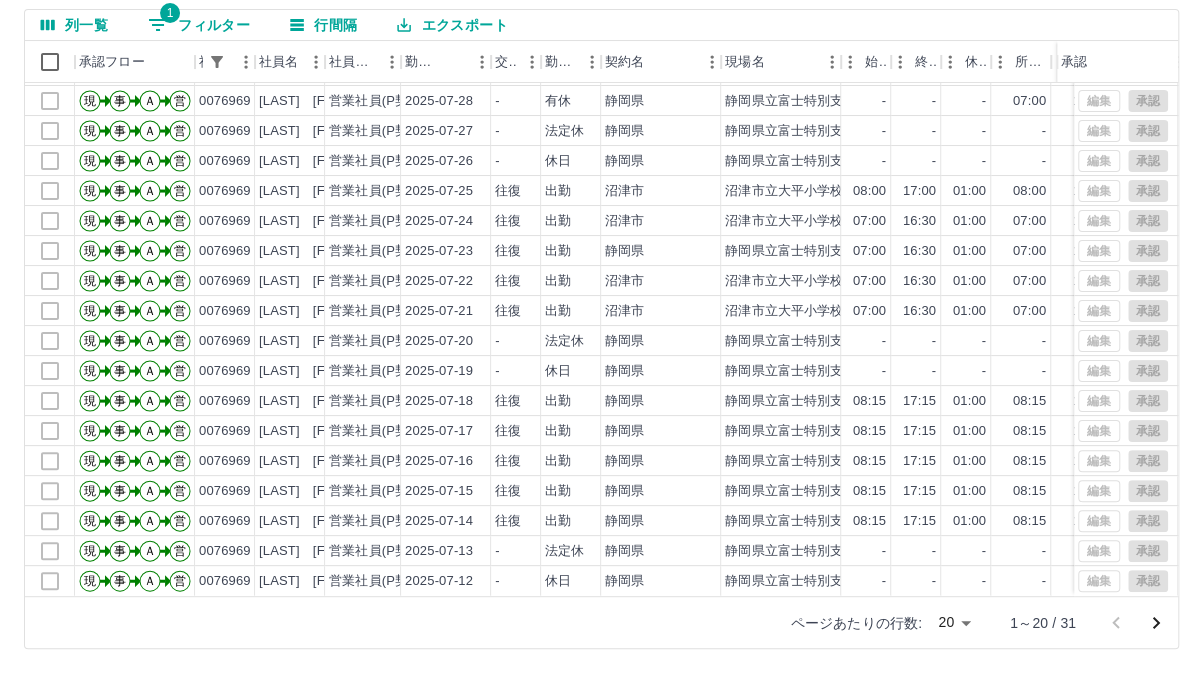 scroll, scrollTop: 103, scrollLeft: 0, axis: vertical 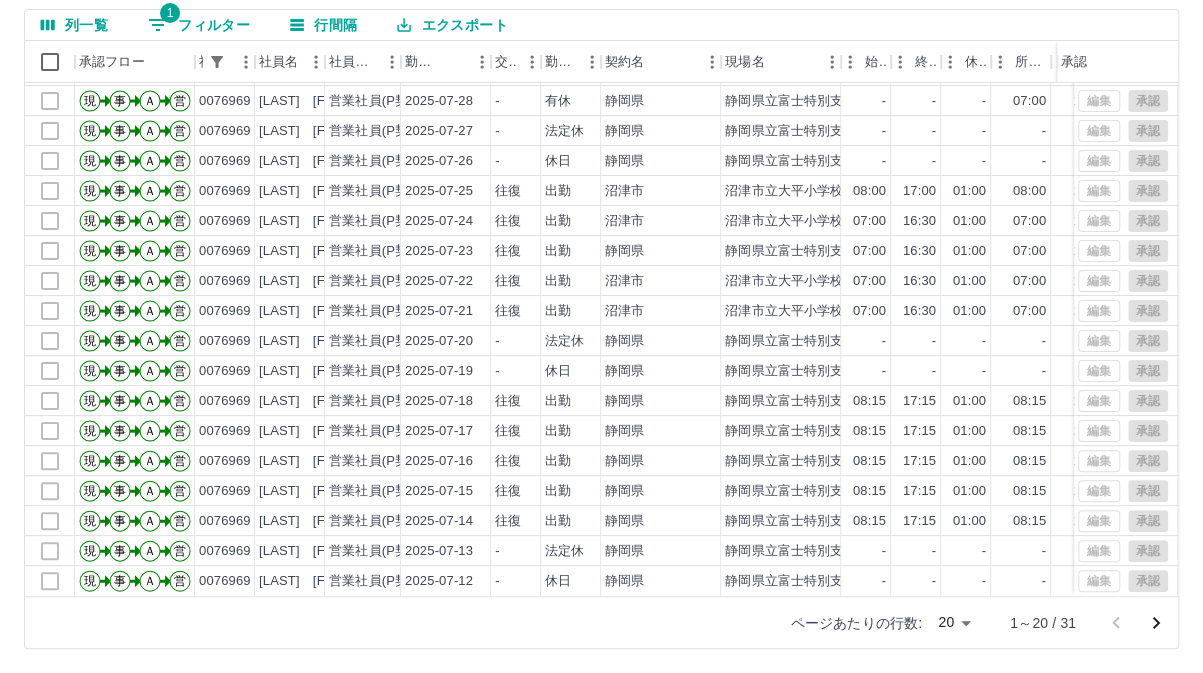click 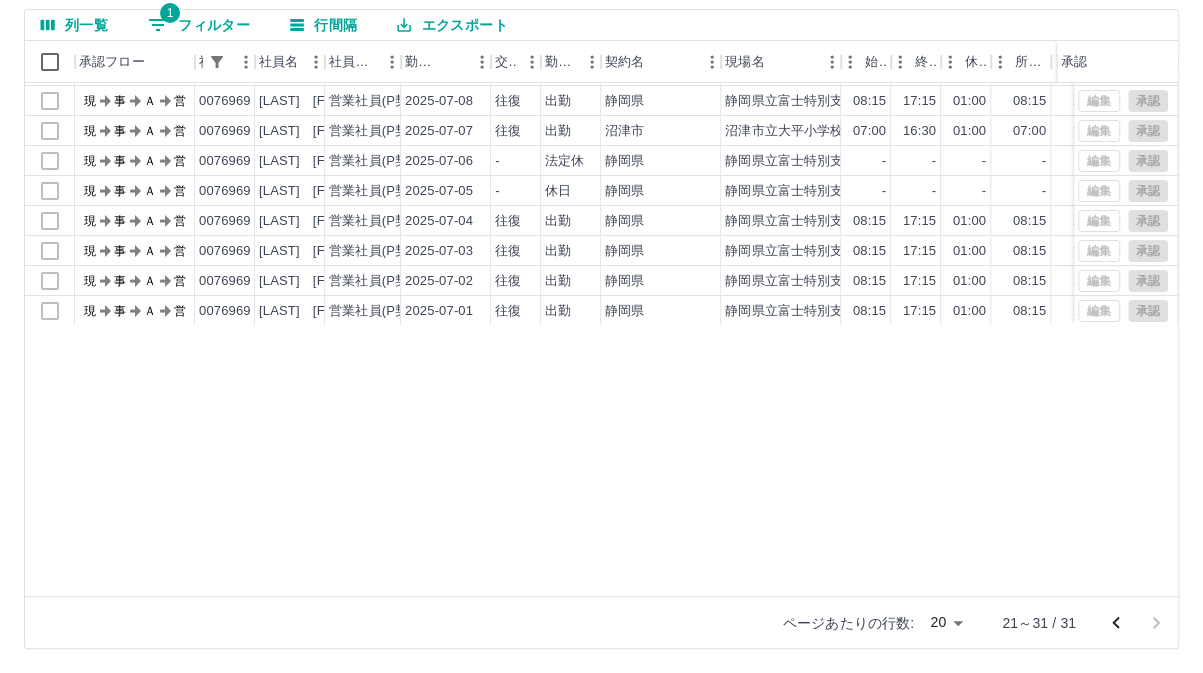 scroll, scrollTop: 0, scrollLeft: 0, axis: both 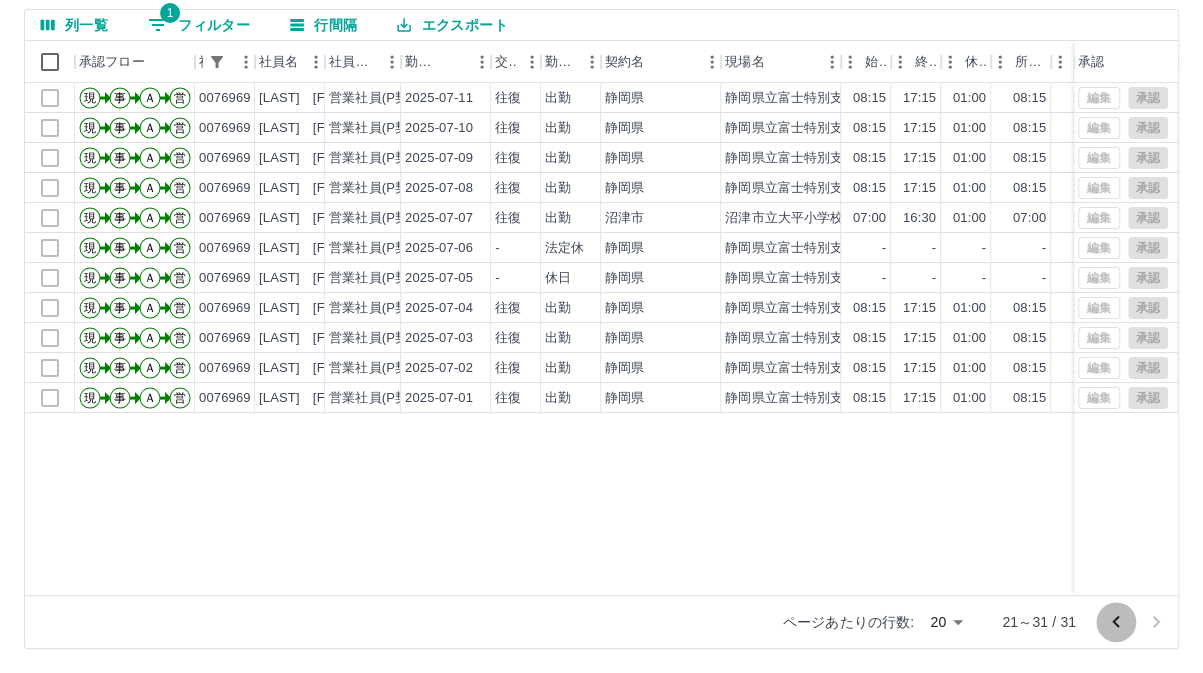 click 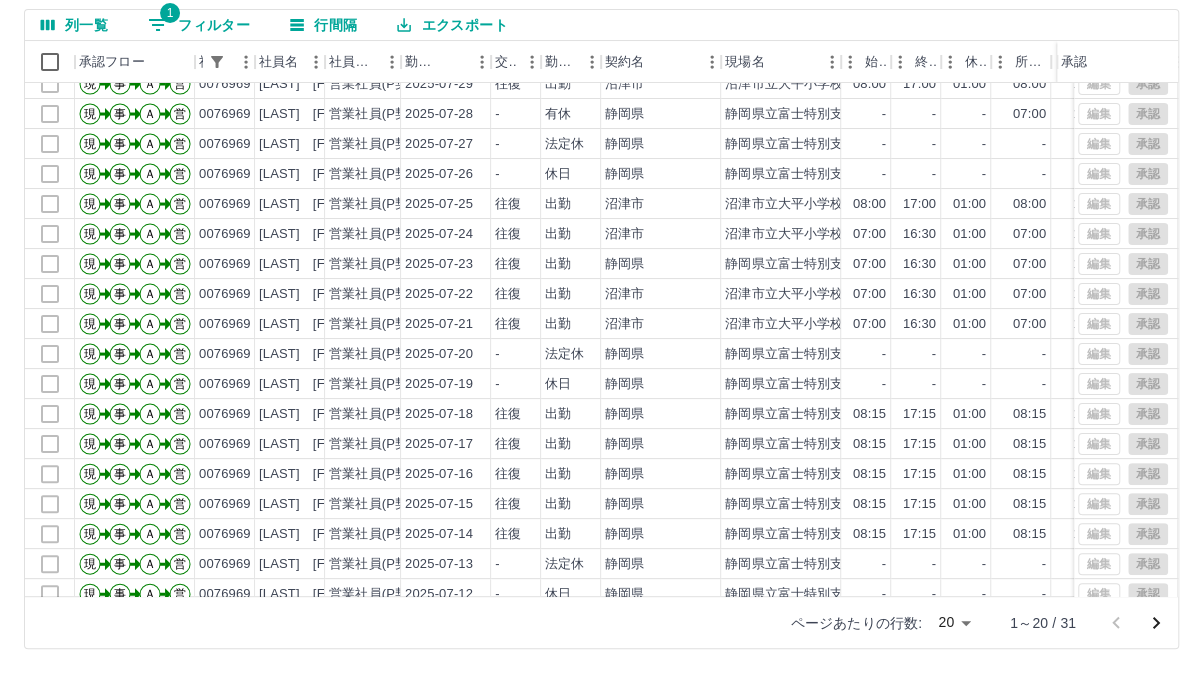 scroll, scrollTop: 103, scrollLeft: 0, axis: vertical 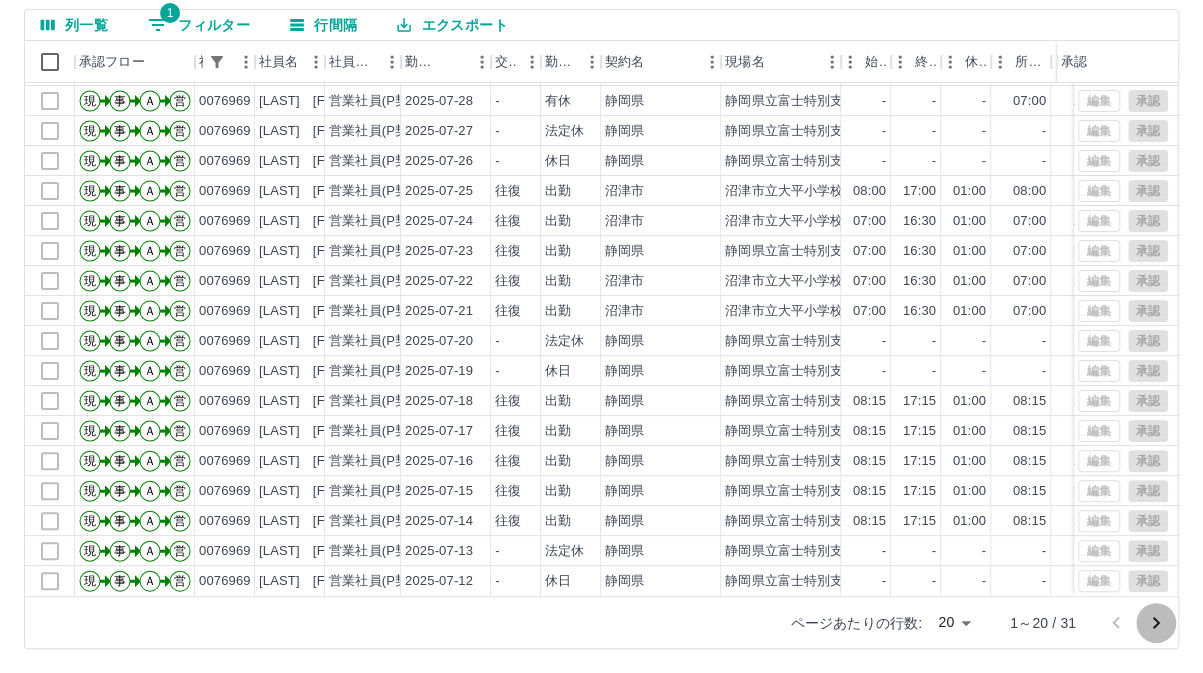 click 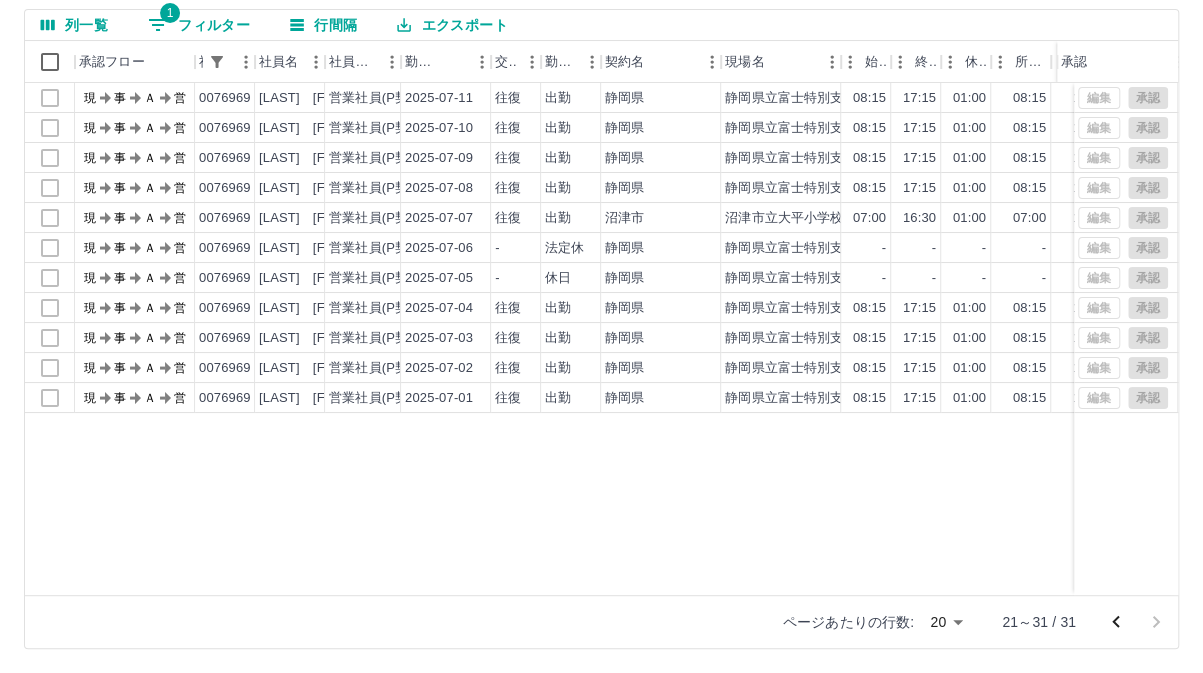 scroll, scrollTop: 0, scrollLeft: 0, axis: both 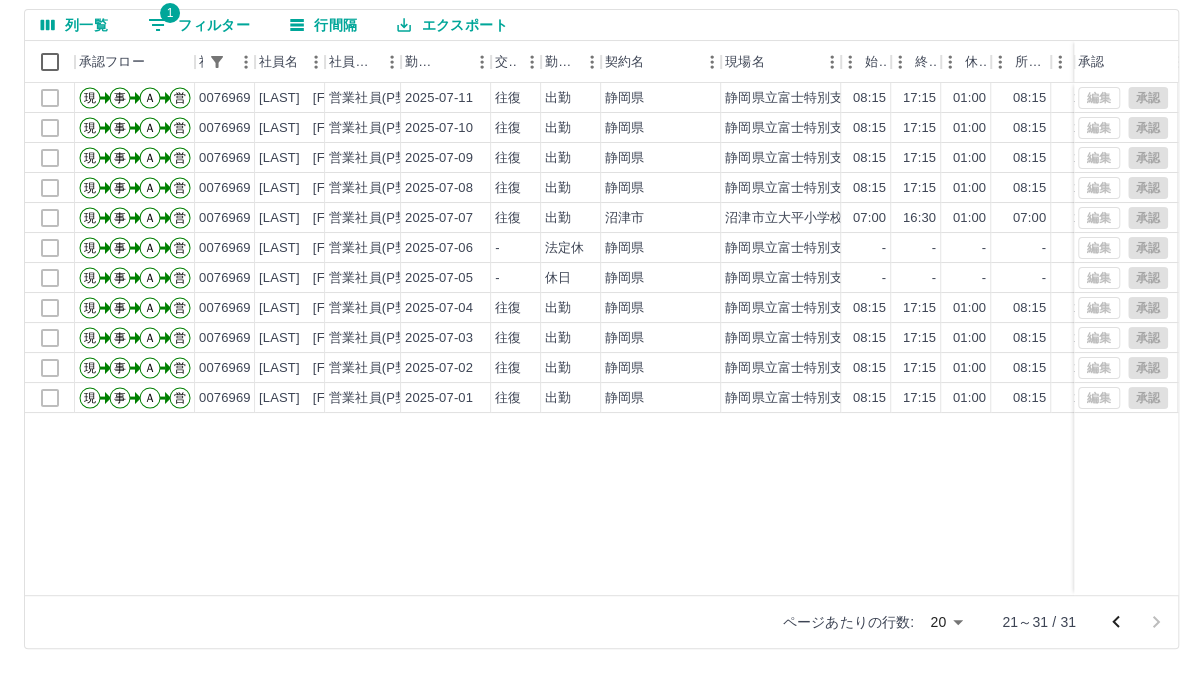 drag, startPoint x: 1112, startPoint y: 627, endPoint x: 1088, endPoint y: 625, distance: 24.083189 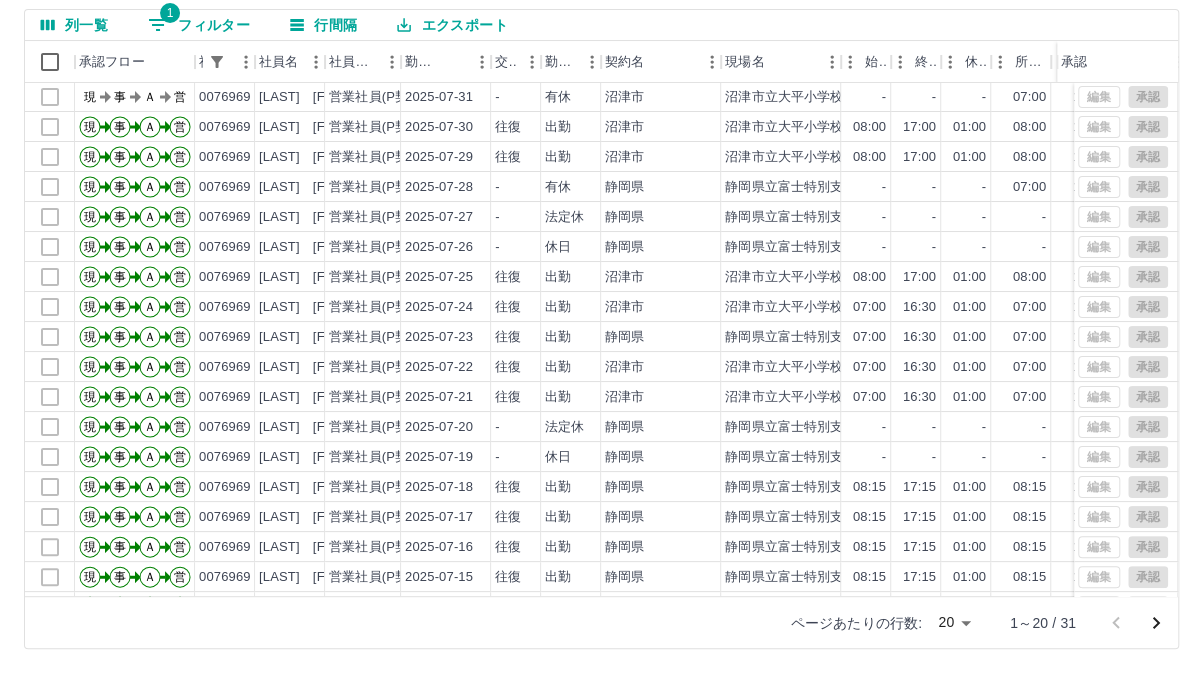 scroll, scrollTop: 0, scrollLeft: 0, axis: both 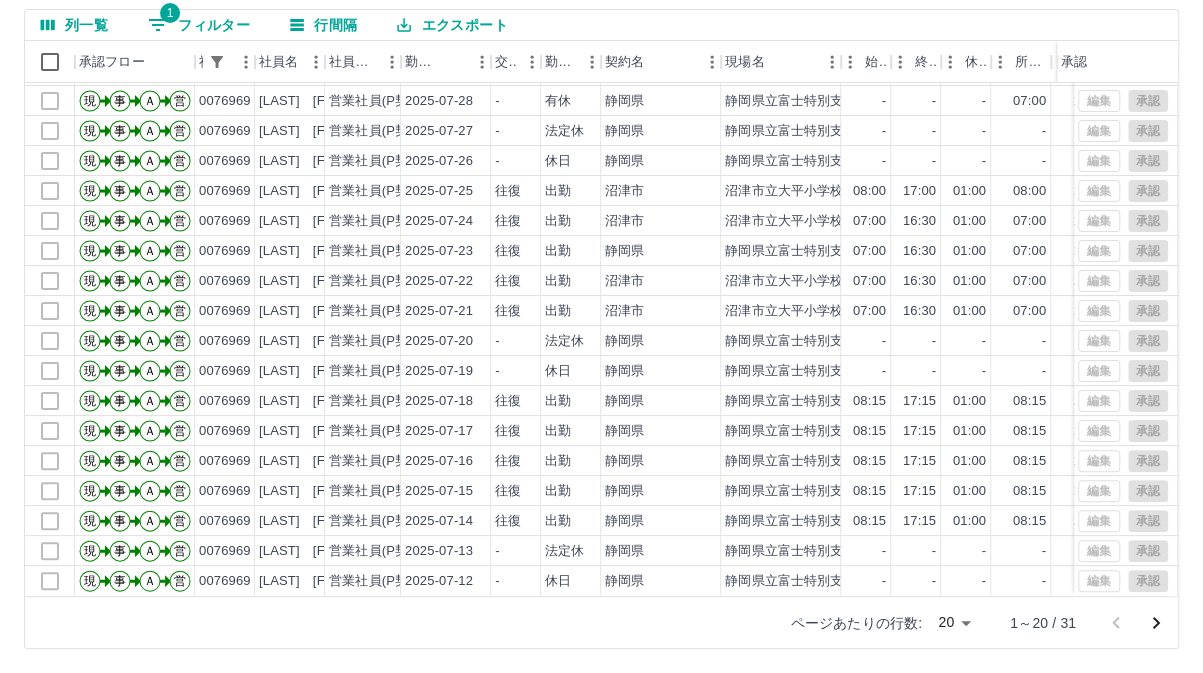 drag, startPoint x: 1158, startPoint y: 618, endPoint x: 872, endPoint y: 461, distance: 326.2591 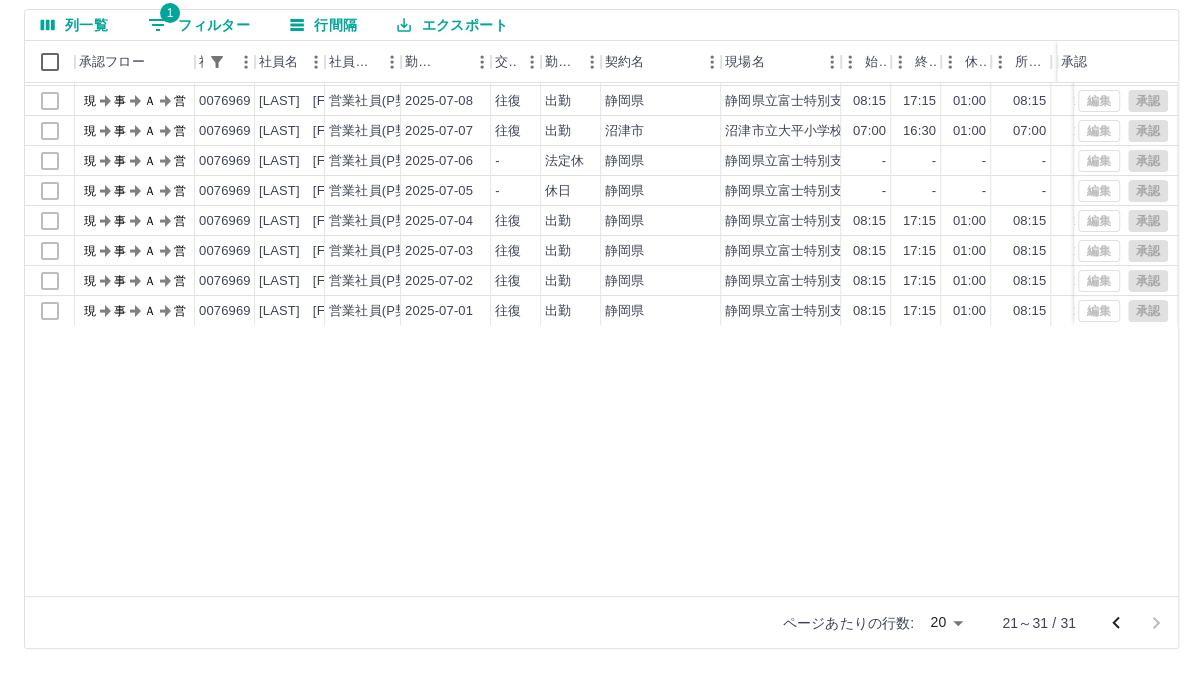 scroll, scrollTop: 0, scrollLeft: 0, axis: both 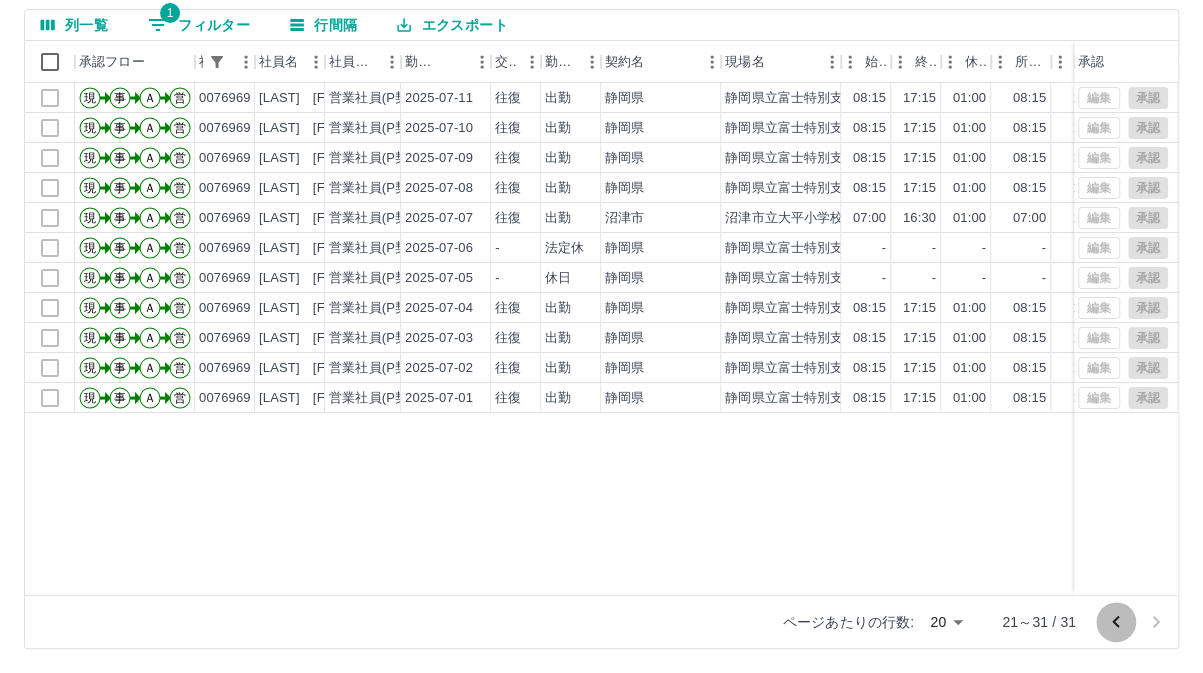 click 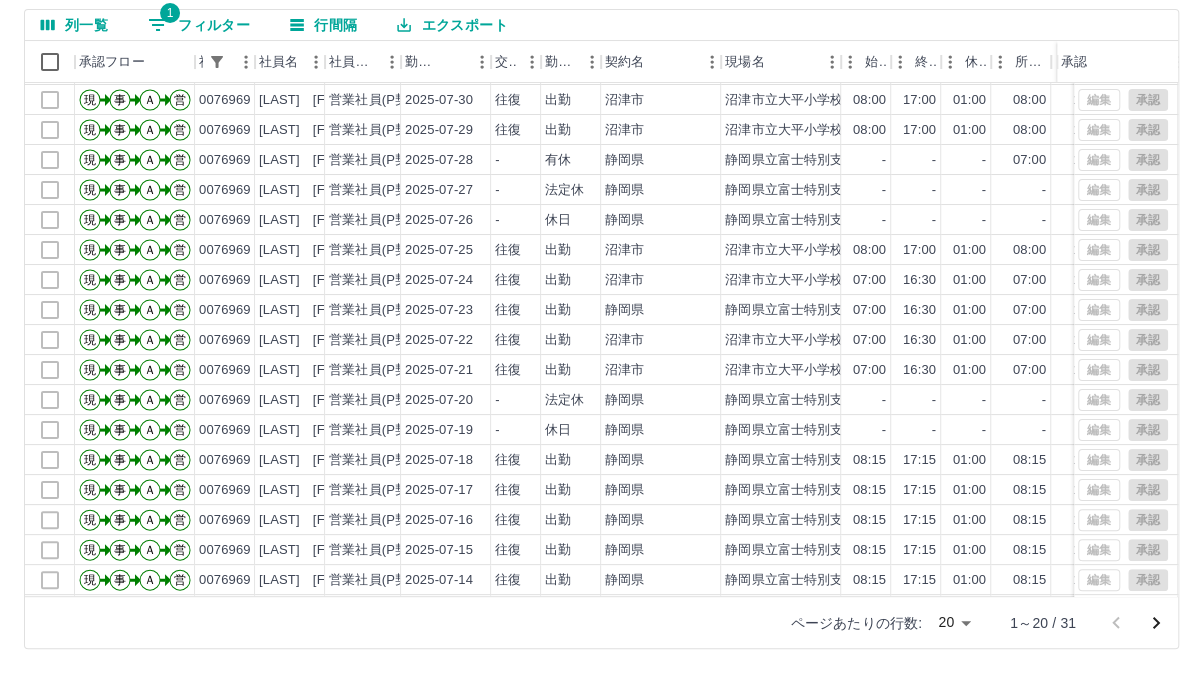 scroll, scrollTop: 103, scrollLeft: 0, axis: vertical 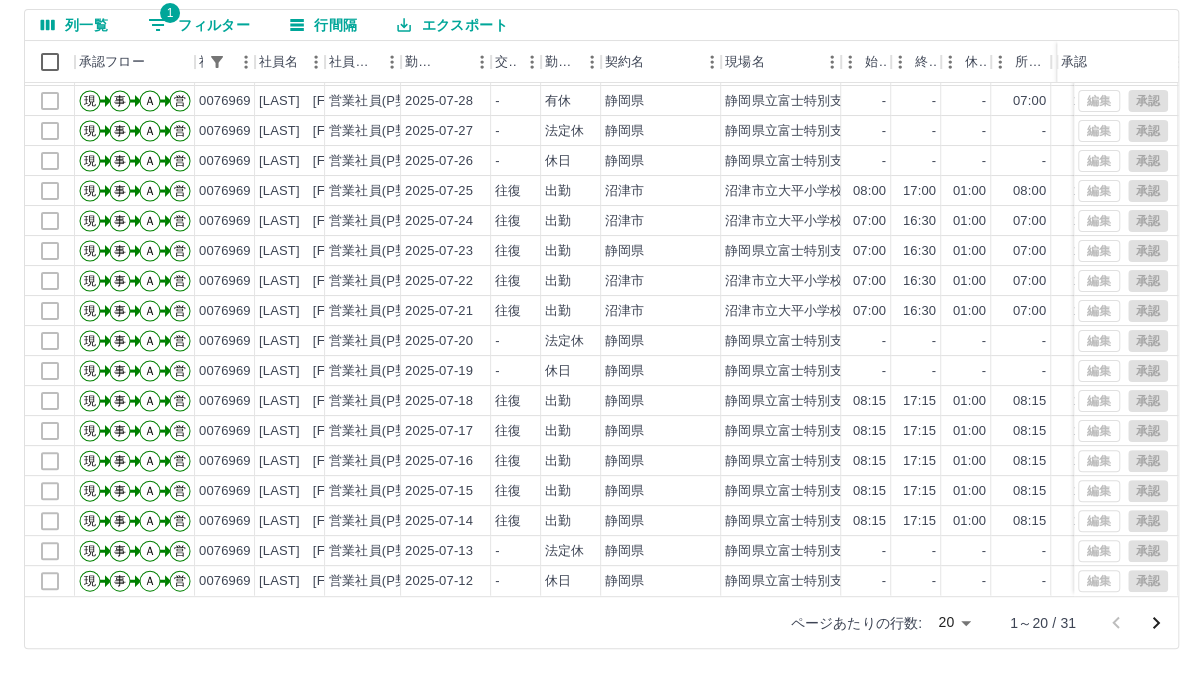 click 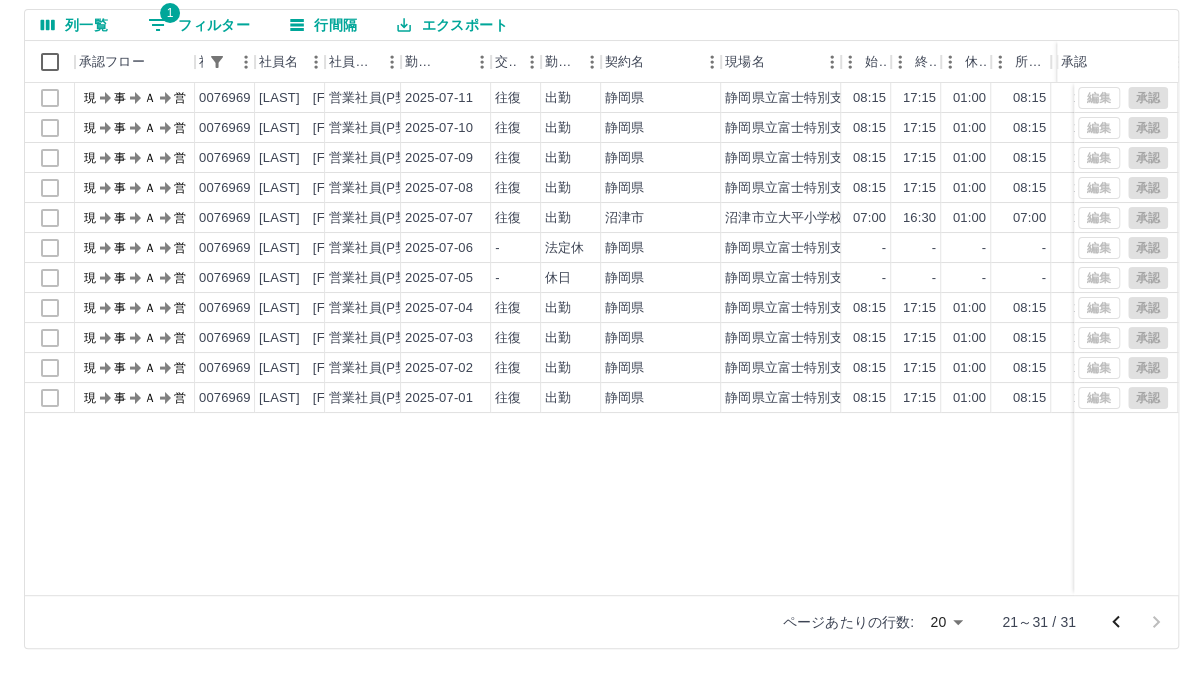 scroll, scrollTop: 0, scrollLeft: 0, axis: both 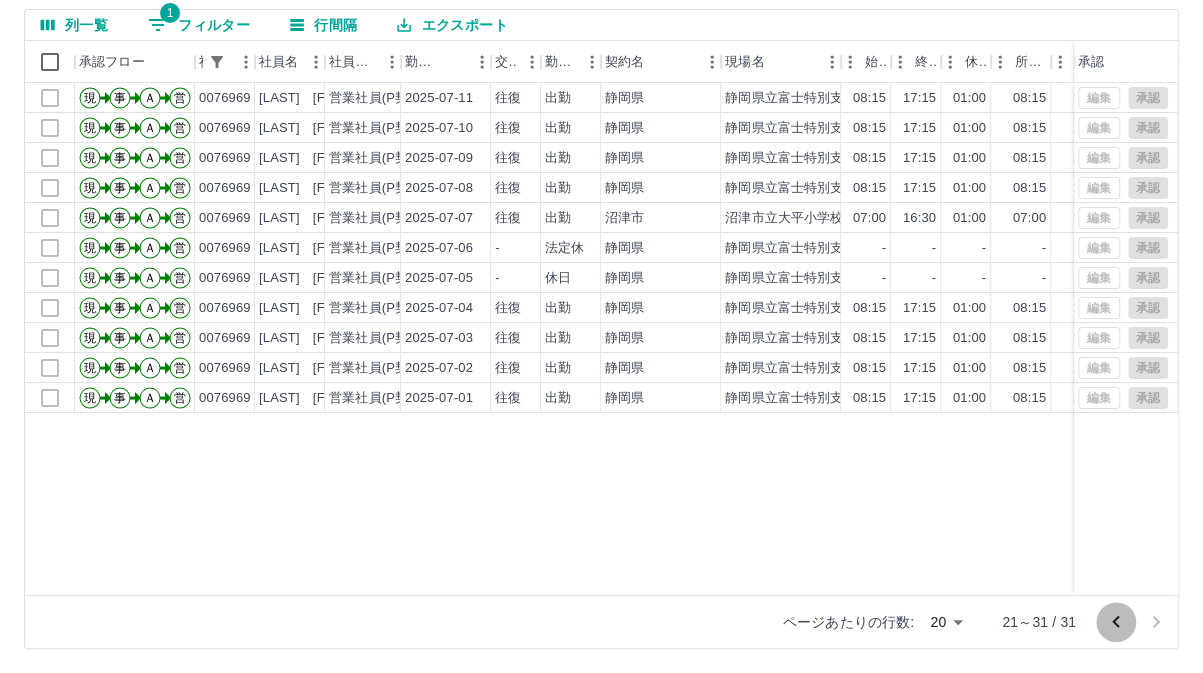 click 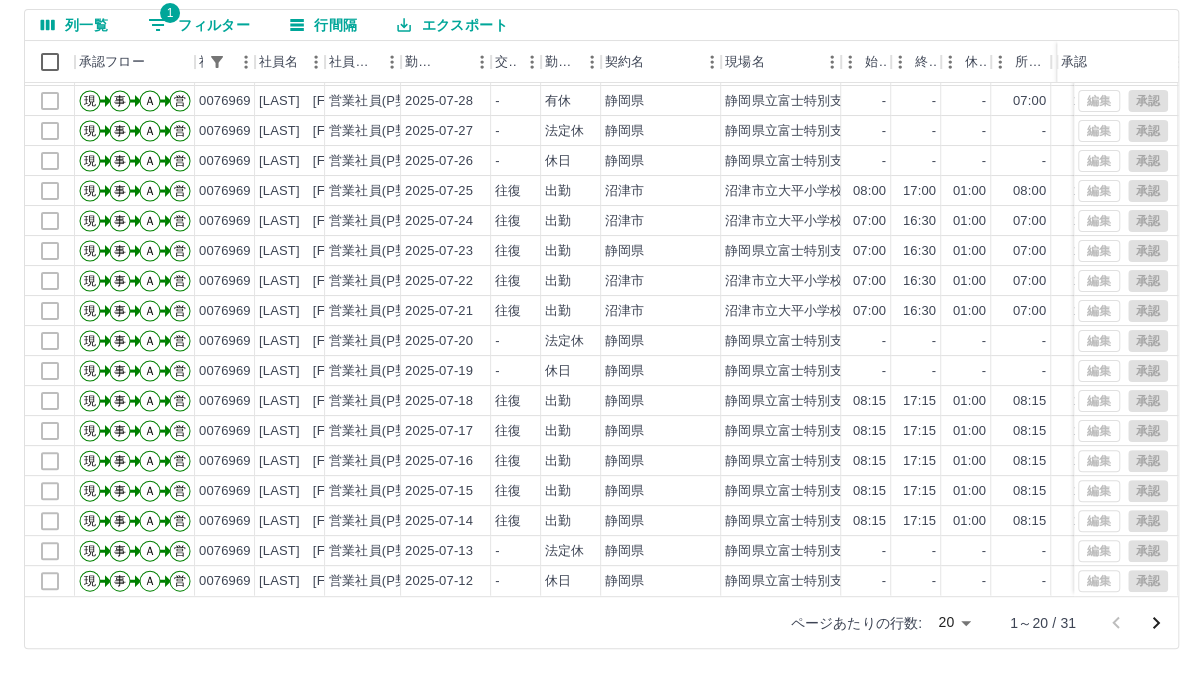 scroll, scrollTop: 103, scrollLeft: 0, axis: vertical 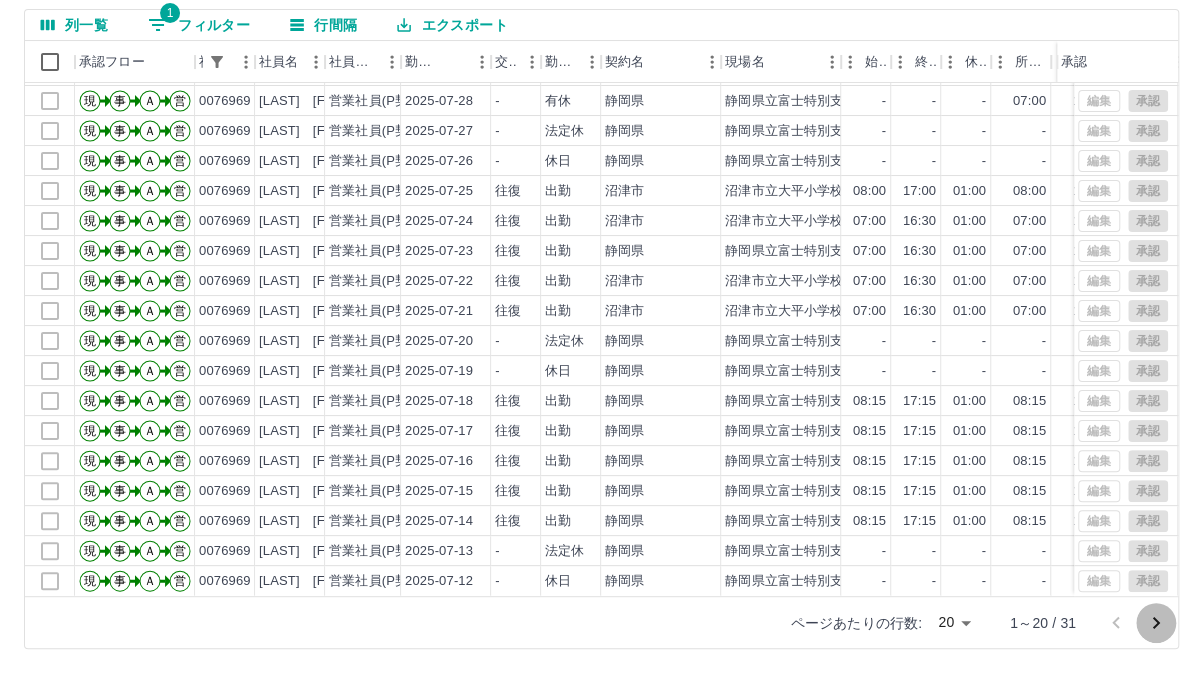 click 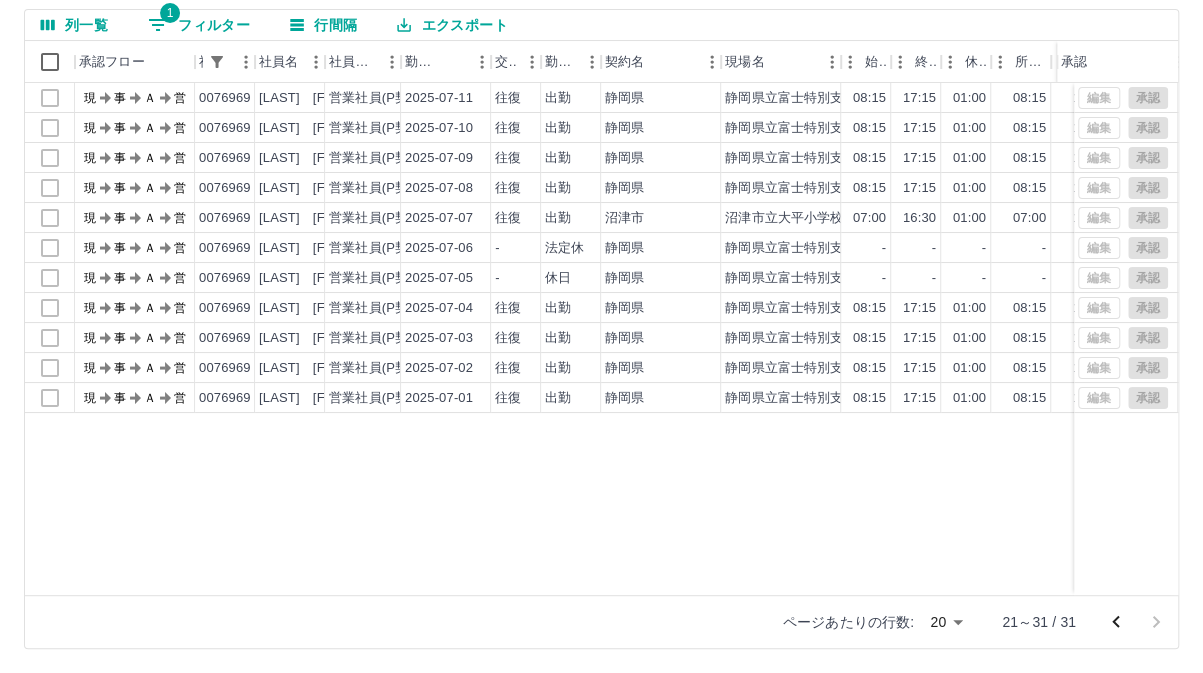 scroll, scrollTop: 0, scrollLeft: 0, axis: both 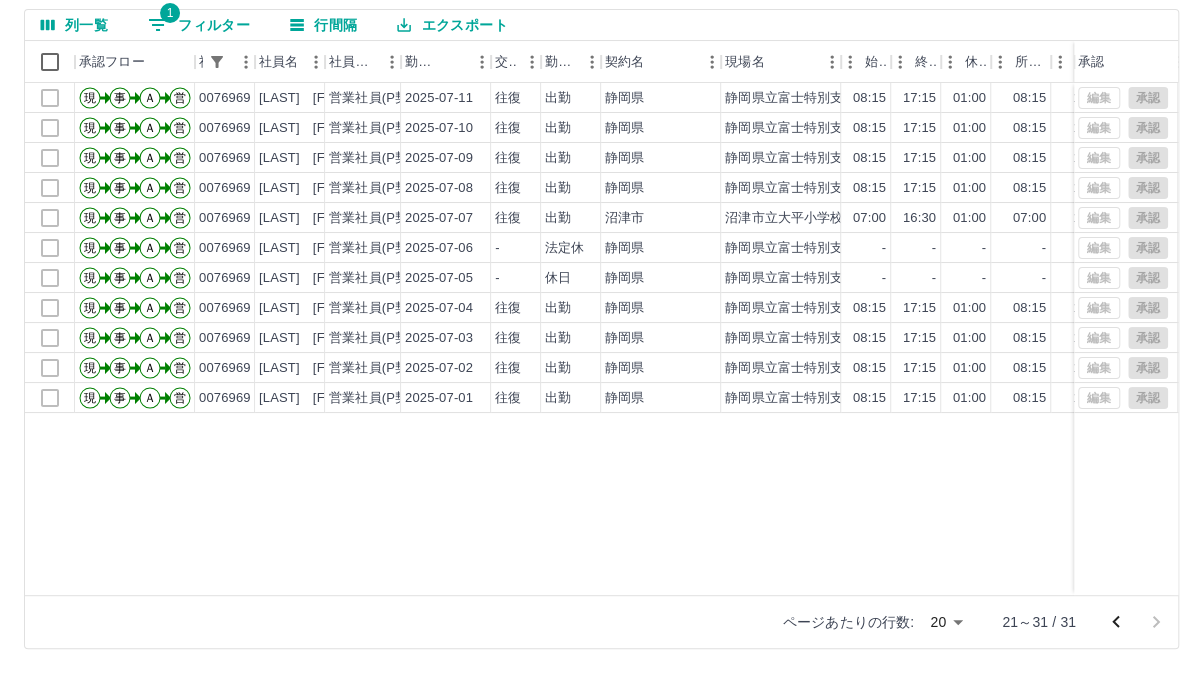 click 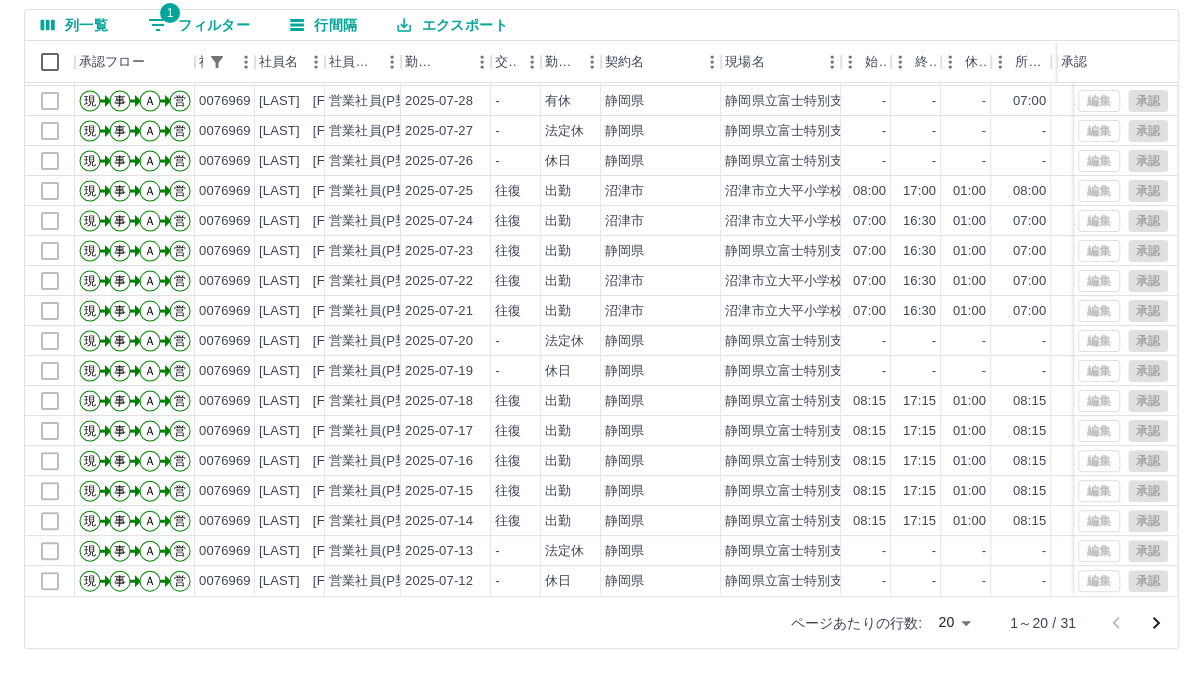 scroll, scrollTop: 103, scrollLeft: 0, axis: vertical 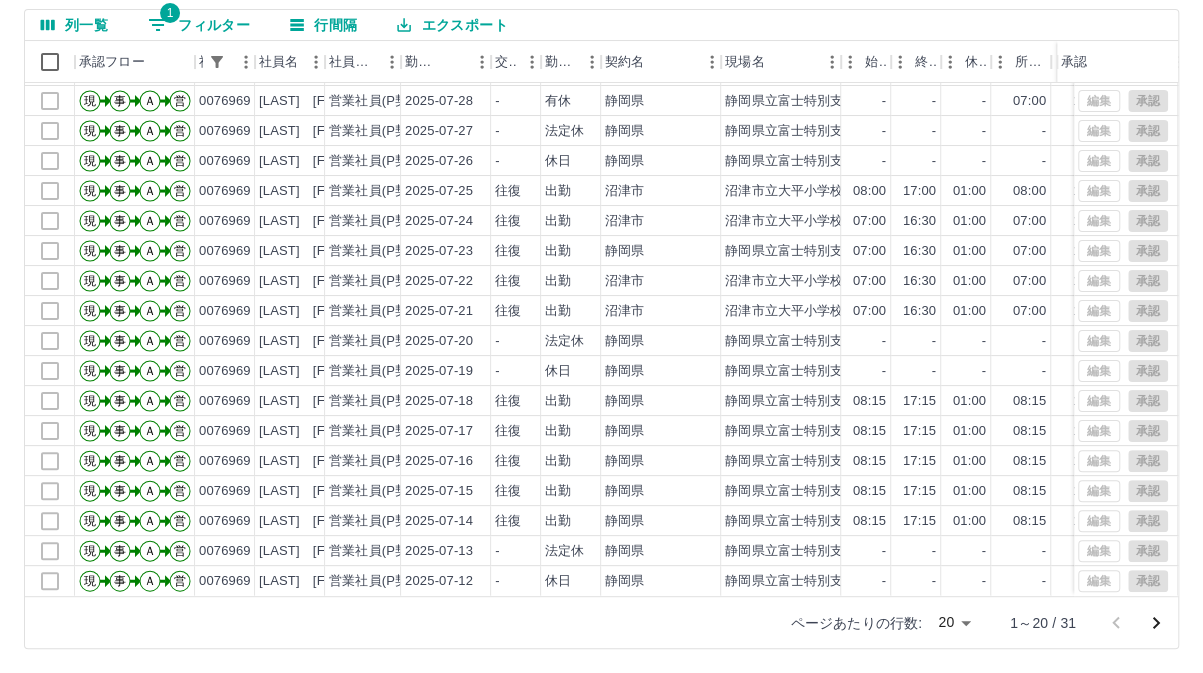 click 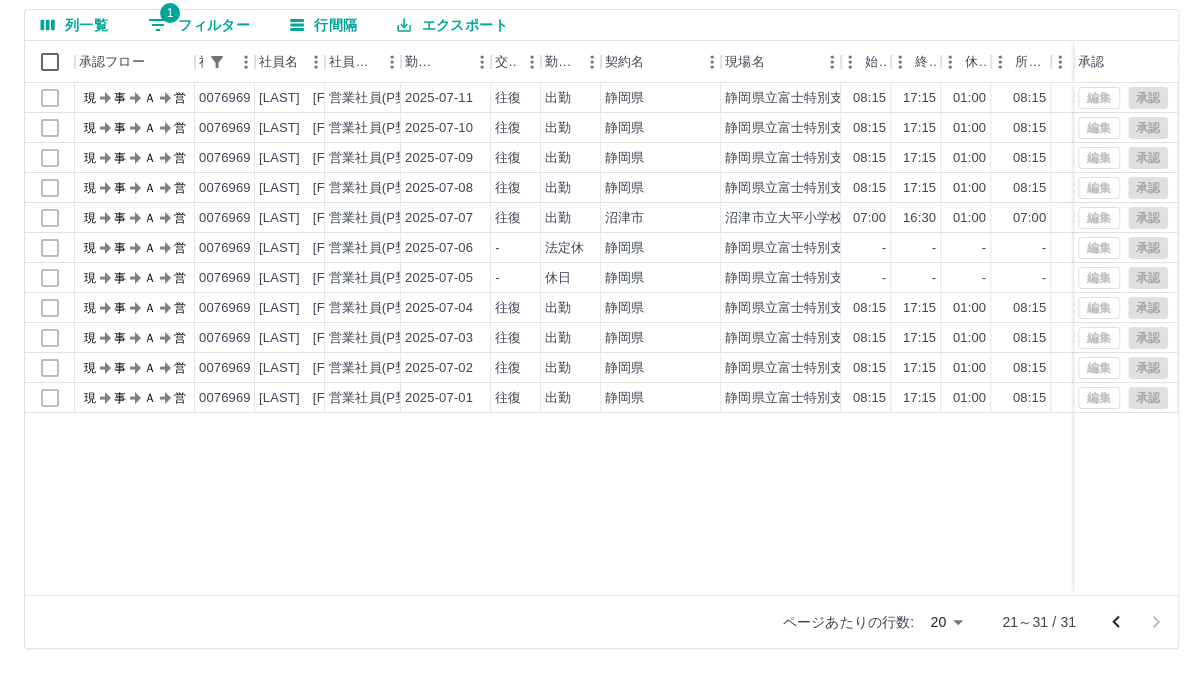 scroll, scrollTop: 0, scrollLeft: 0, axis: both 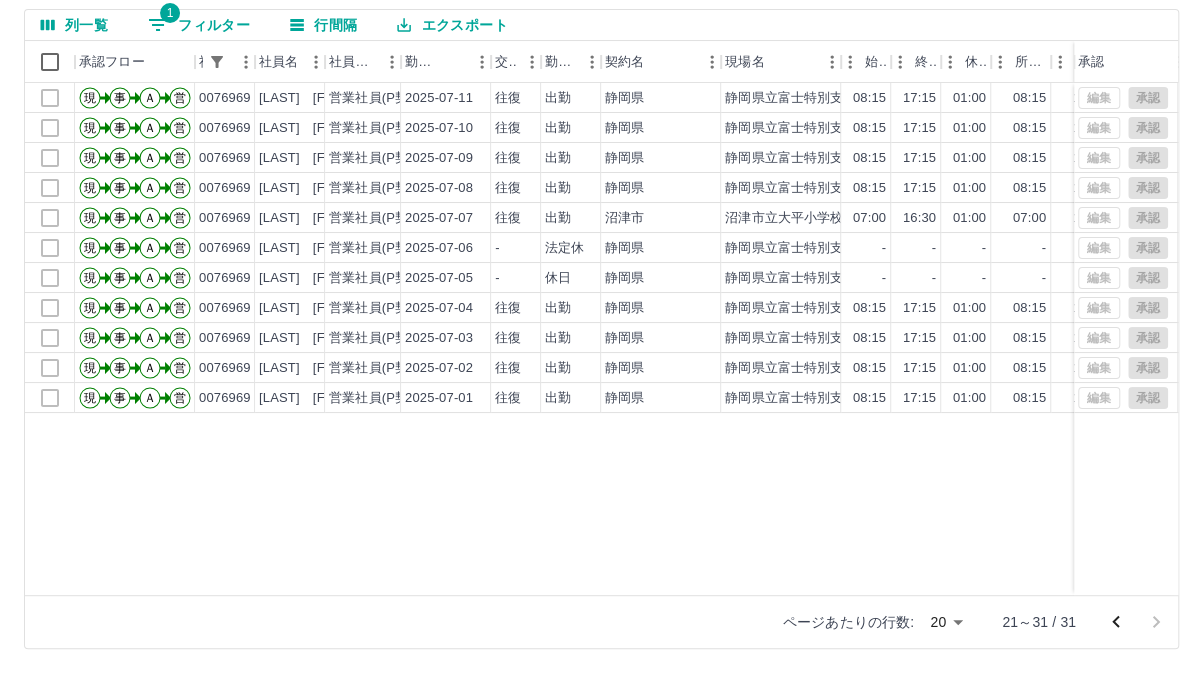 click 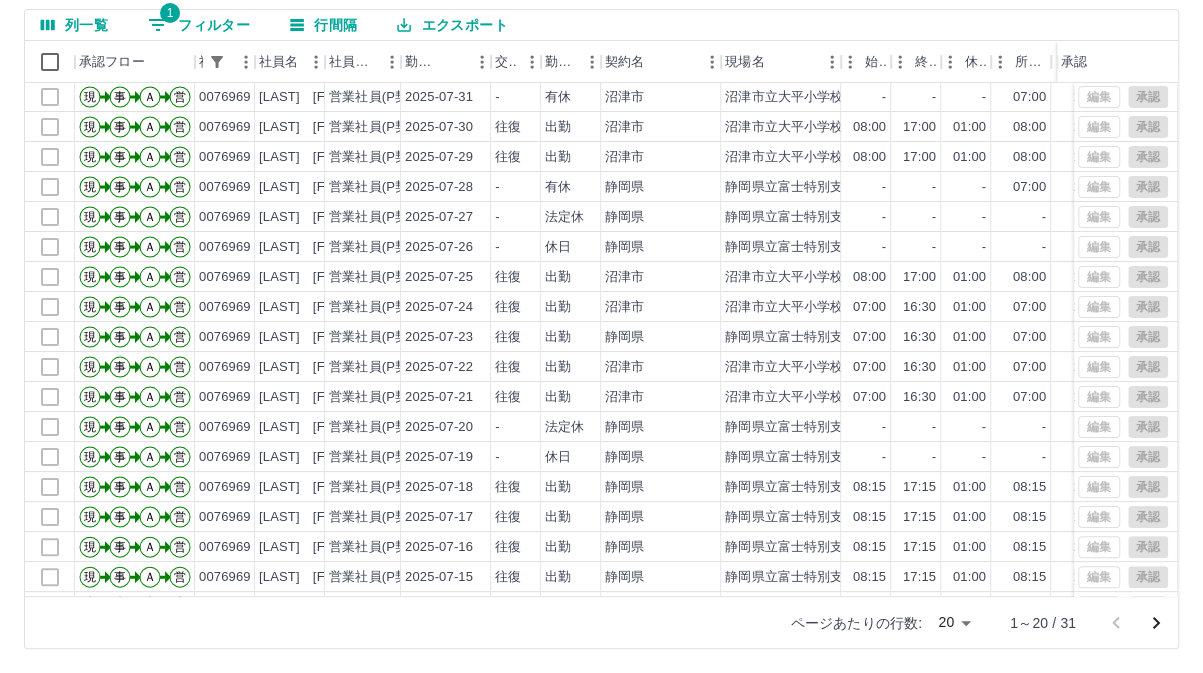 scroll, scrollTop: 0, scrollLeft: 0, axis: both 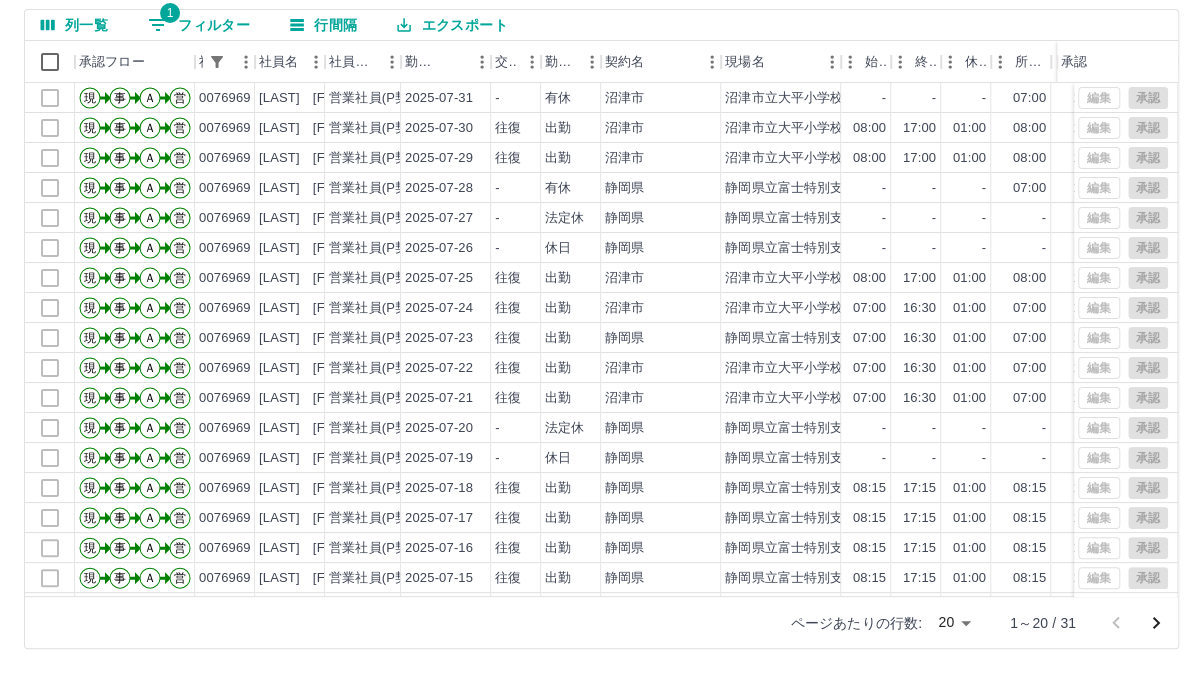 click 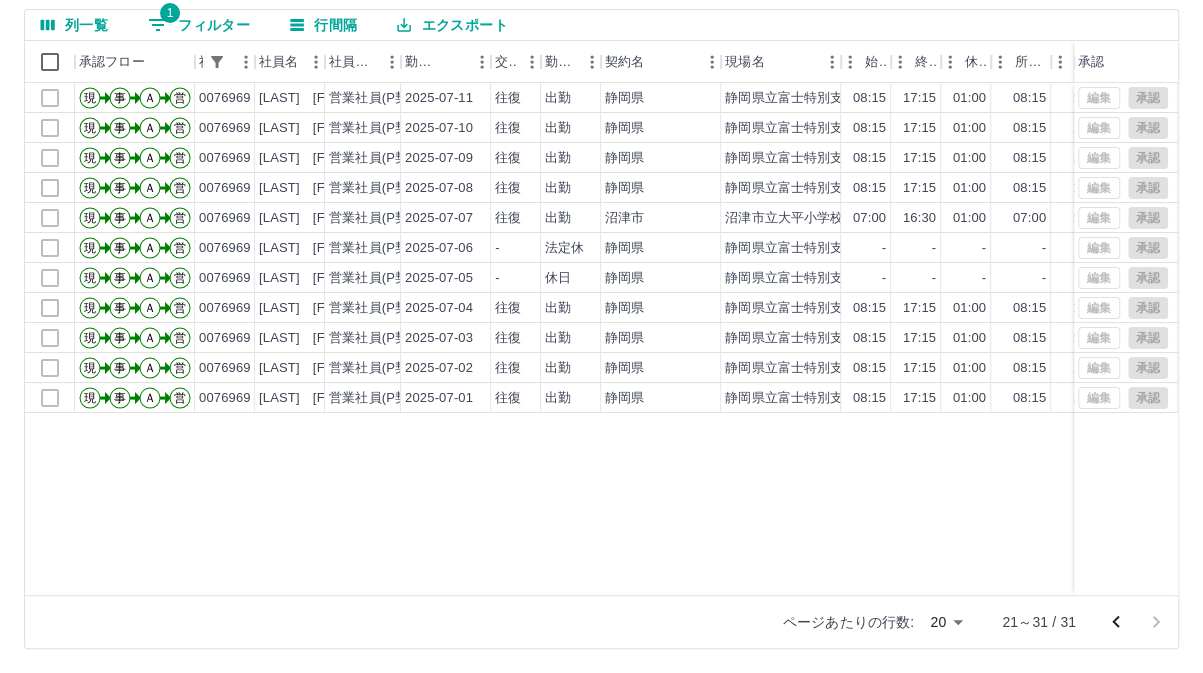 click 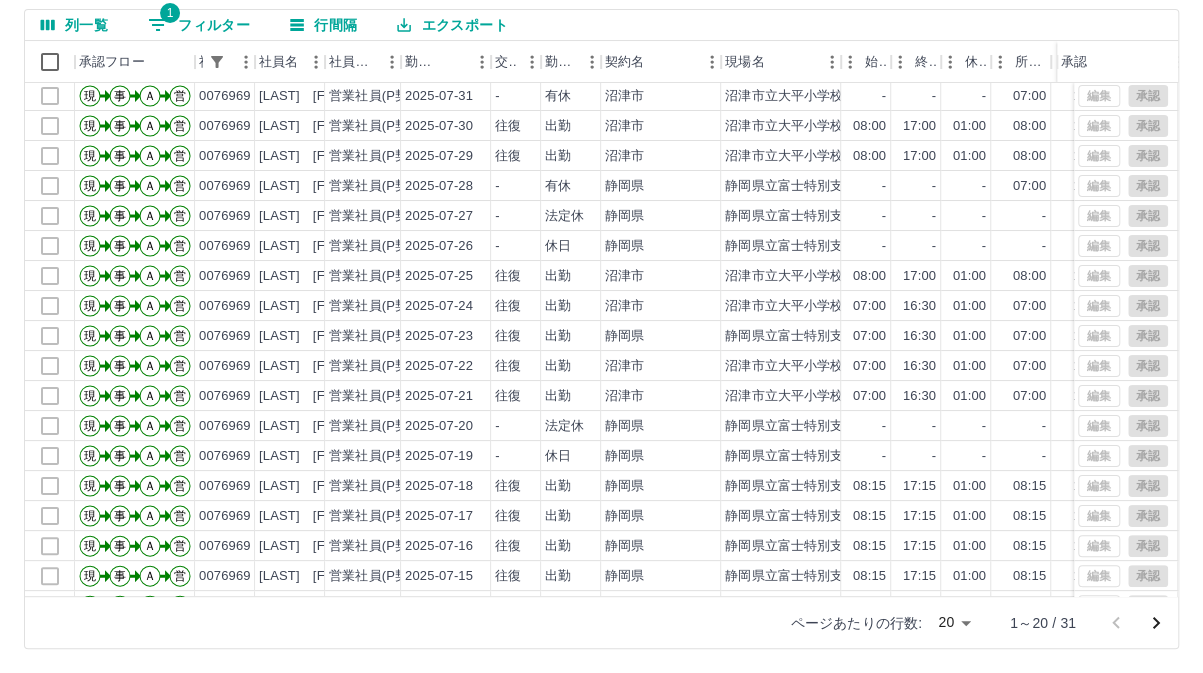 scroll, scrollTop: 0, scrollLeft: 0, axis: both 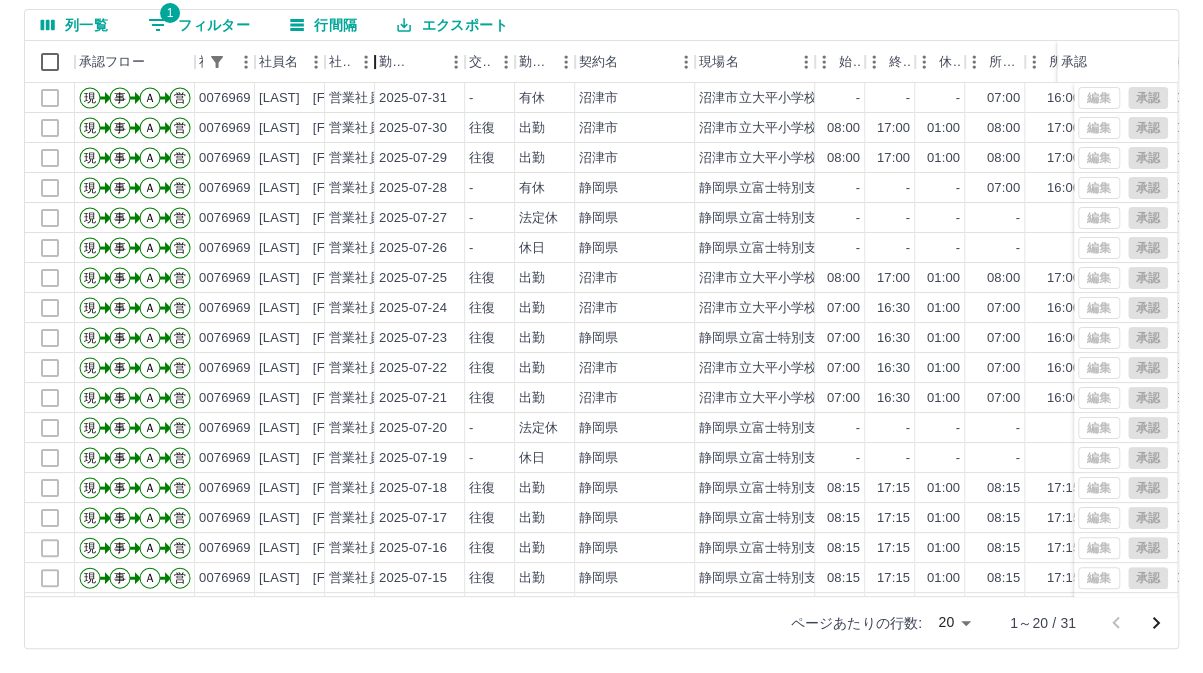 drag, startPoint x: 400, startPoint y: 66, endPoint x: 333, endPoint y: 56, distance: 67.74216 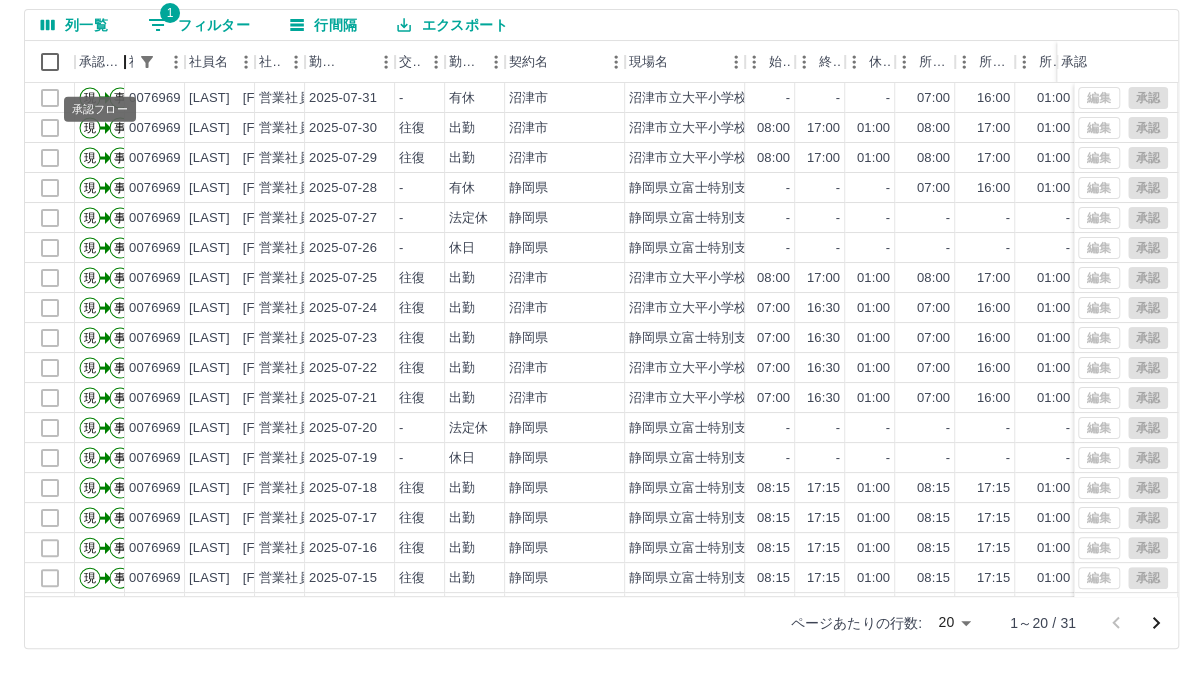 drag, startPoint x: 196, startPoint y: 62, endPoint x: 94, endPoint y: 52, distance: 102.48902 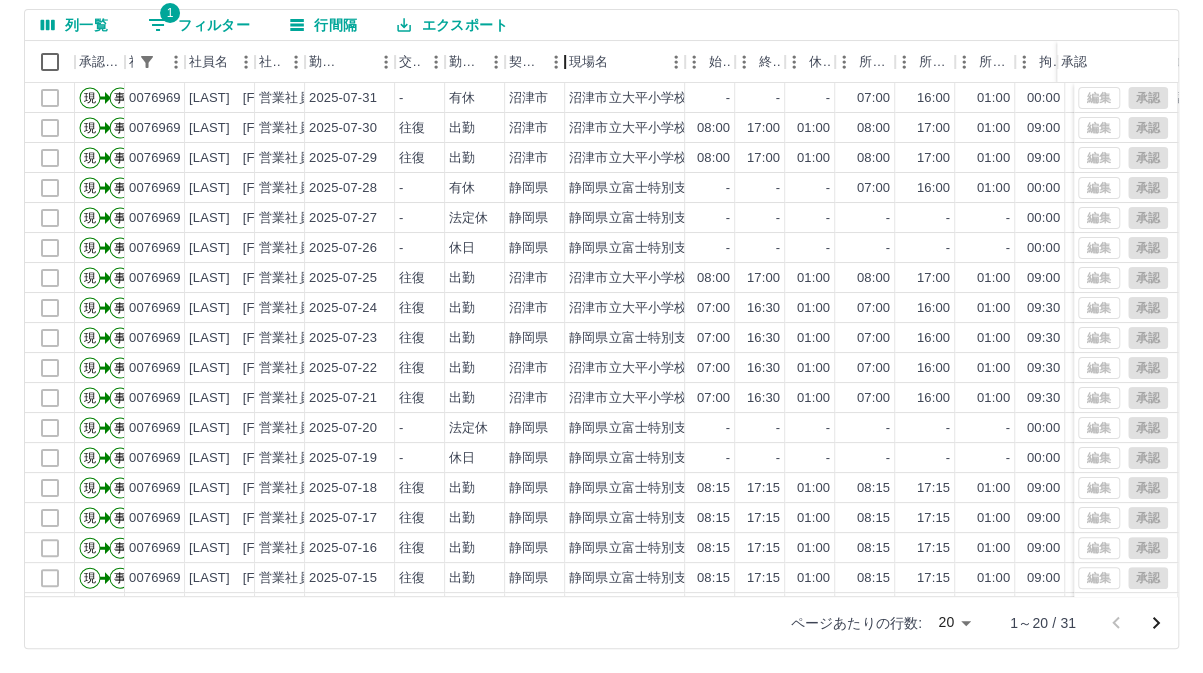 drag, startPoint x: 626, startPoint y: 80, endPoint x: 566, endPoint y: 78, distance: 60.033325 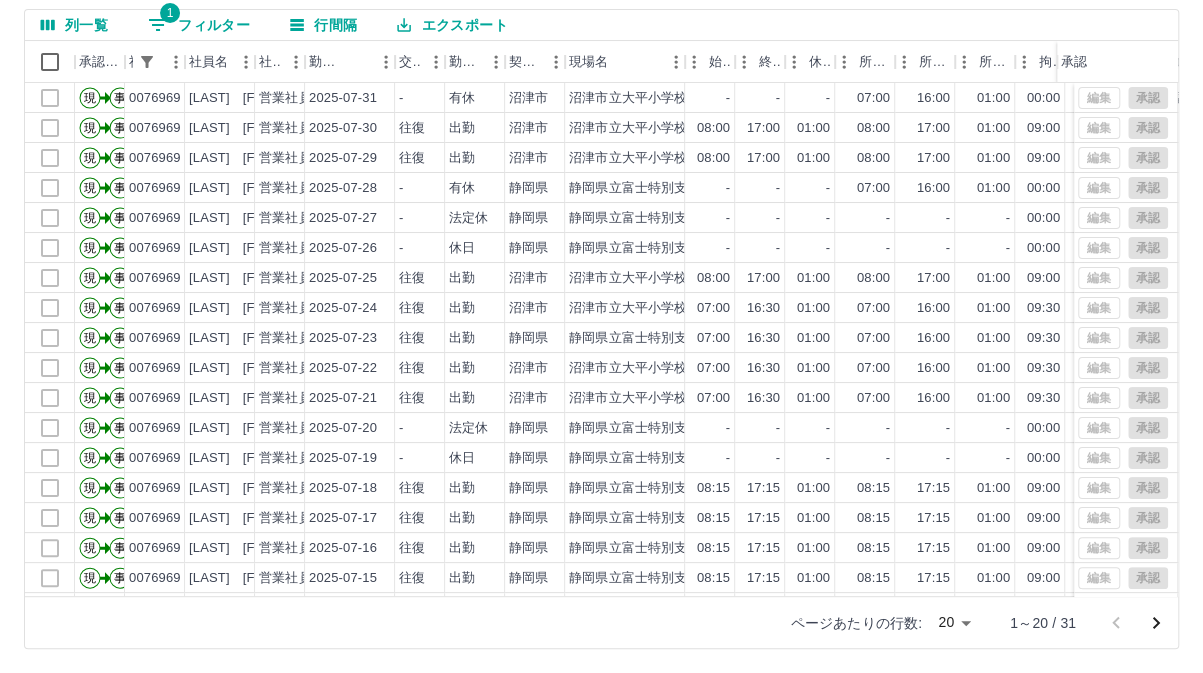 scroll, scrollTop: 0, scrollLeft: 0, axis: both 